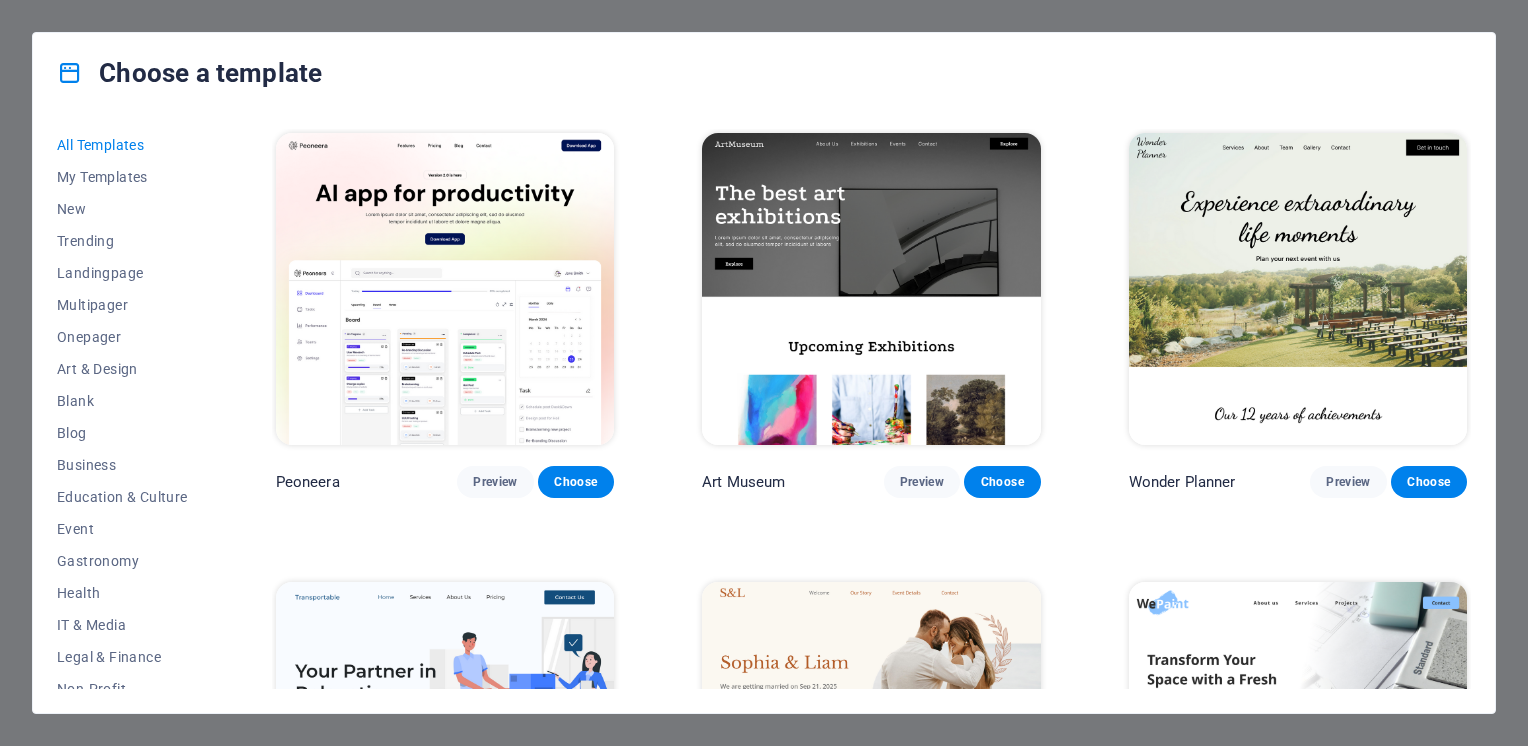 scroll, scrollTop: 0, scrollLeft: 0, axis: both 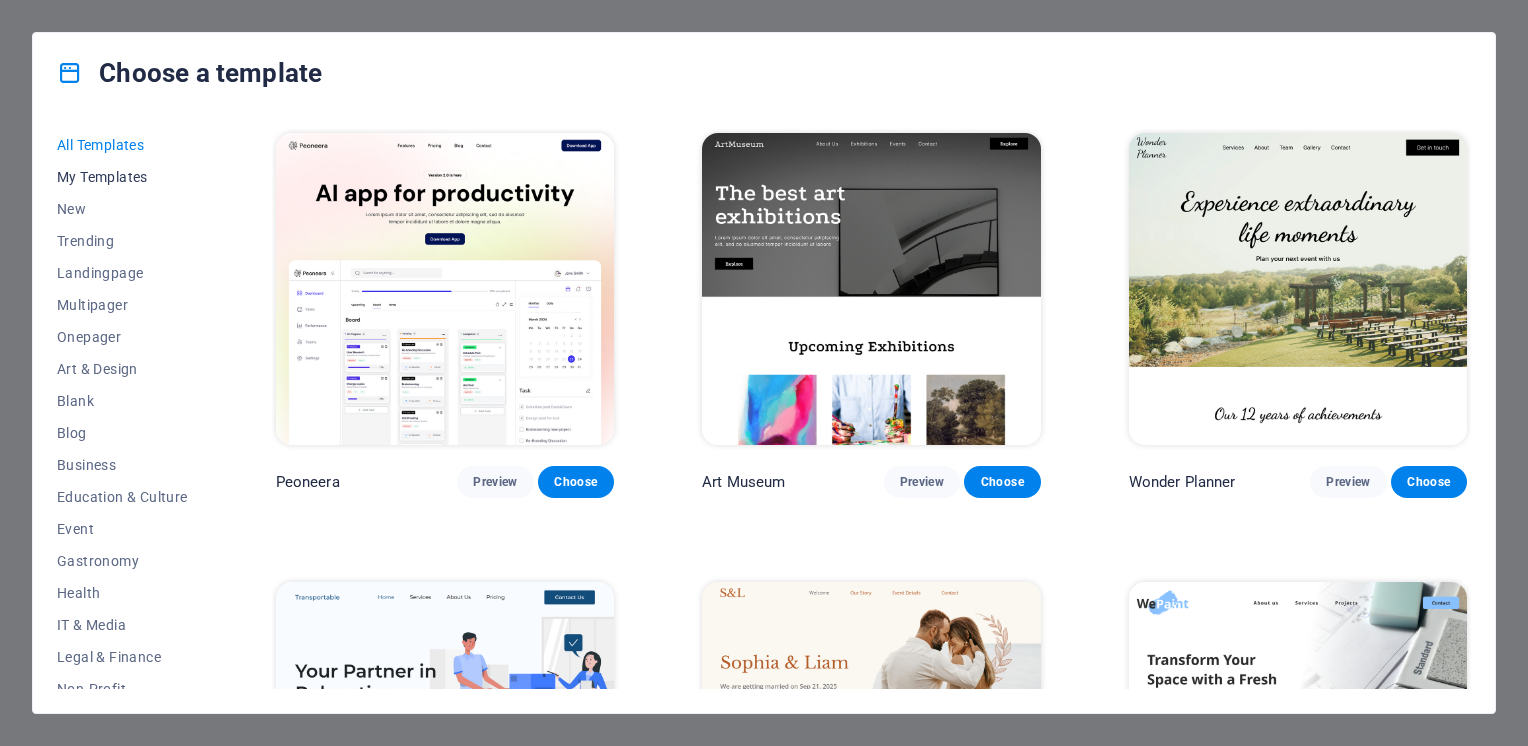 click on "My Templates" at bounding box center [122, 177] 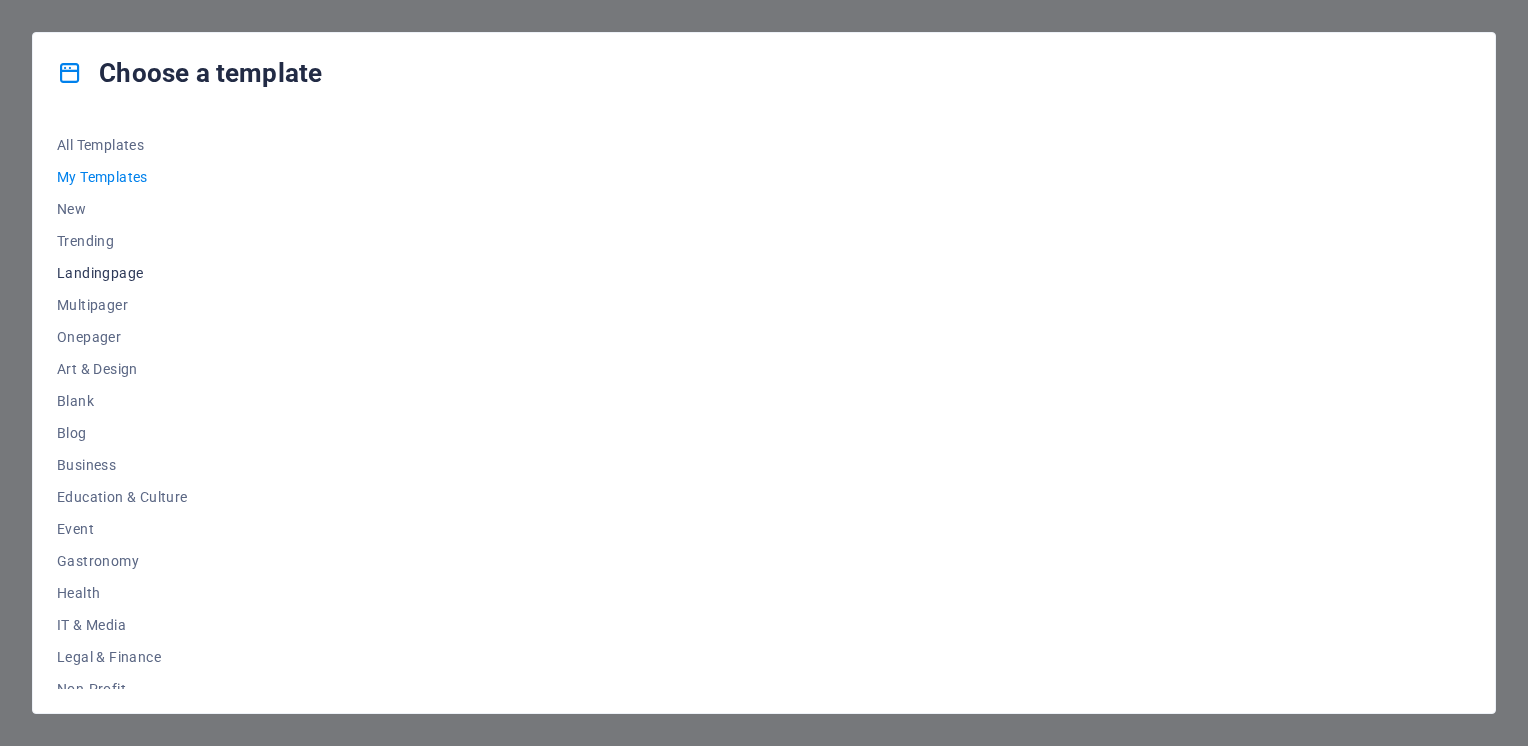 click on "Landingpage" at bounding box center (122, 273) 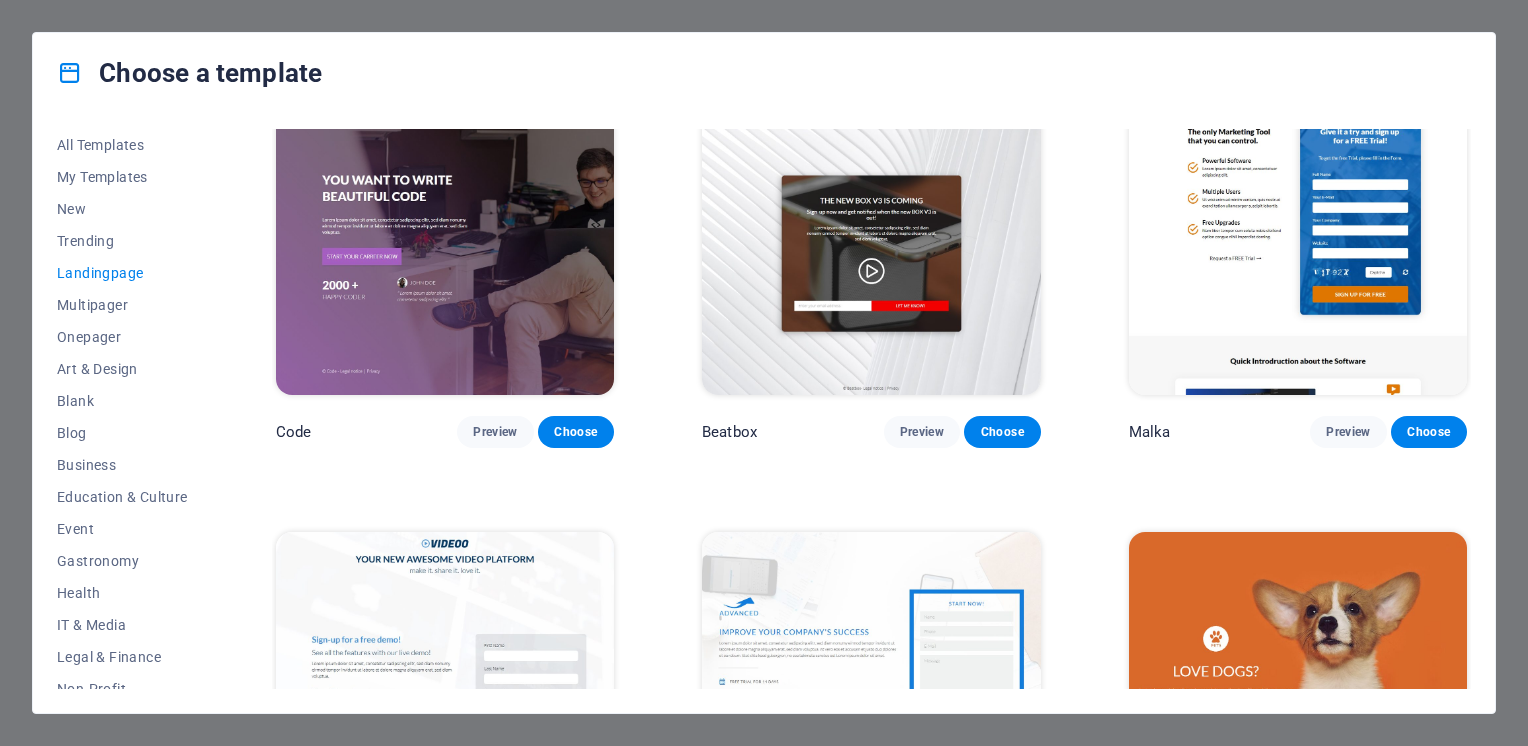 scroll, scrollTop: 500, scrollLeft: 0, axis: vertical 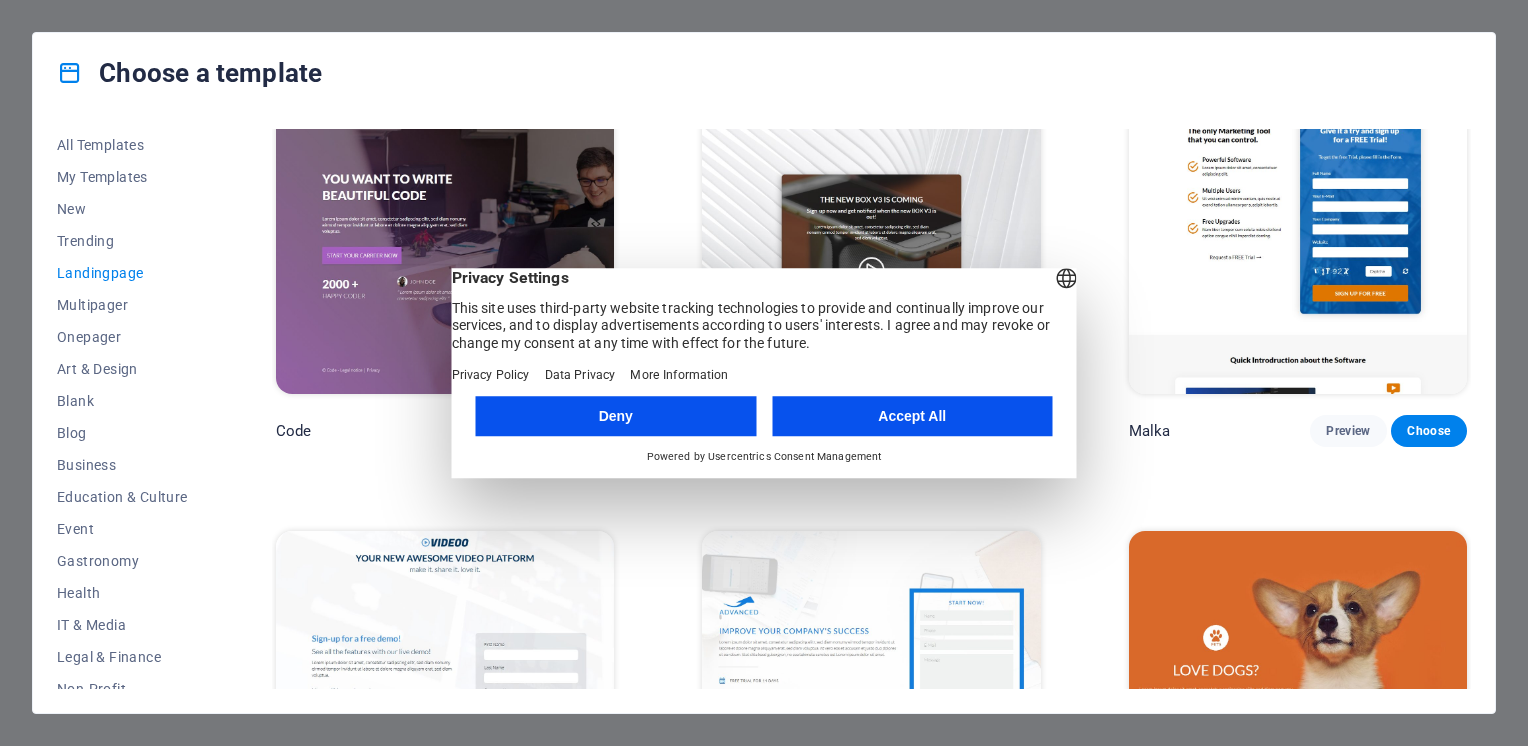 click on "Accept All" at bounding box center (912, 416) 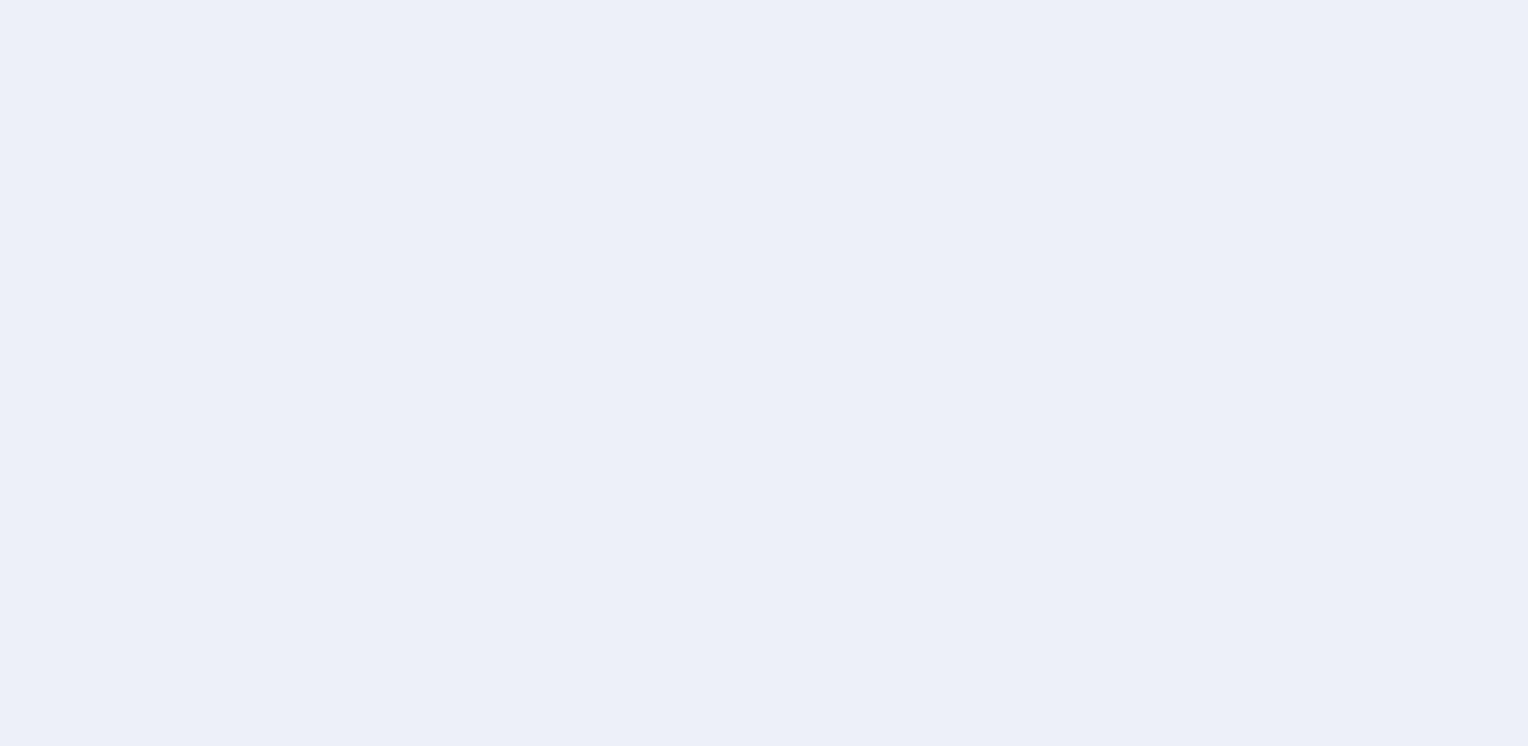 scroll, scrollTop: 0, scrollLeft: 0, axis: both 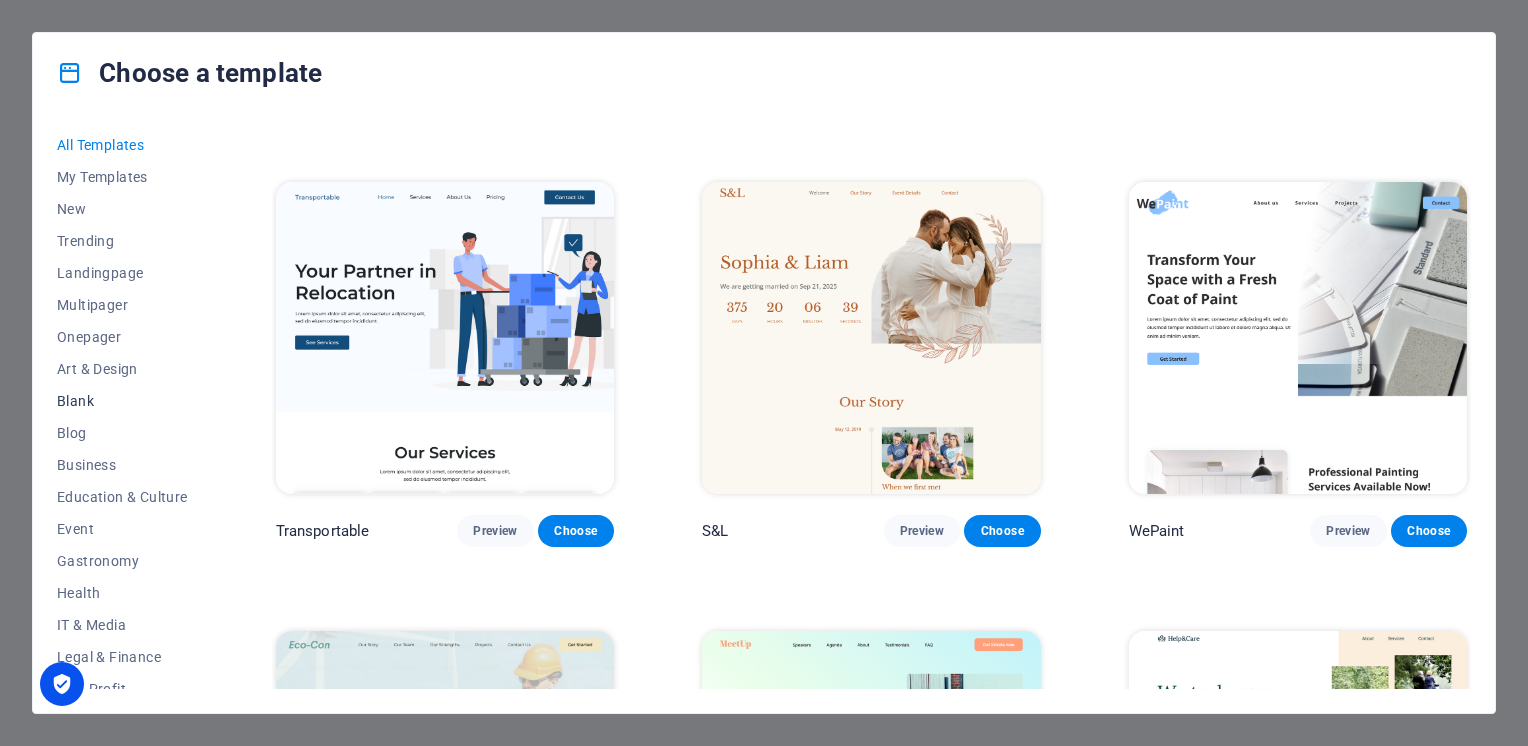 click on "Blank" at bounding box center (122, 401) 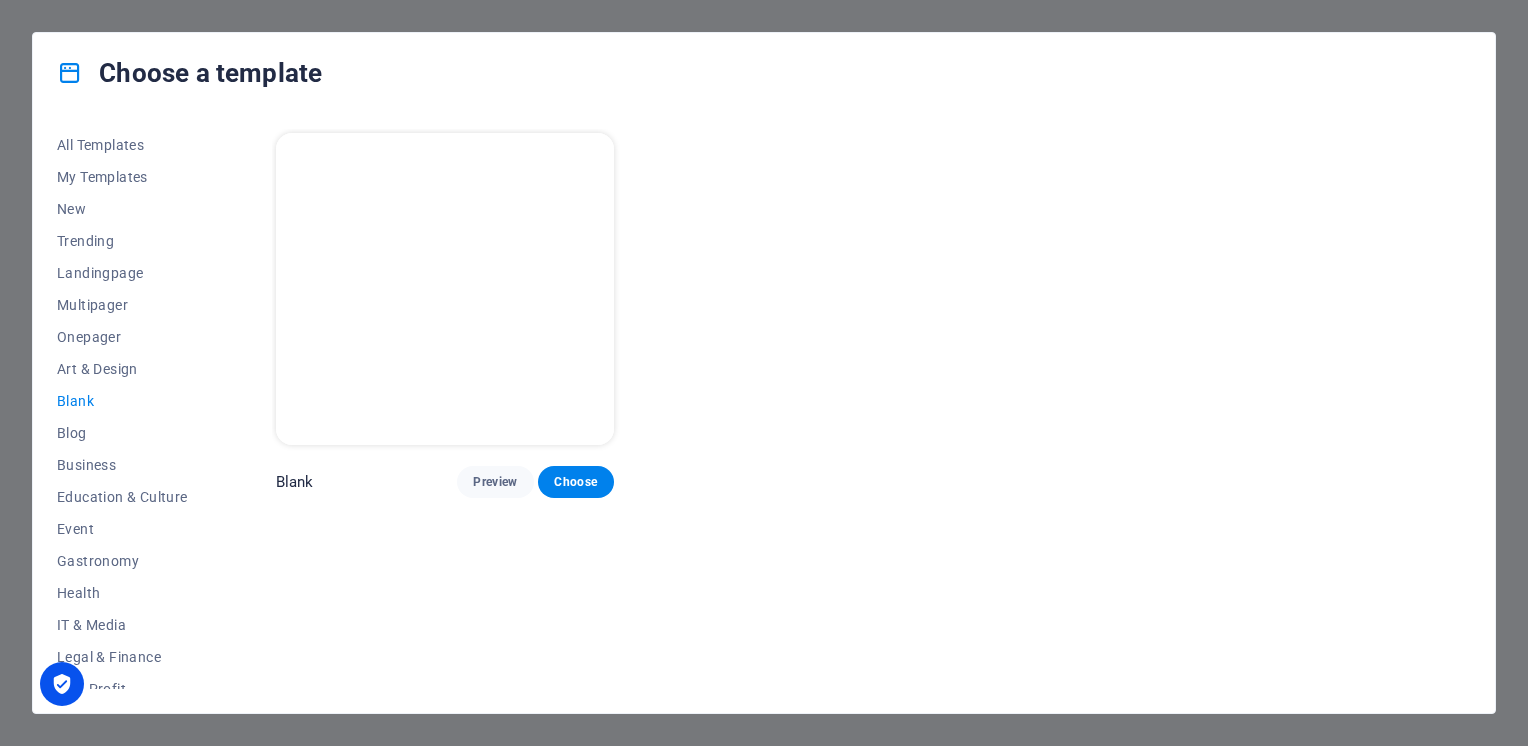scroll, scrollTop: 0, scrollLeft: 0, axis: both 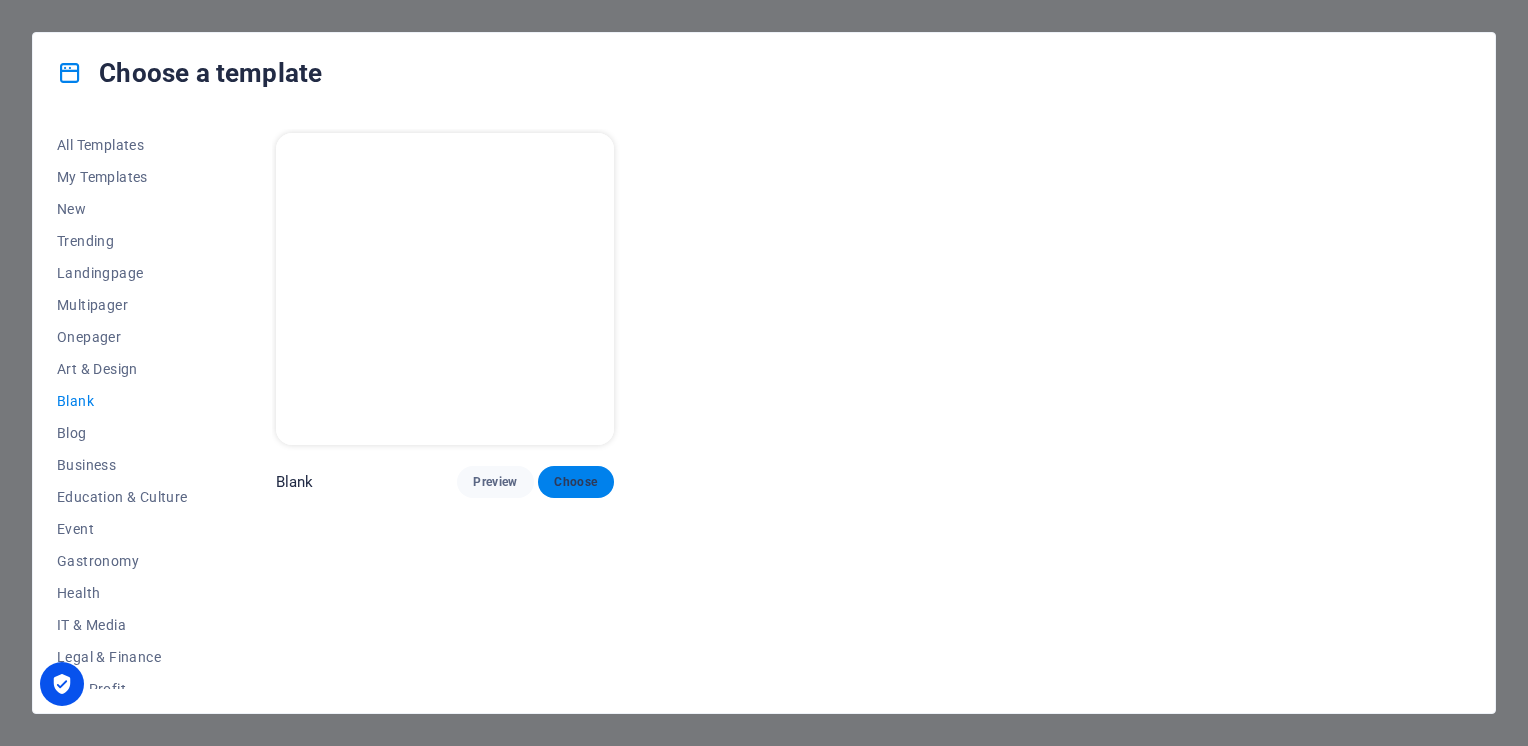 click on "Choose" at bounding box center [576, 482] 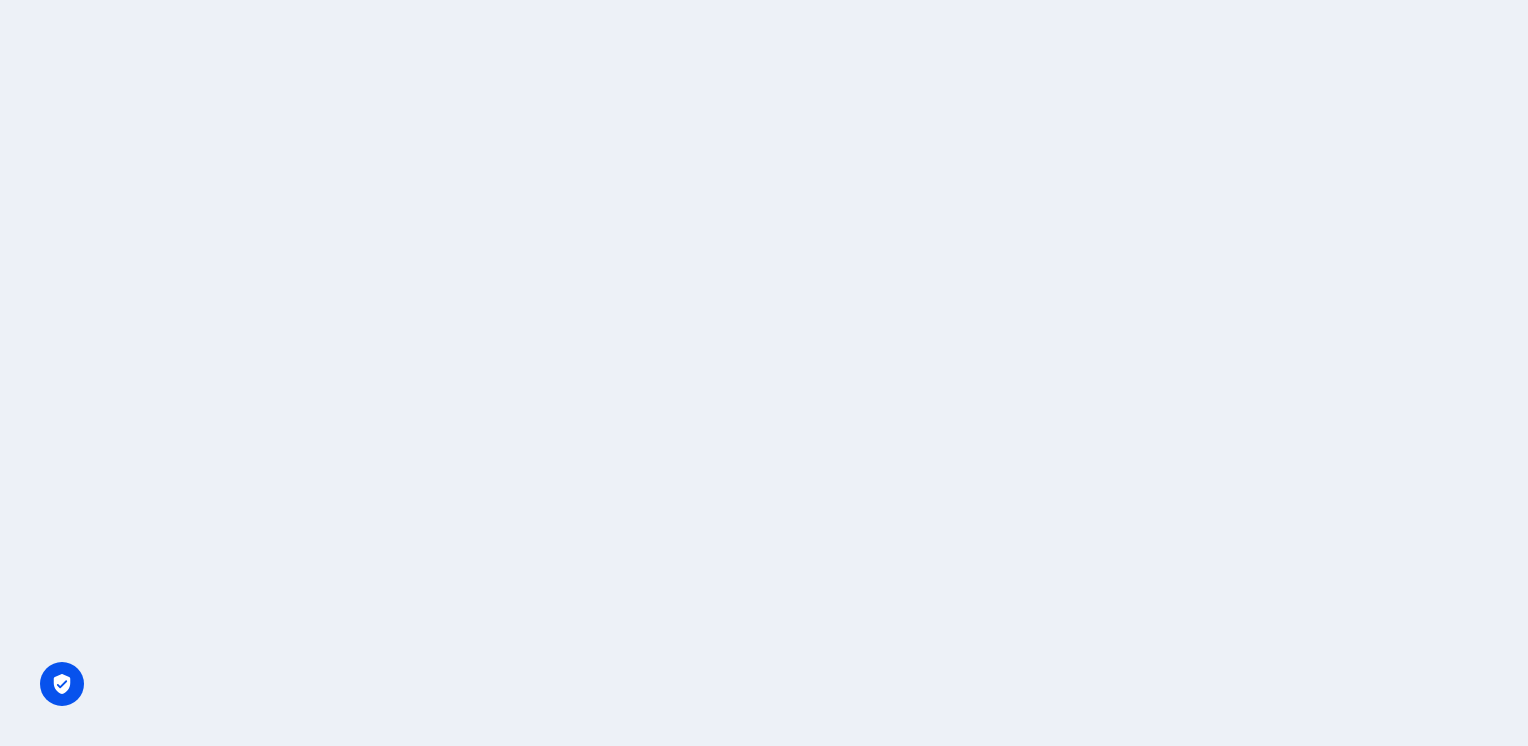scroll, scrollTop: 0, scrollLeft: 0, axis: both 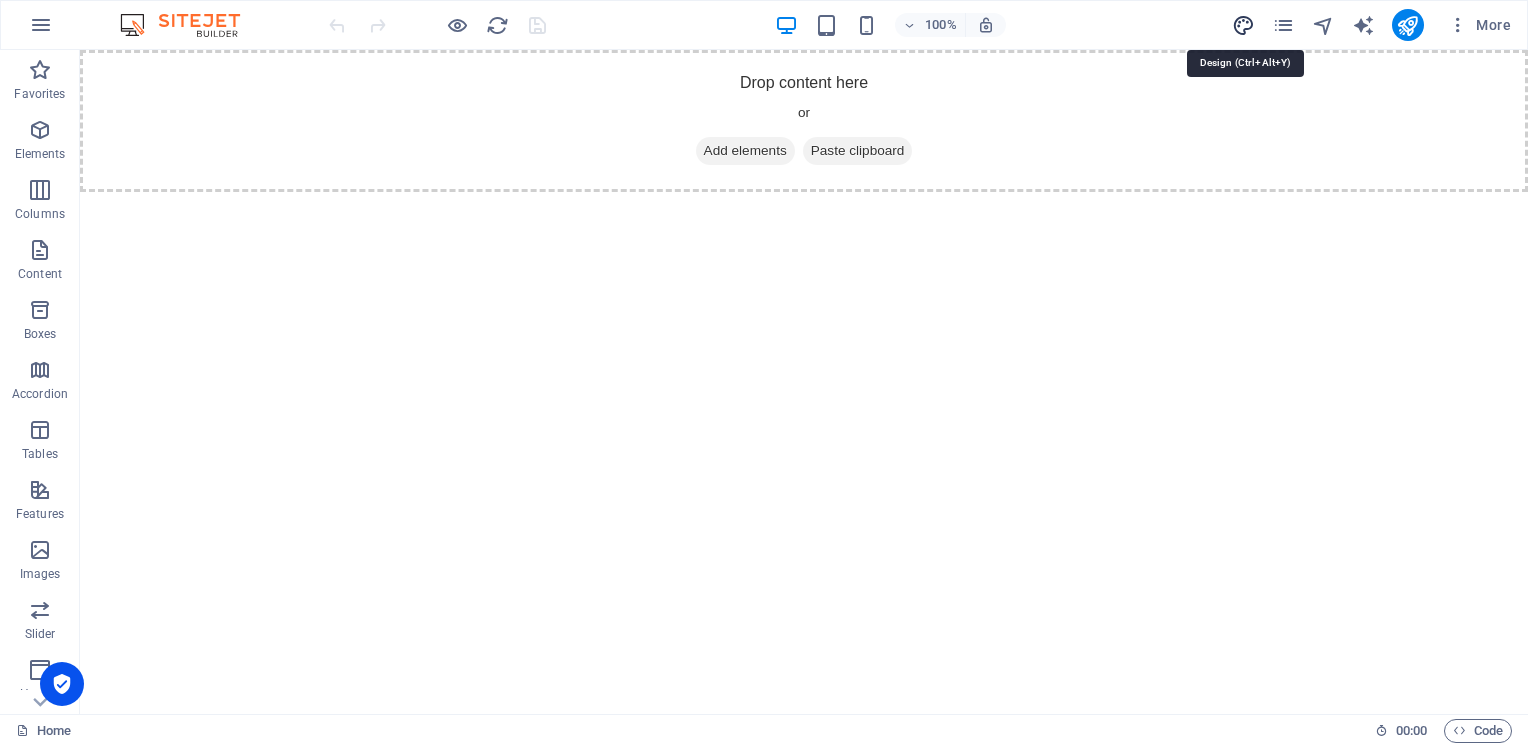 click at bounding box center (1243, 25) 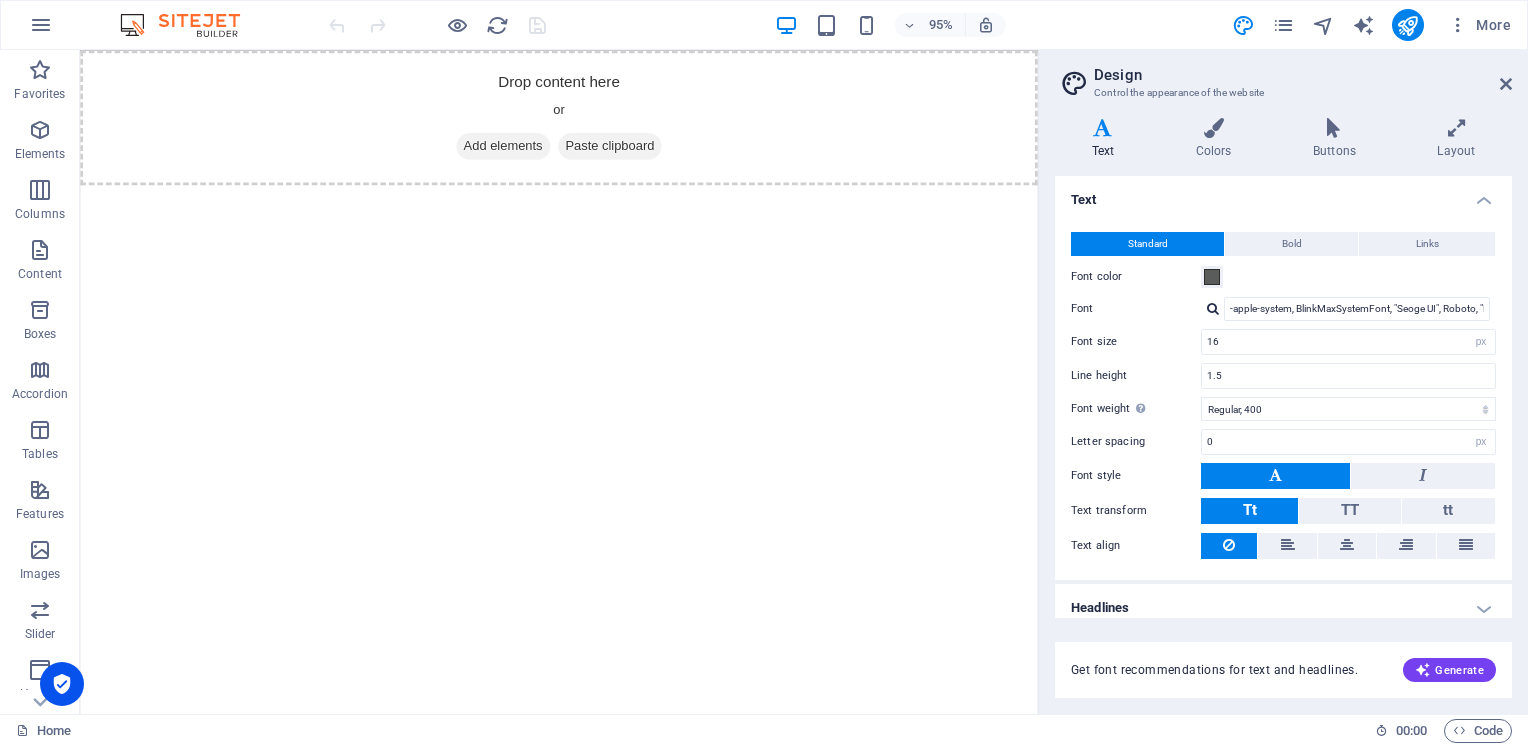 click on "Skip to main content
Drop content here or  Add elements  Paste clipboard" at bounding box center (584, 121) 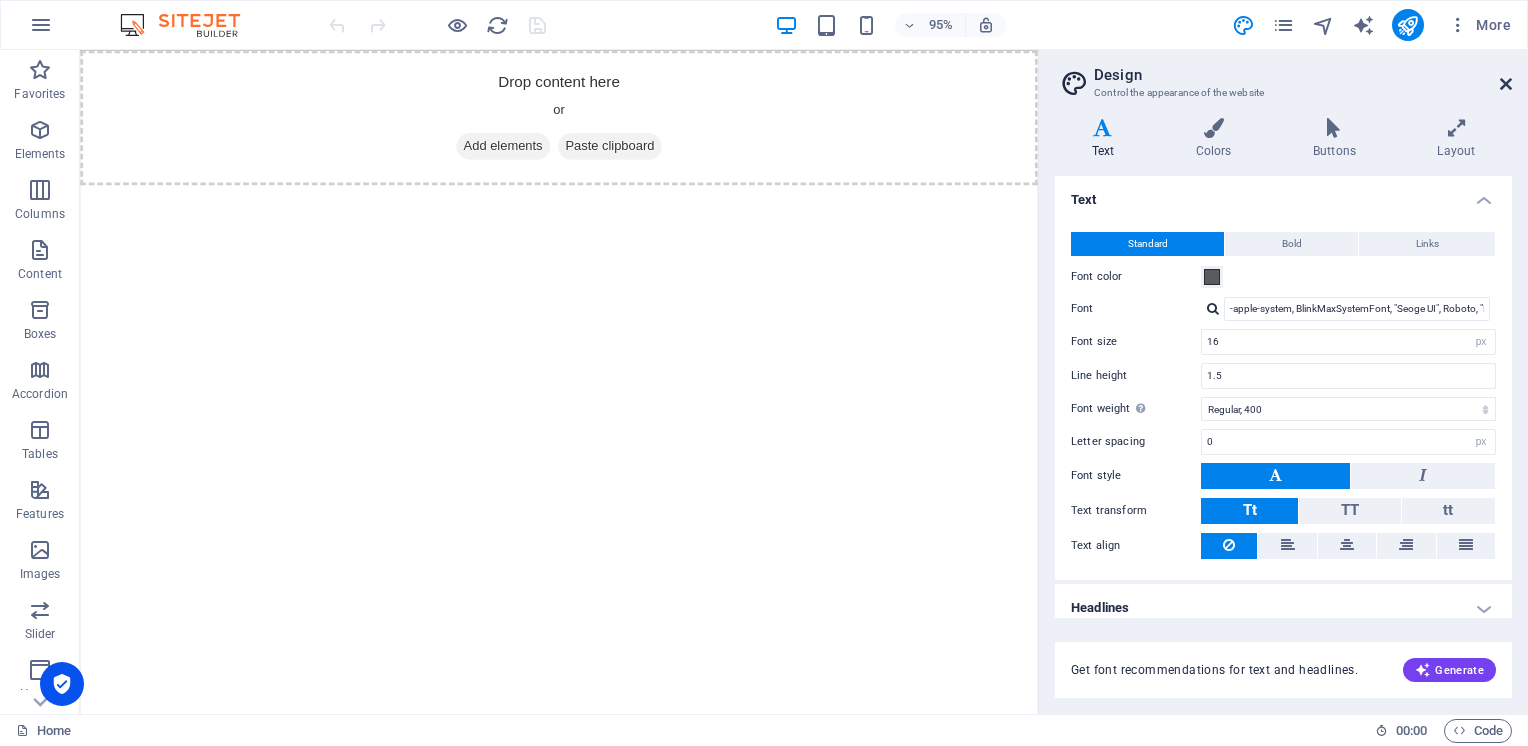 click at bounding box center [1506, 84] 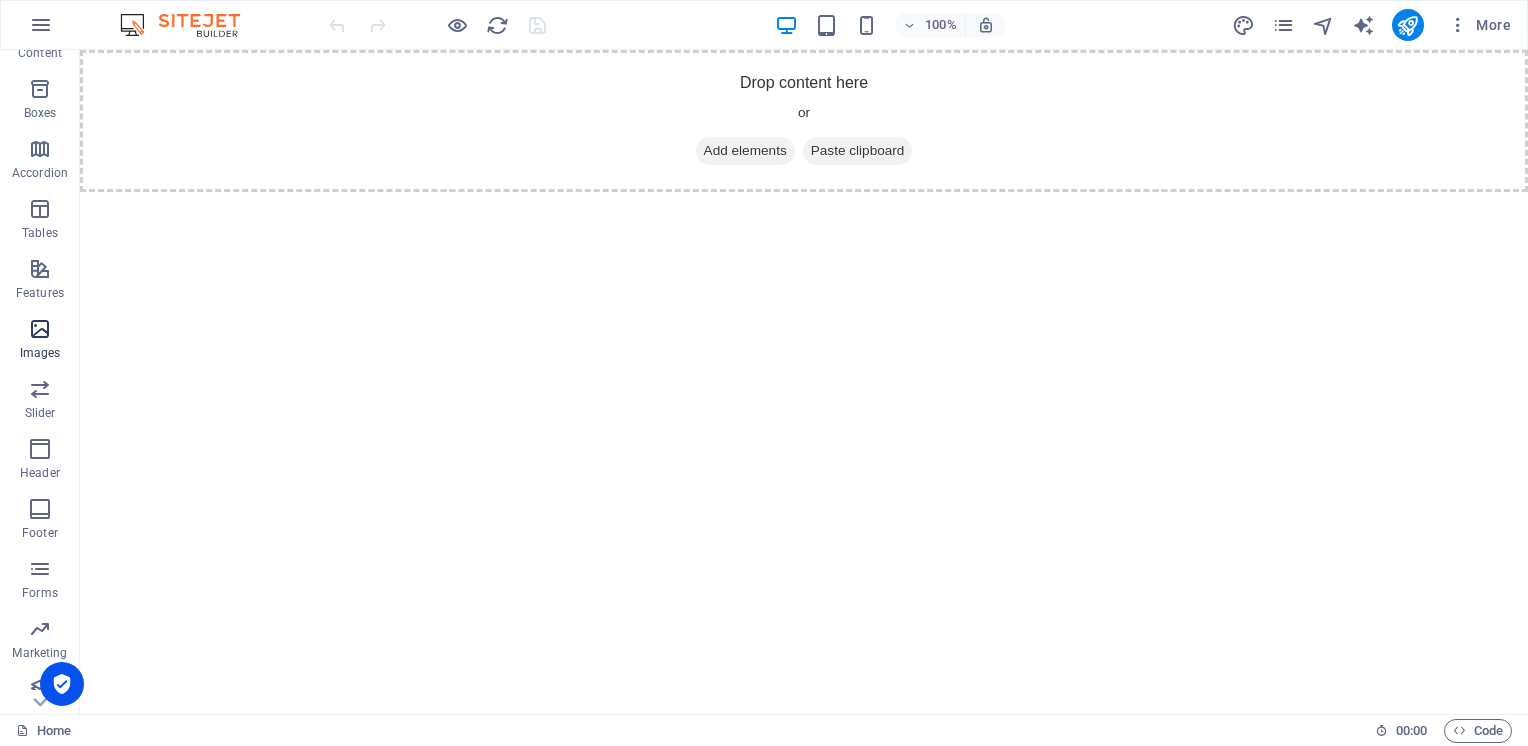 scroll, scrollTop: 235, scrollLeft: 0, axis: vertical 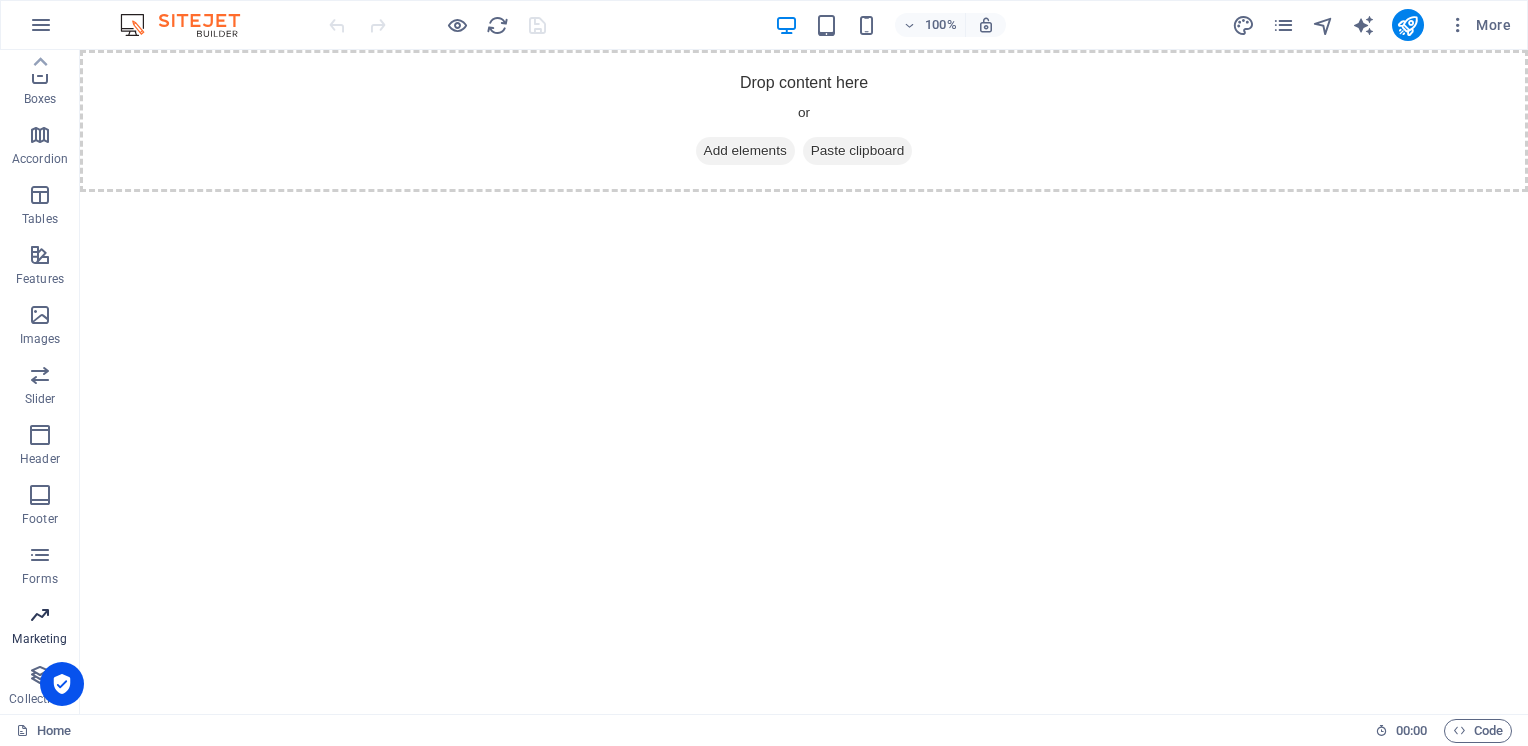drag, startPoint x: 40, startPoint y: 626, endPoint x: 49, endPoint y: 611, distance: 17.492855 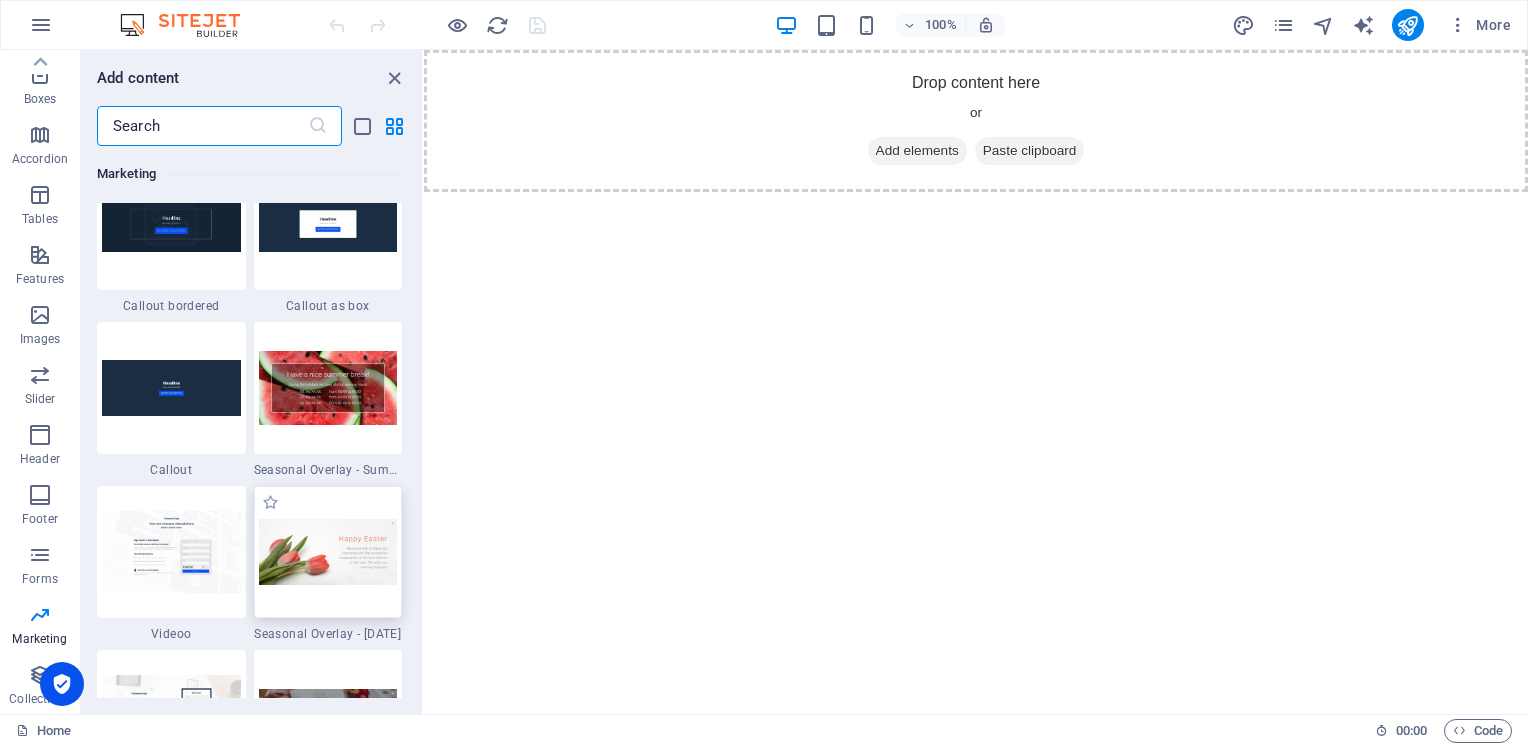 scroll, scrollTop: 16224, scrollLeft: 0, axis: vertical 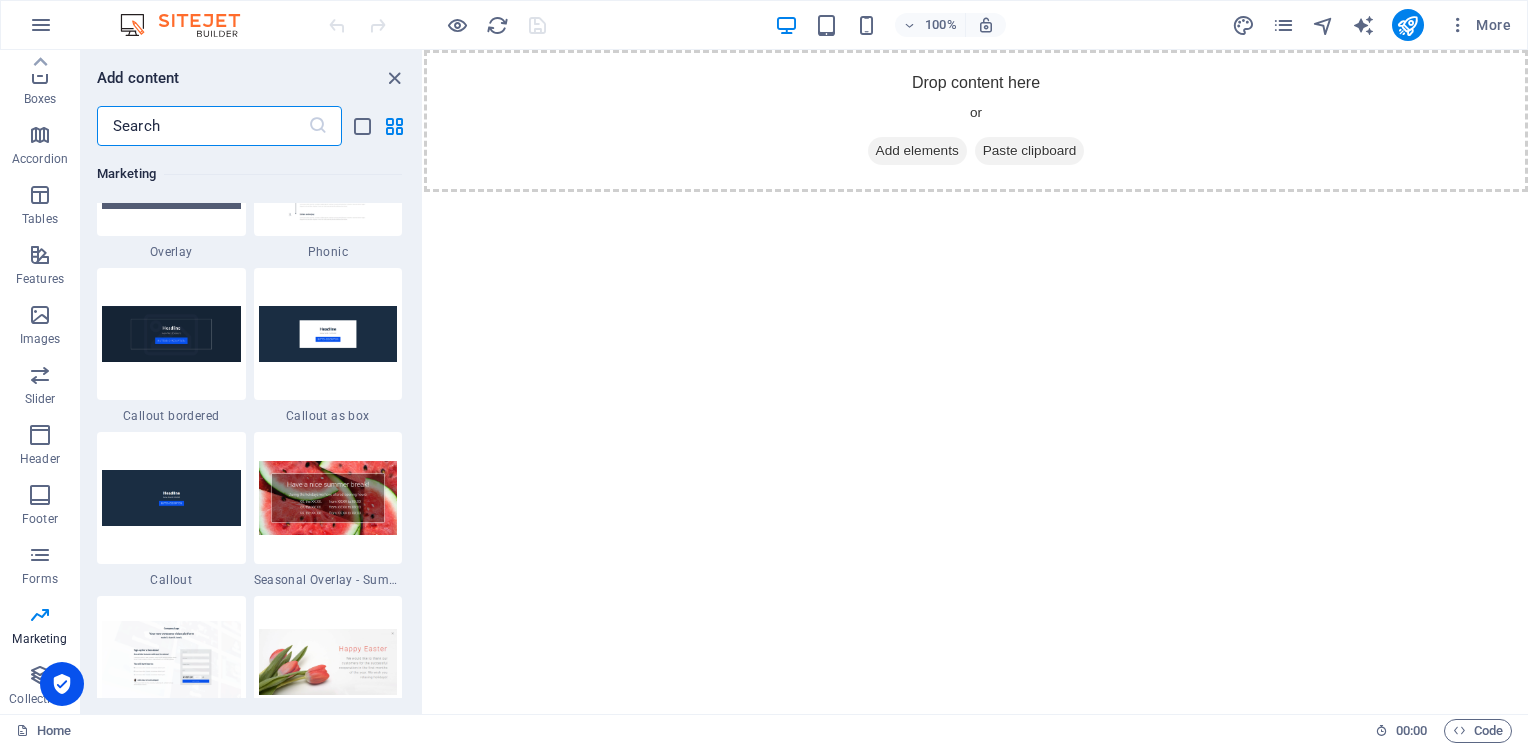 click on "Skip to main content
Drop content here or  Add elements  Paste clipboard" at bounding box center [976, 121] 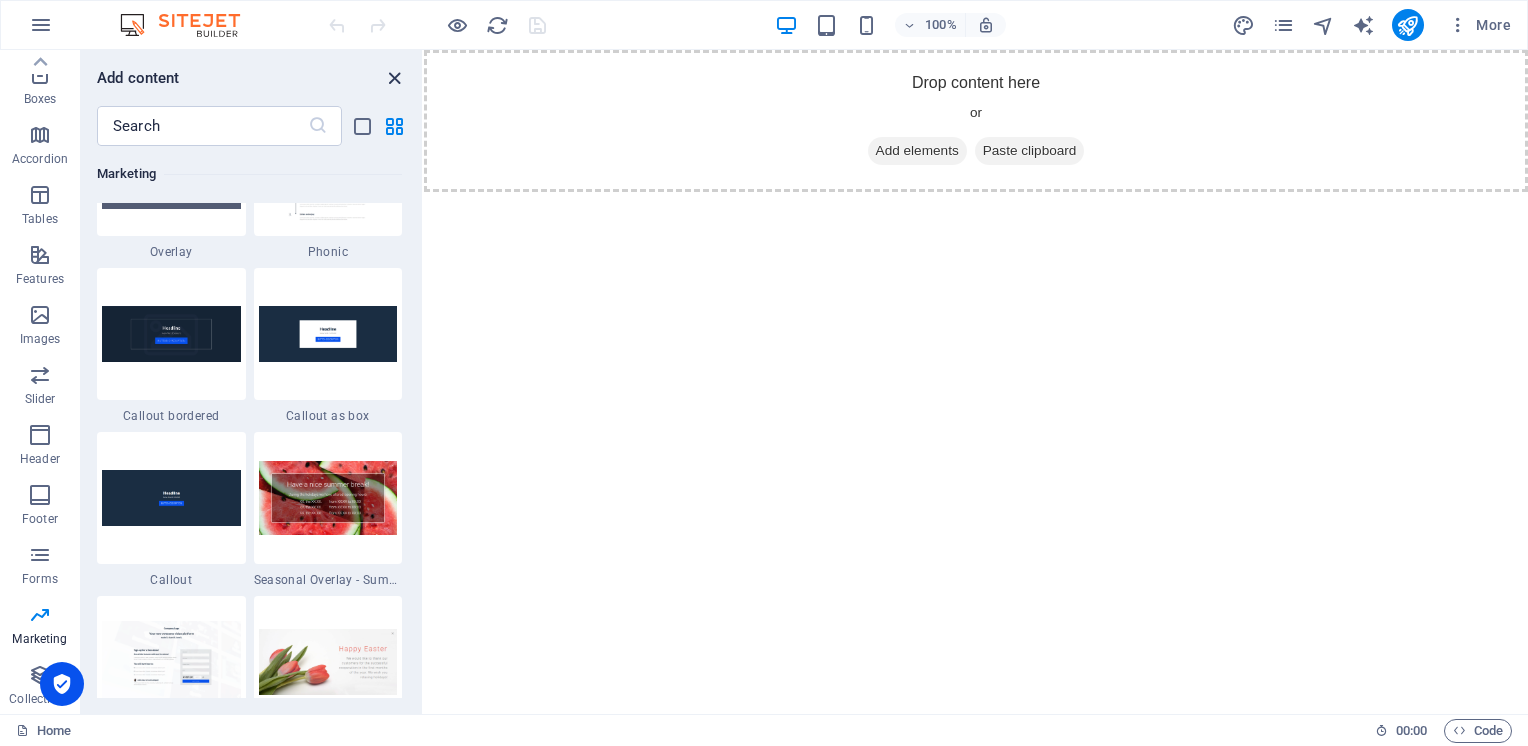 click at bounding box center [394, 78] 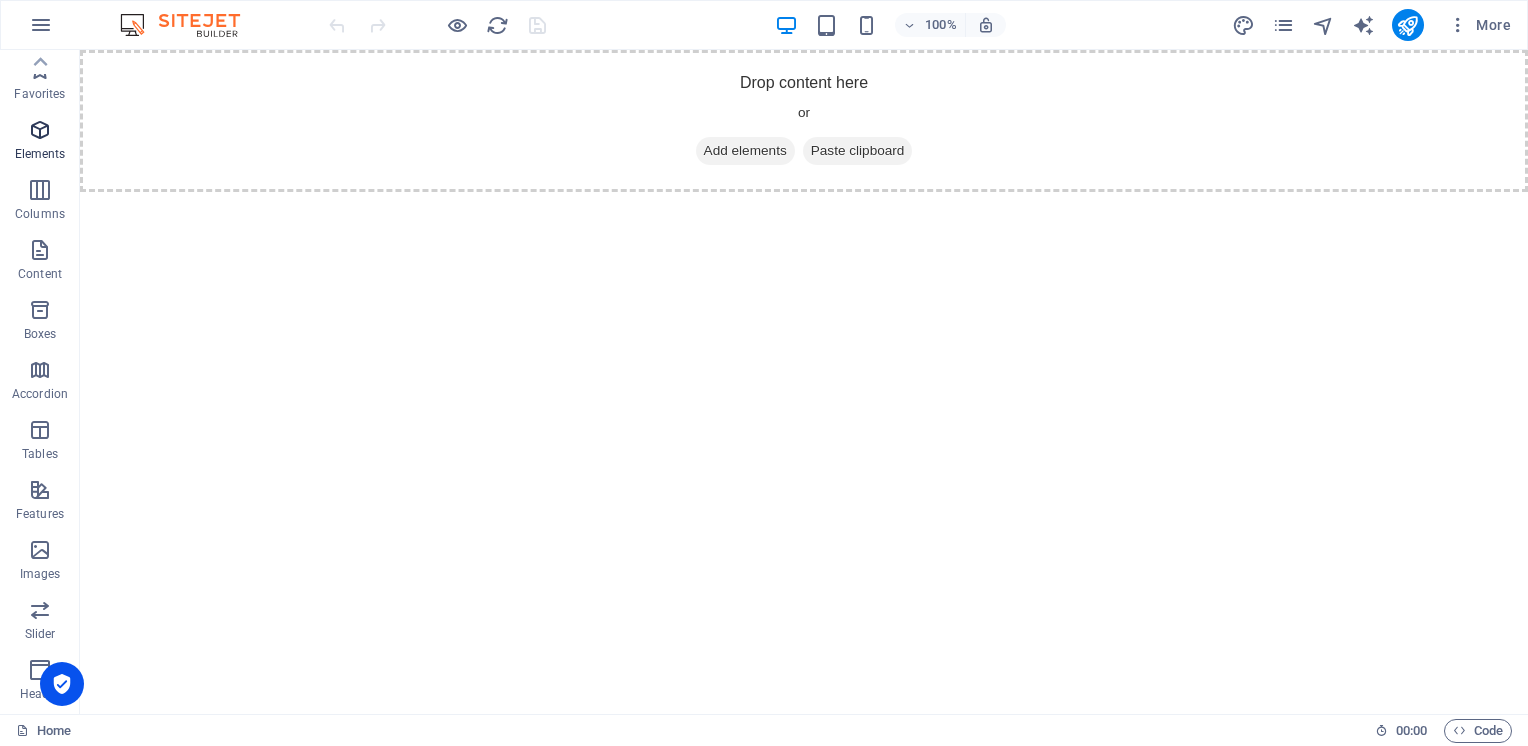 scroll, scrollTop: 0, scrollLeft: 0, axis: both 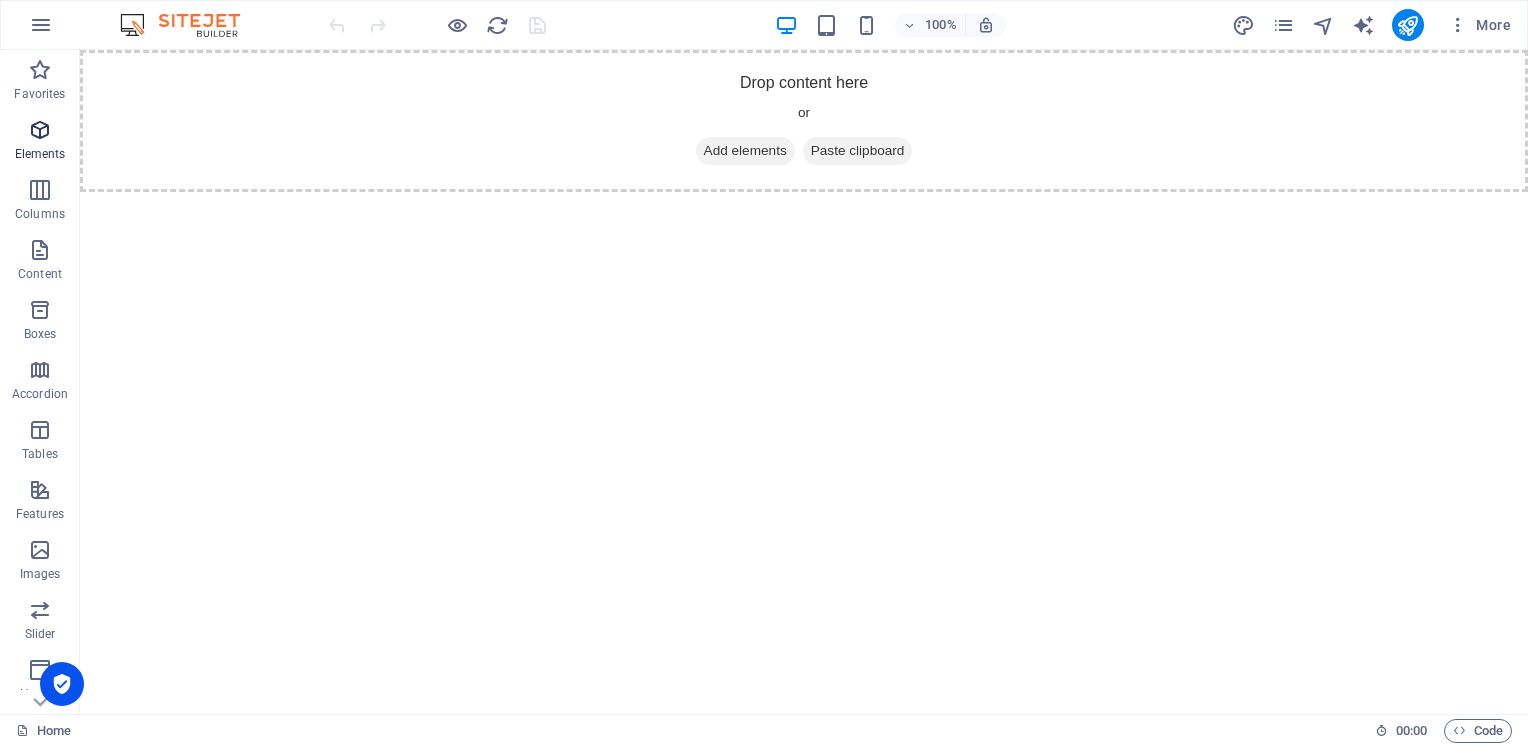 click on "Elements" at bounding box center [40, 154] 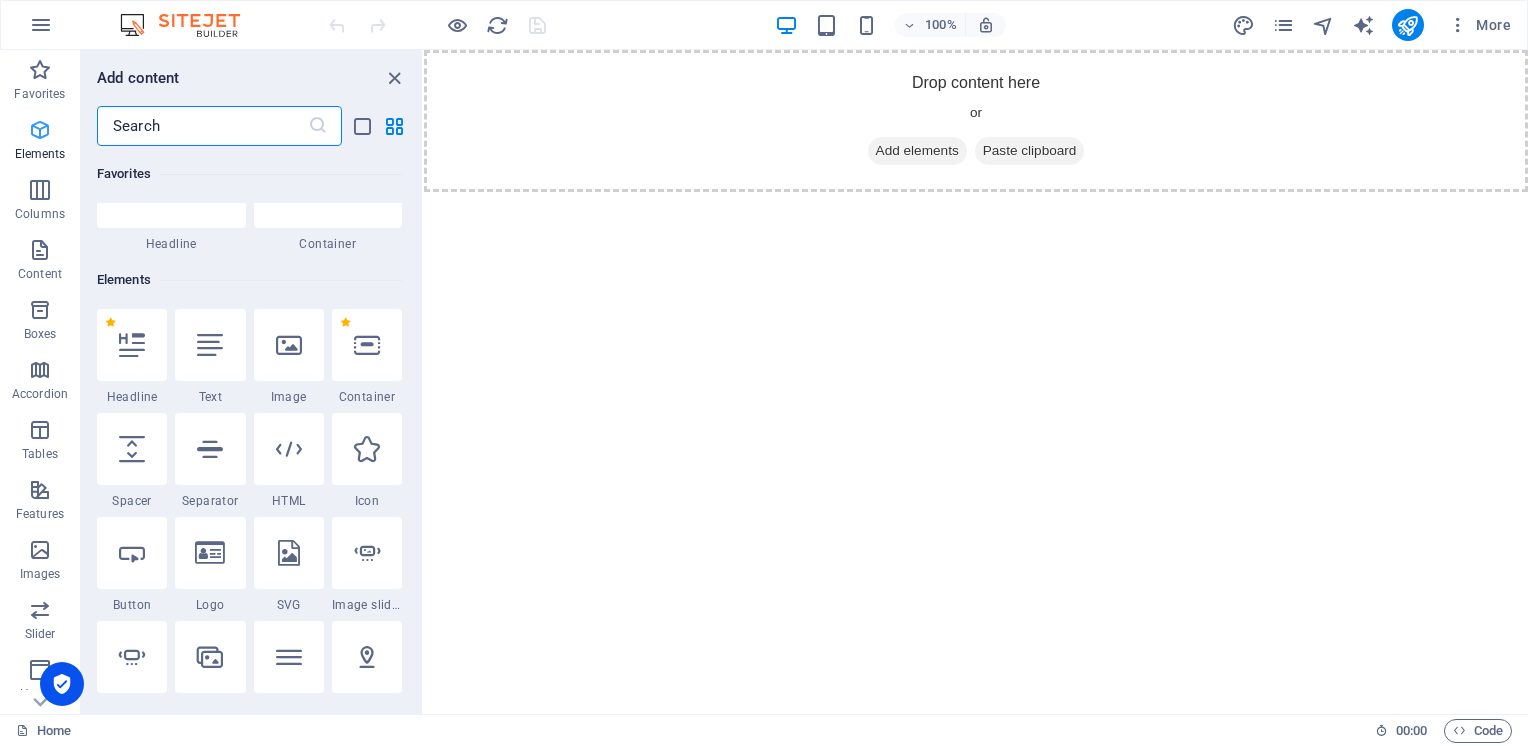 scroll, scrollTop: 212, scrollLeft: 0, axis: vertical 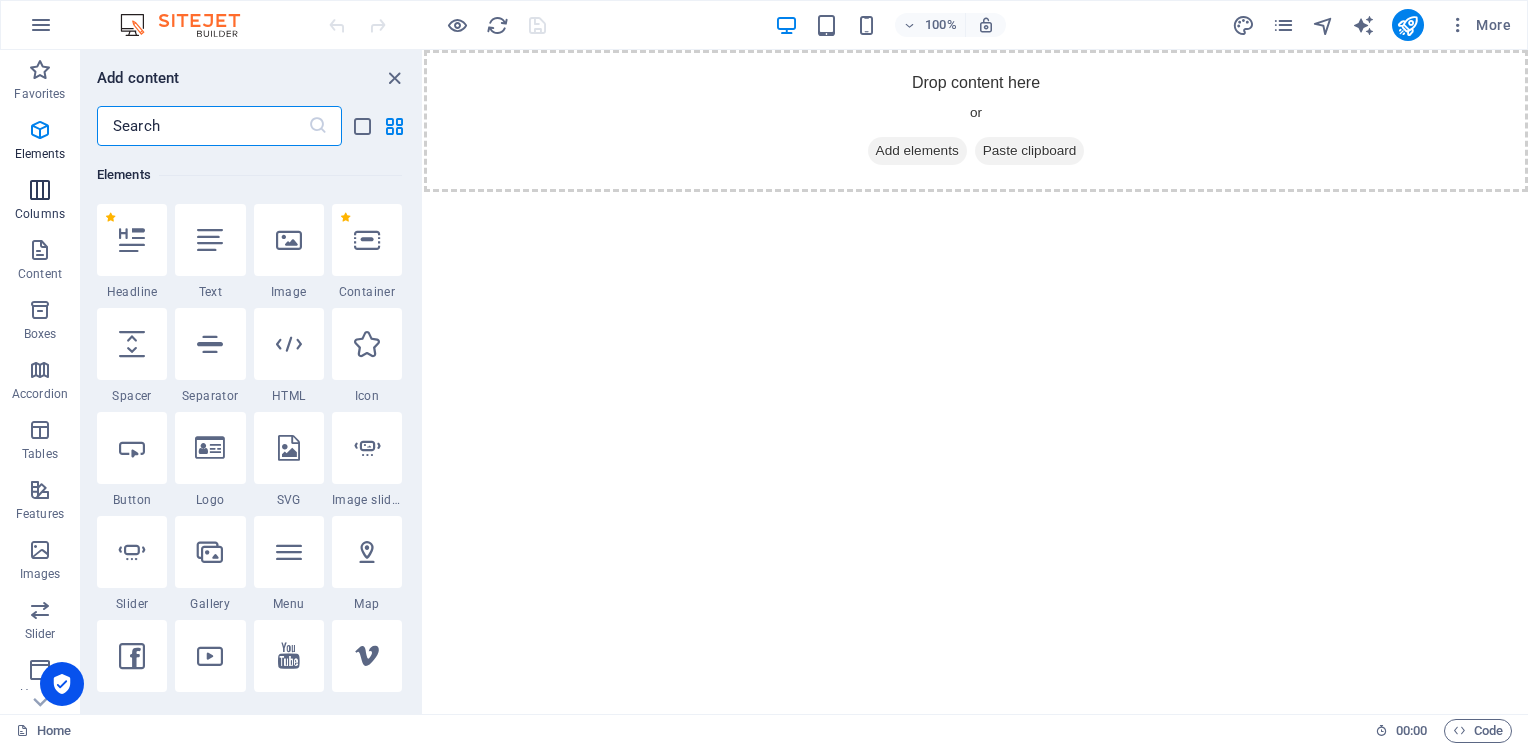 click at bounding box center (40, 190) 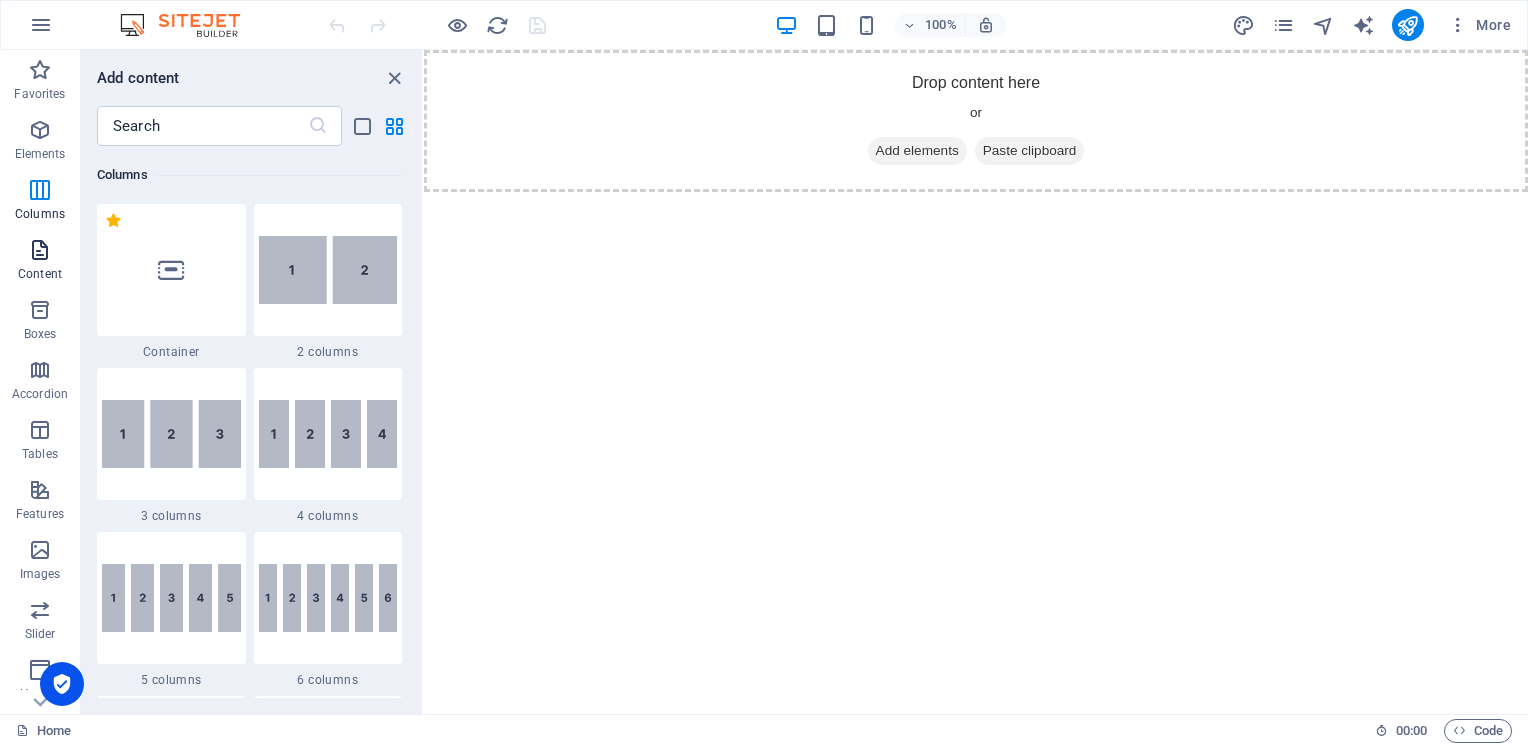 click at bounding box center (40, 250) 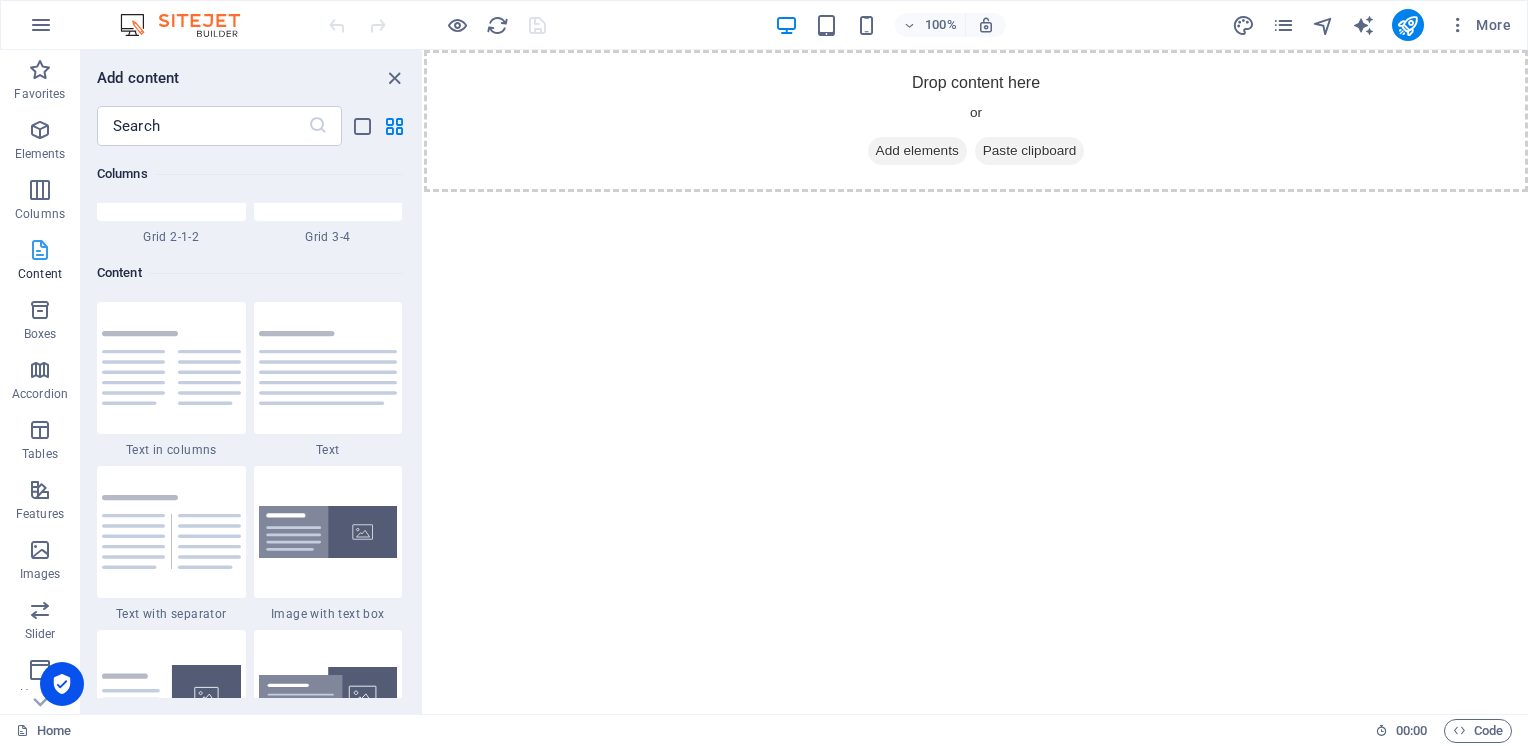scroll, scrollTop: 3498, scrollLeft: 0, axis: vertical 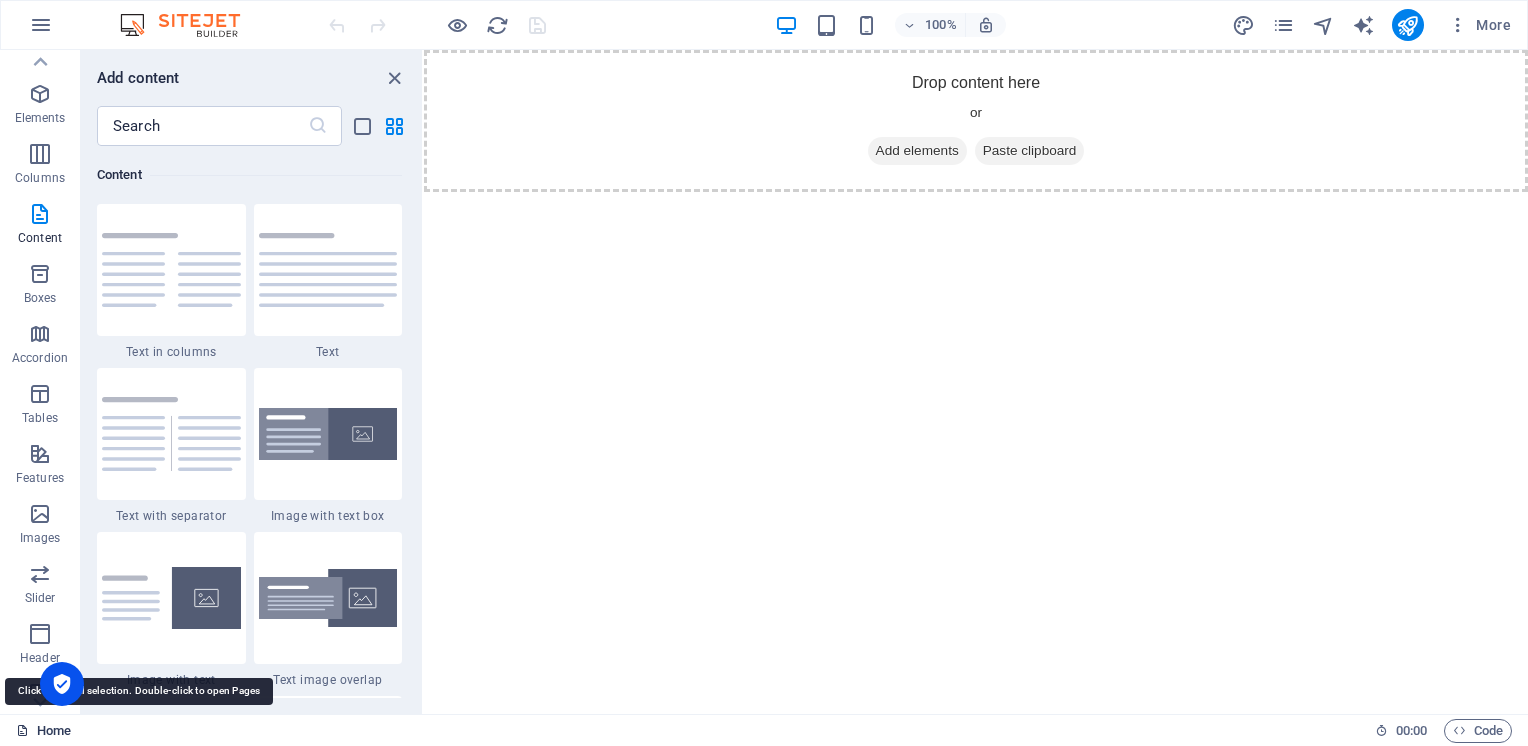 click on "Home" at bounding box center (43, 731) 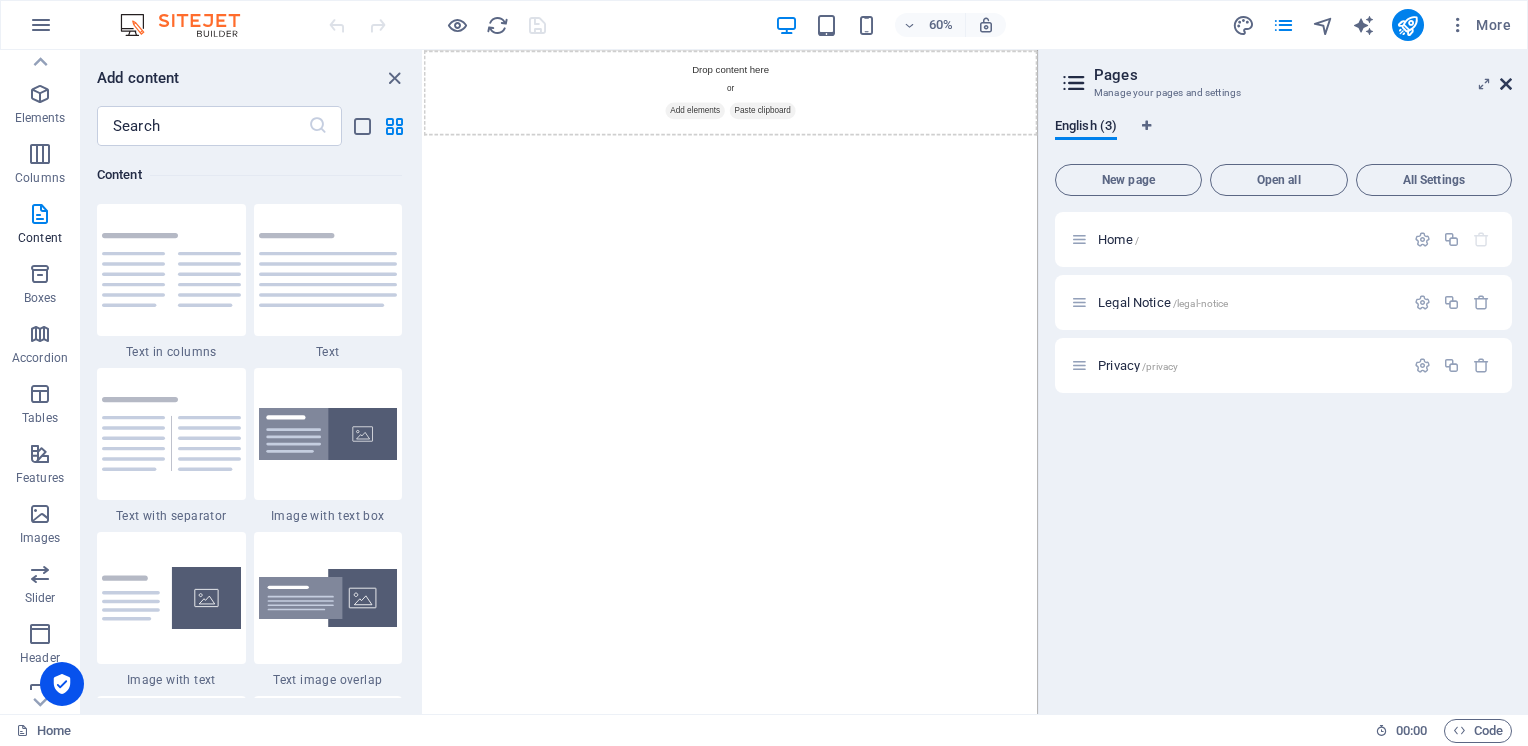 click at bounding box center (1506, 84) 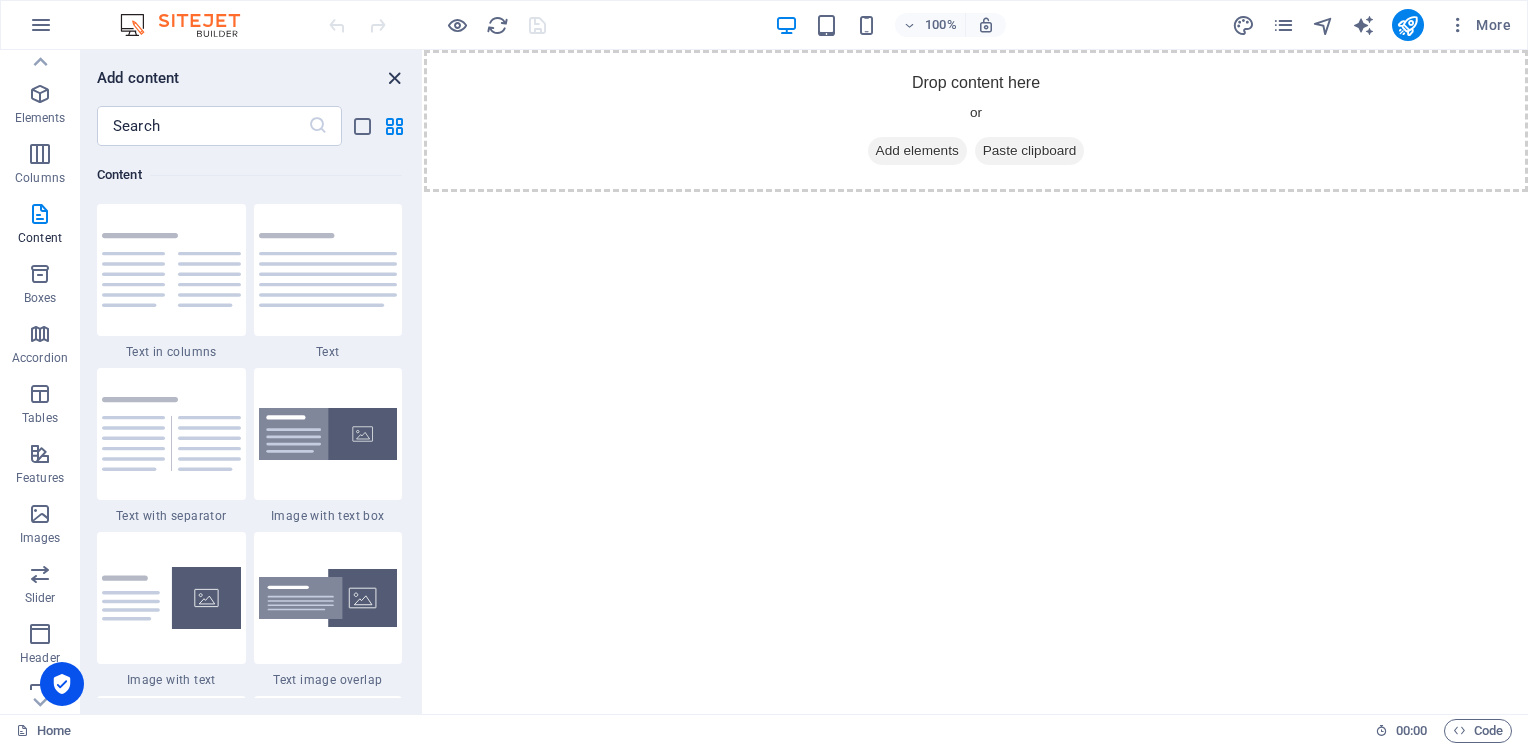 click at bounding box center [394, 78] 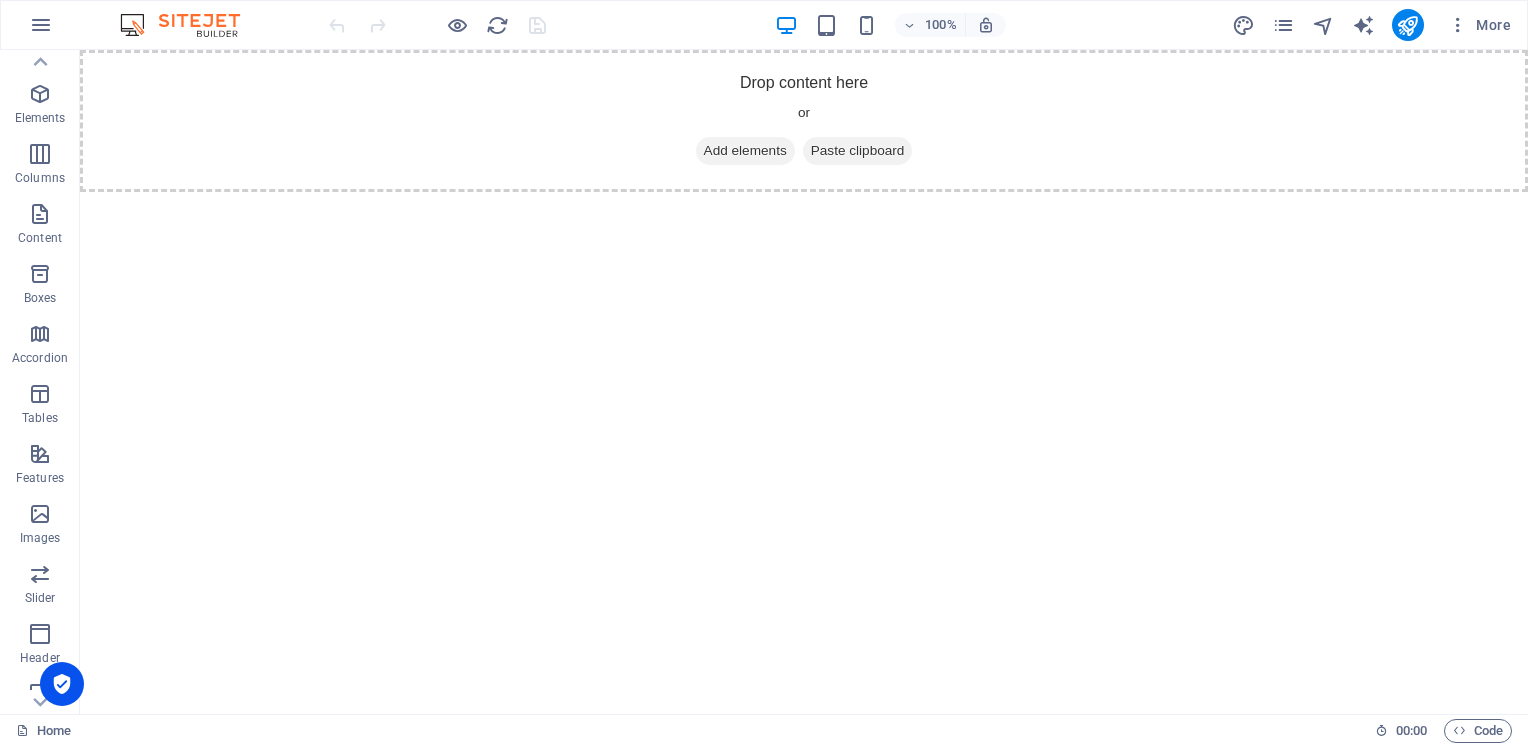 click at bounding box center [190, 25] 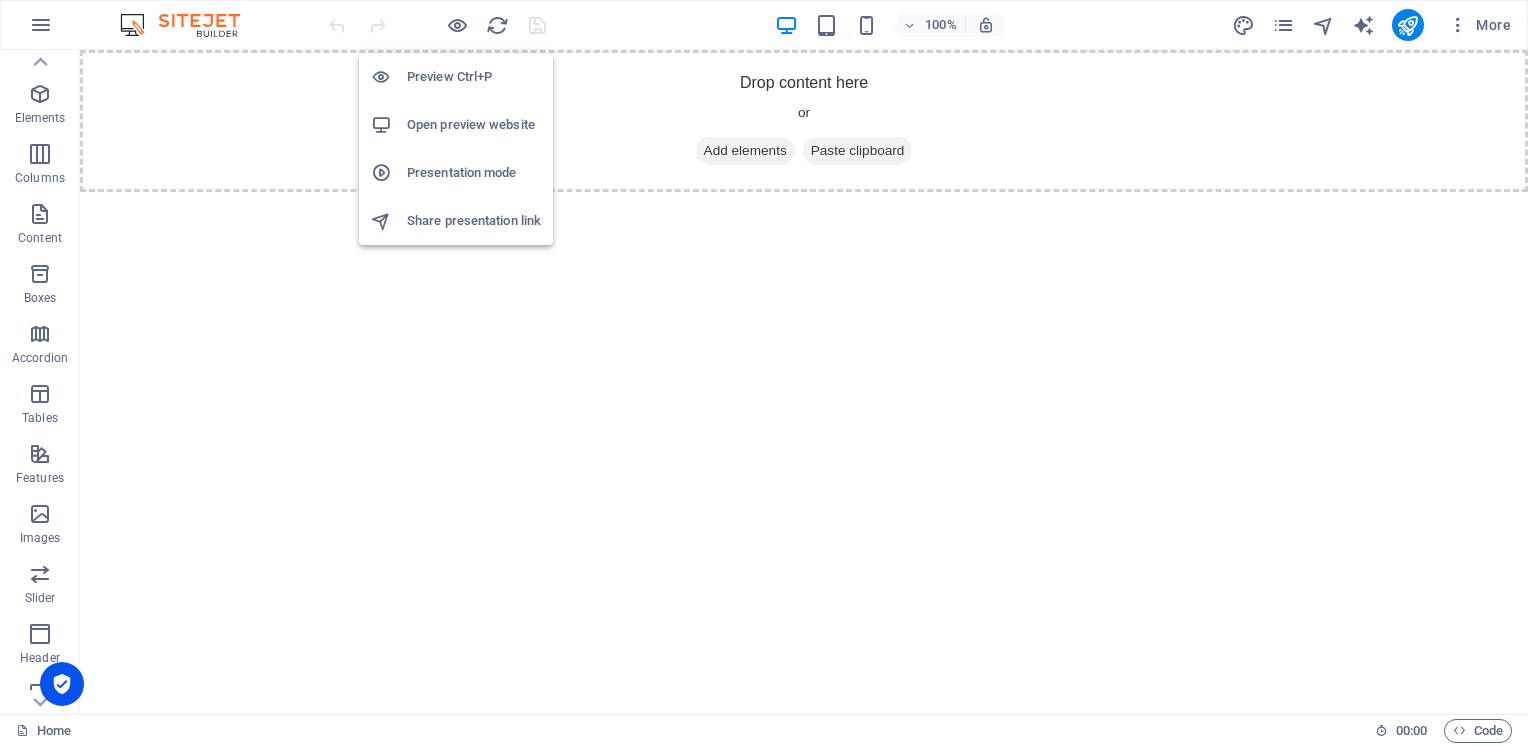 click on "Open preview website" at bounding box center [474, 125] 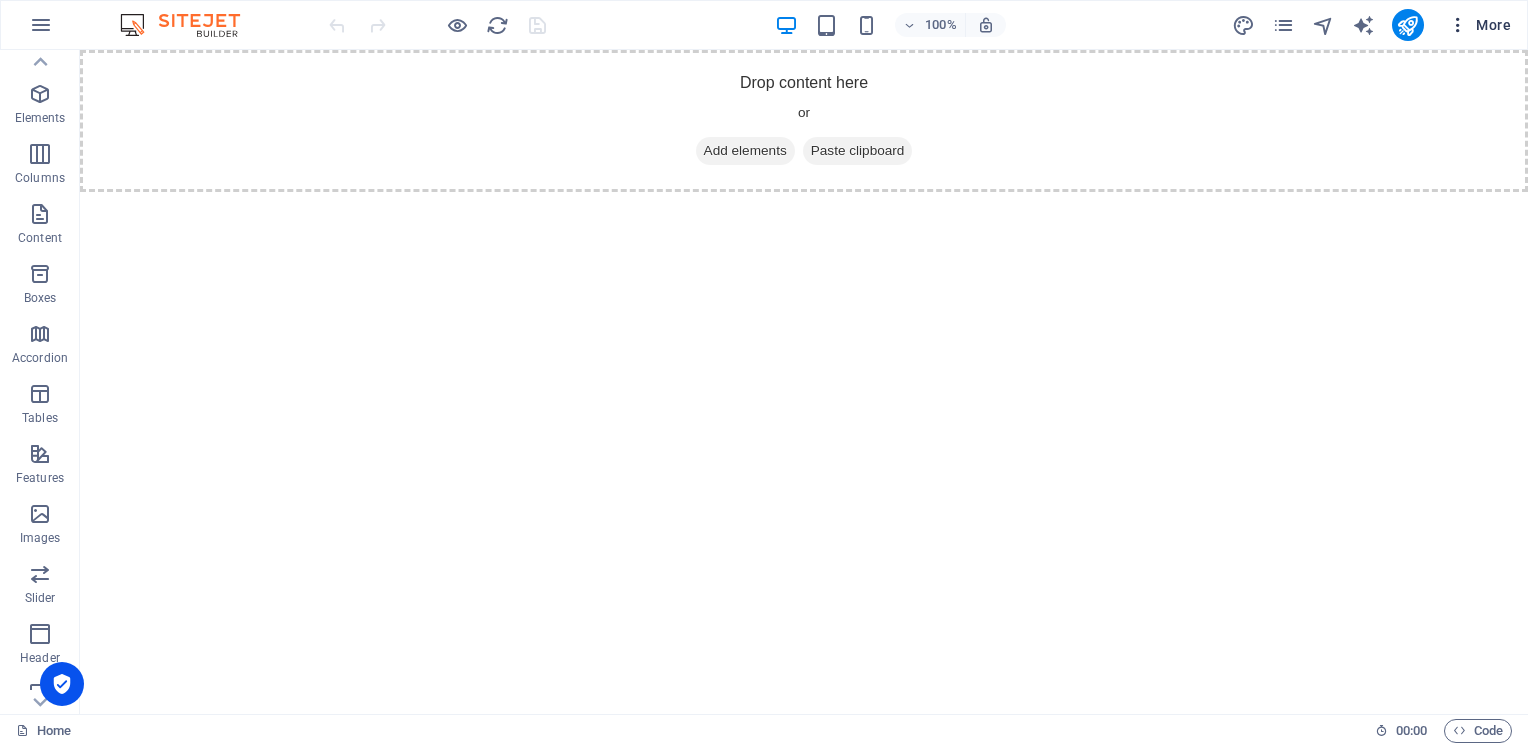 click on "More" at bounding box center [1479, 25] 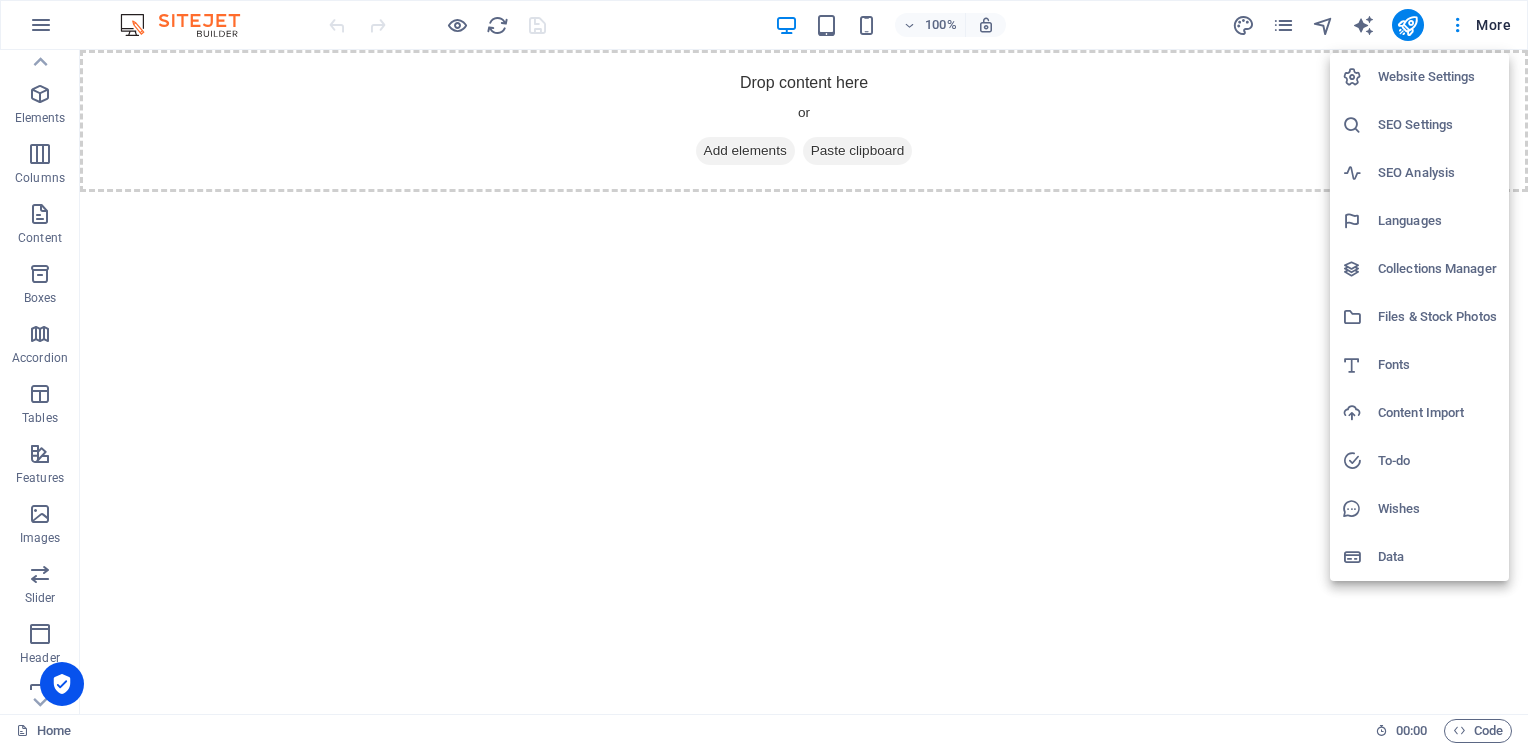 click on "Website Settings" at bounding box center [1437, 77] 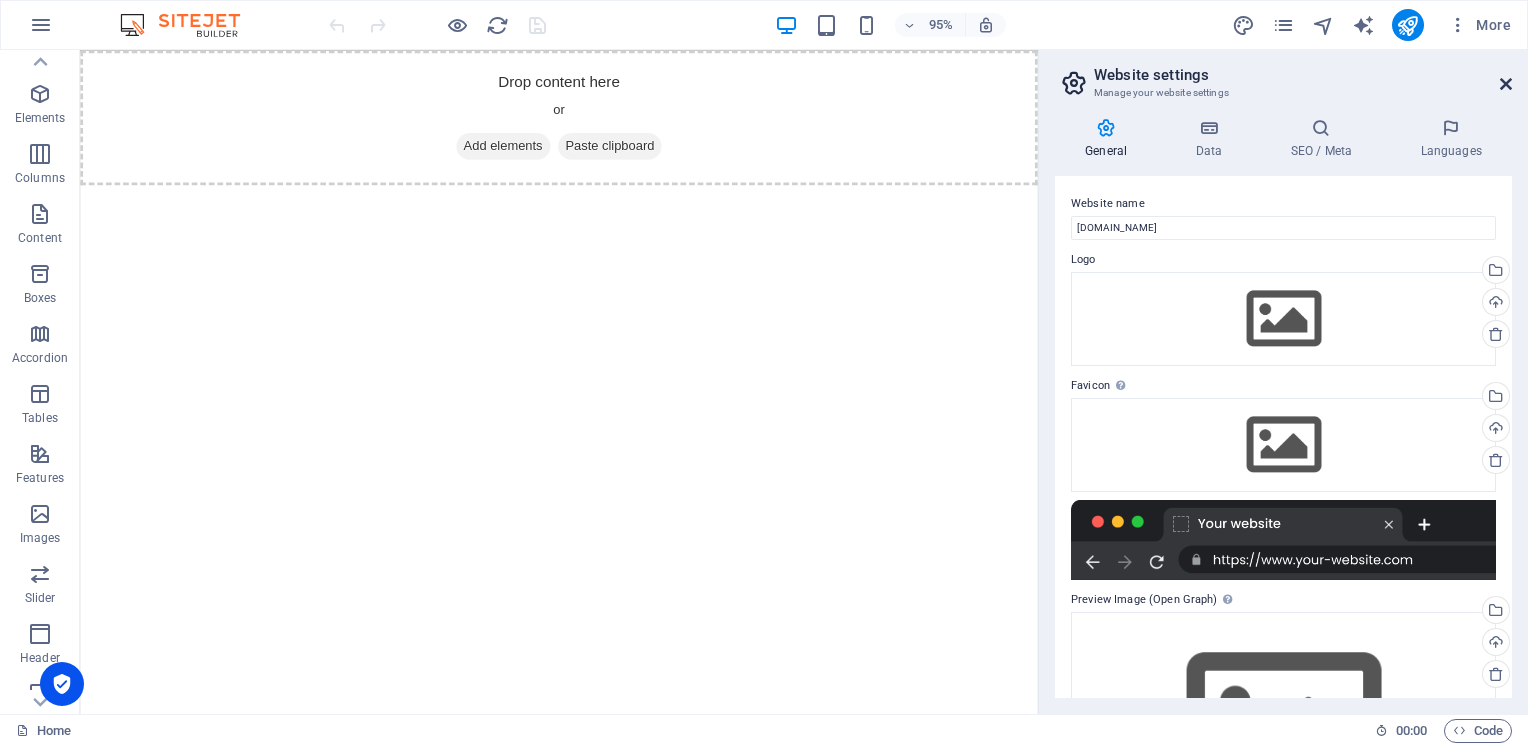 click at bounding box center (1506, 84) 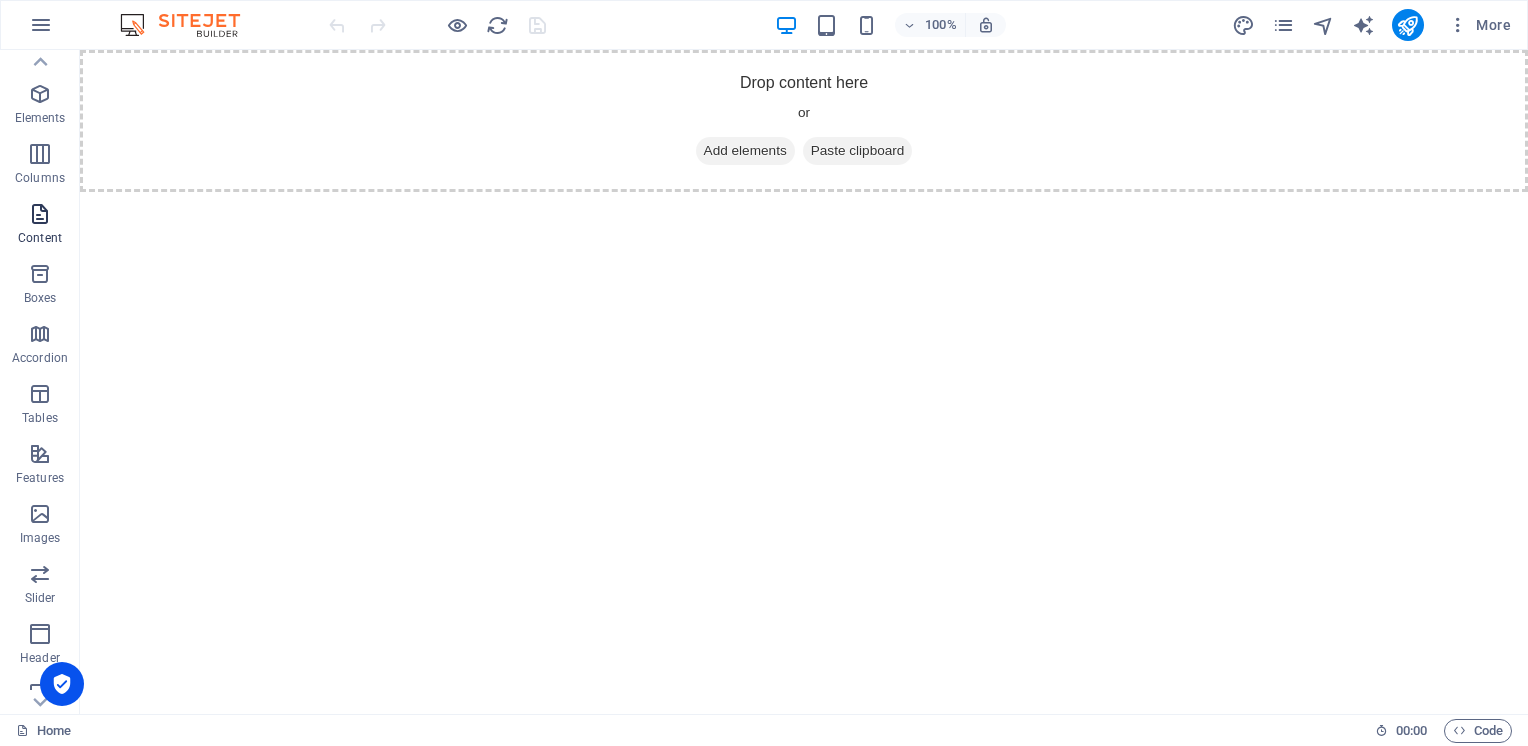 click at bounding box center [40, 214] 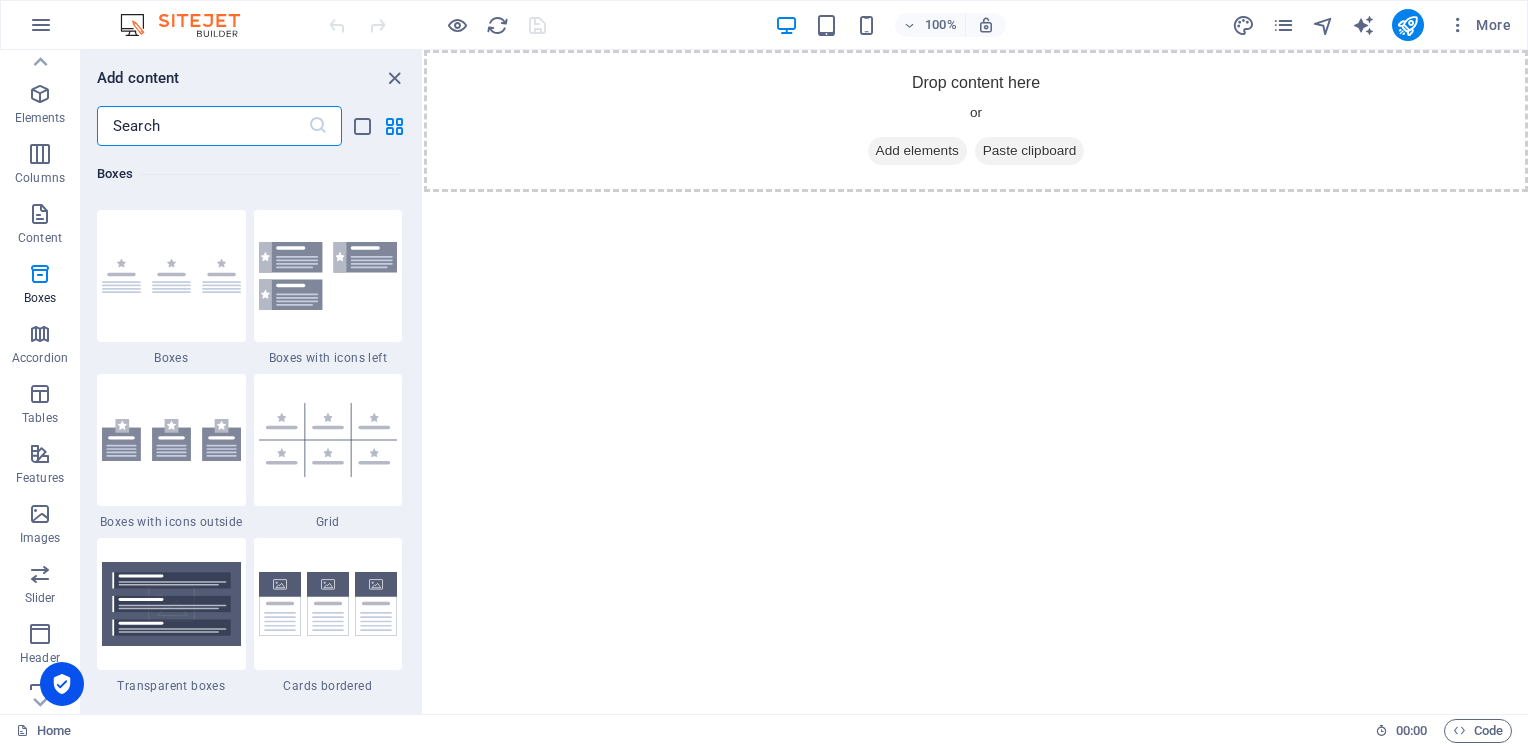 scroll, scrollTop: 5599, scrollLeft: 0, axis: vertical 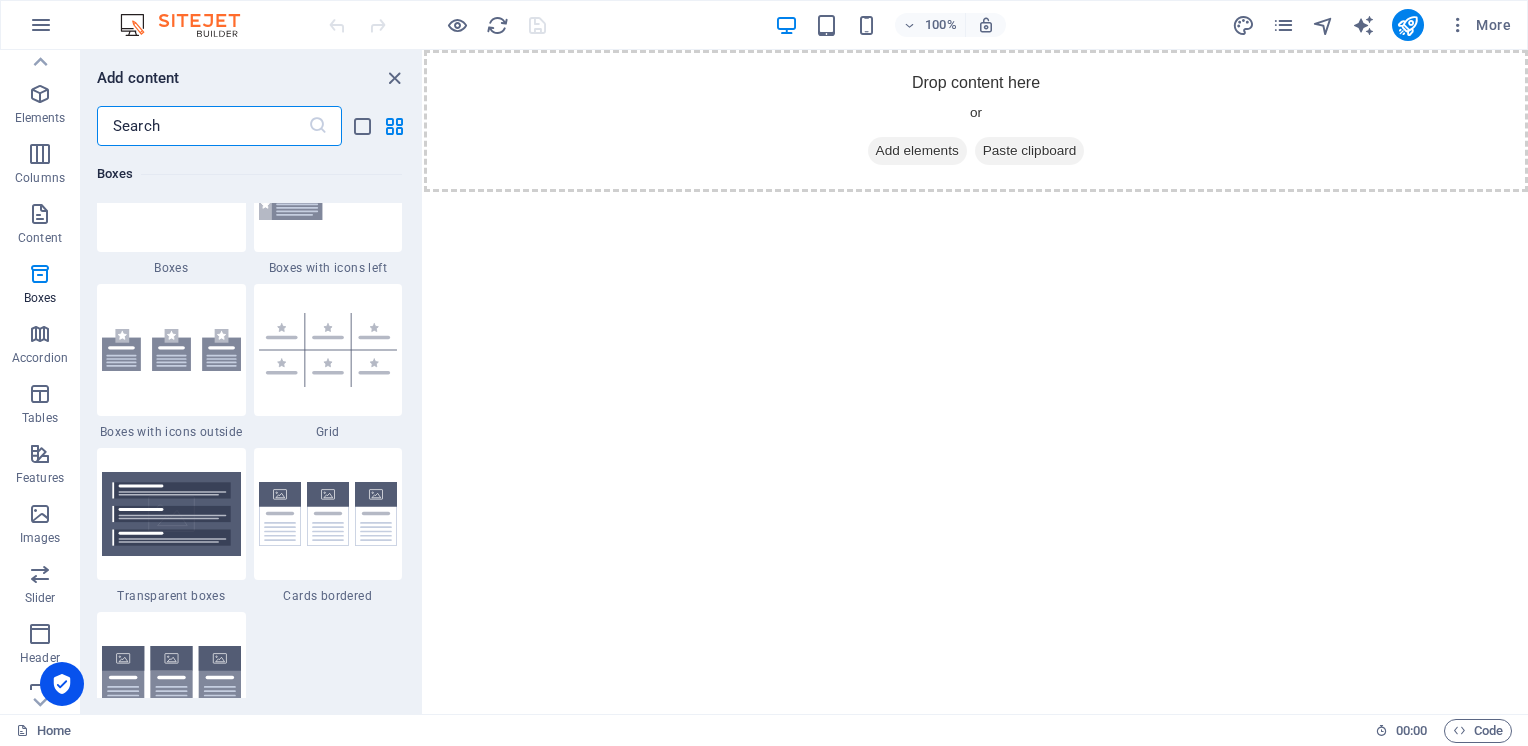 click on "Skip to main content
Drop content here or  Add elements  Paste clipboard" at bounding box center [976, 121] 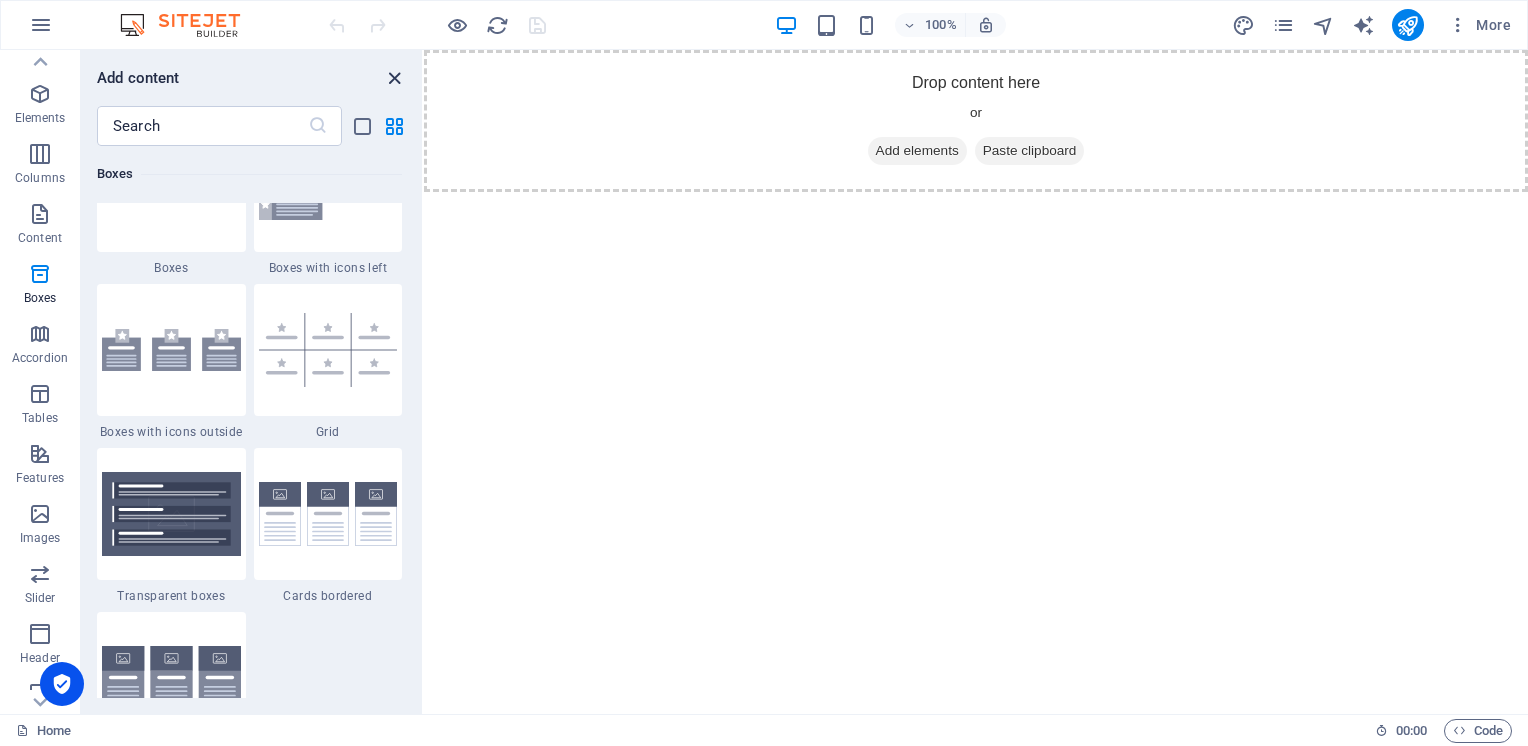 click at bounding box center (394, 78) 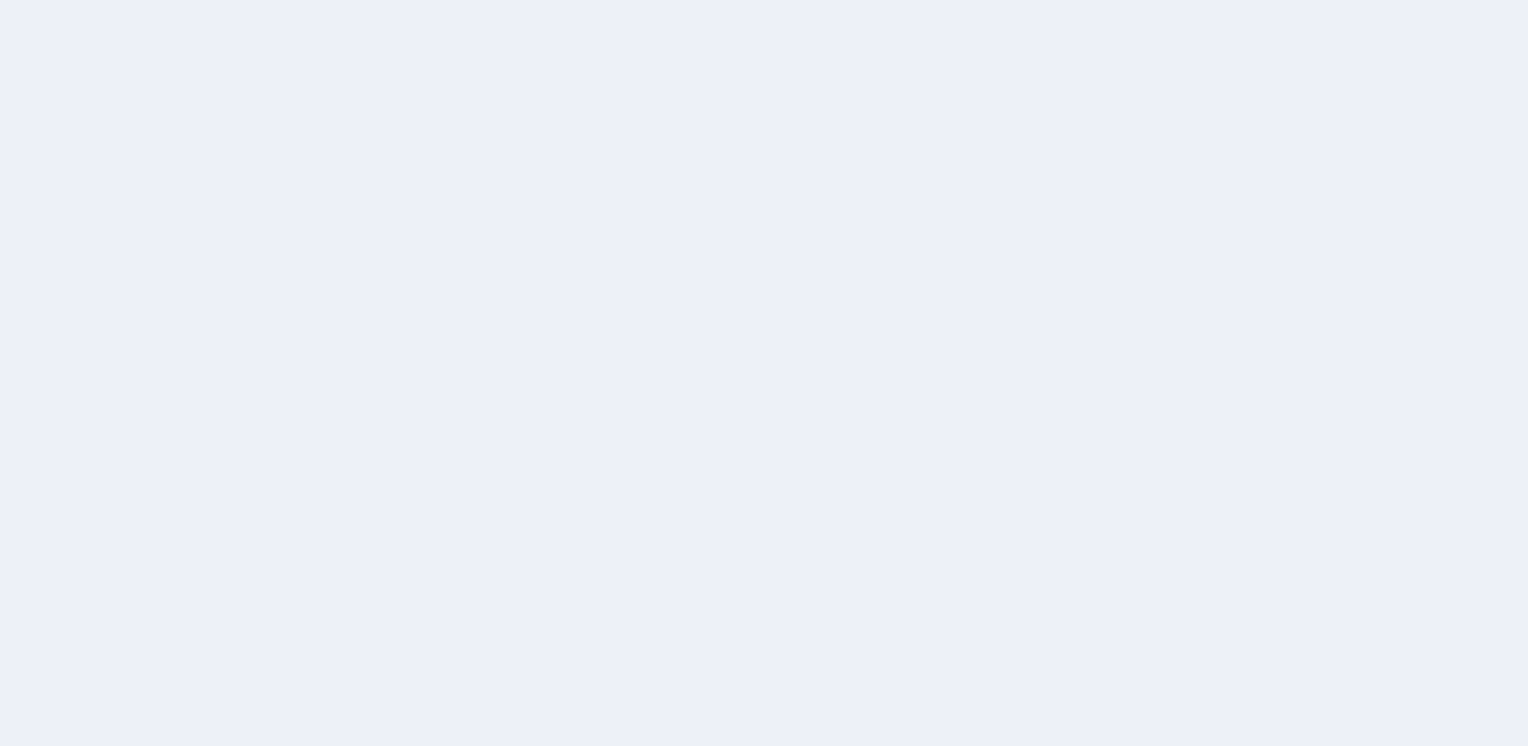 scroll, scrollTop: 0, scrollLeft: 0, axis: both 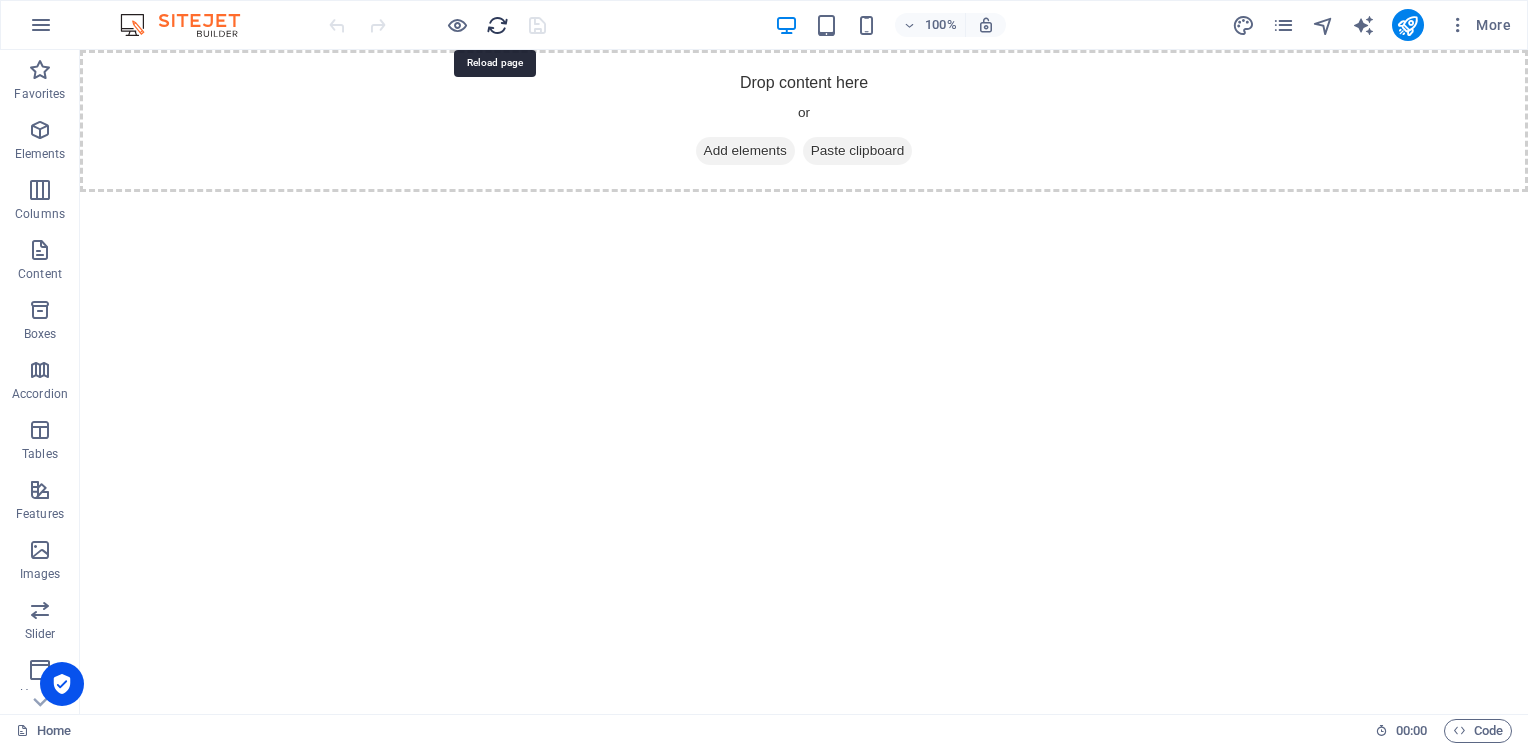 click at bounding box center [497, 25] 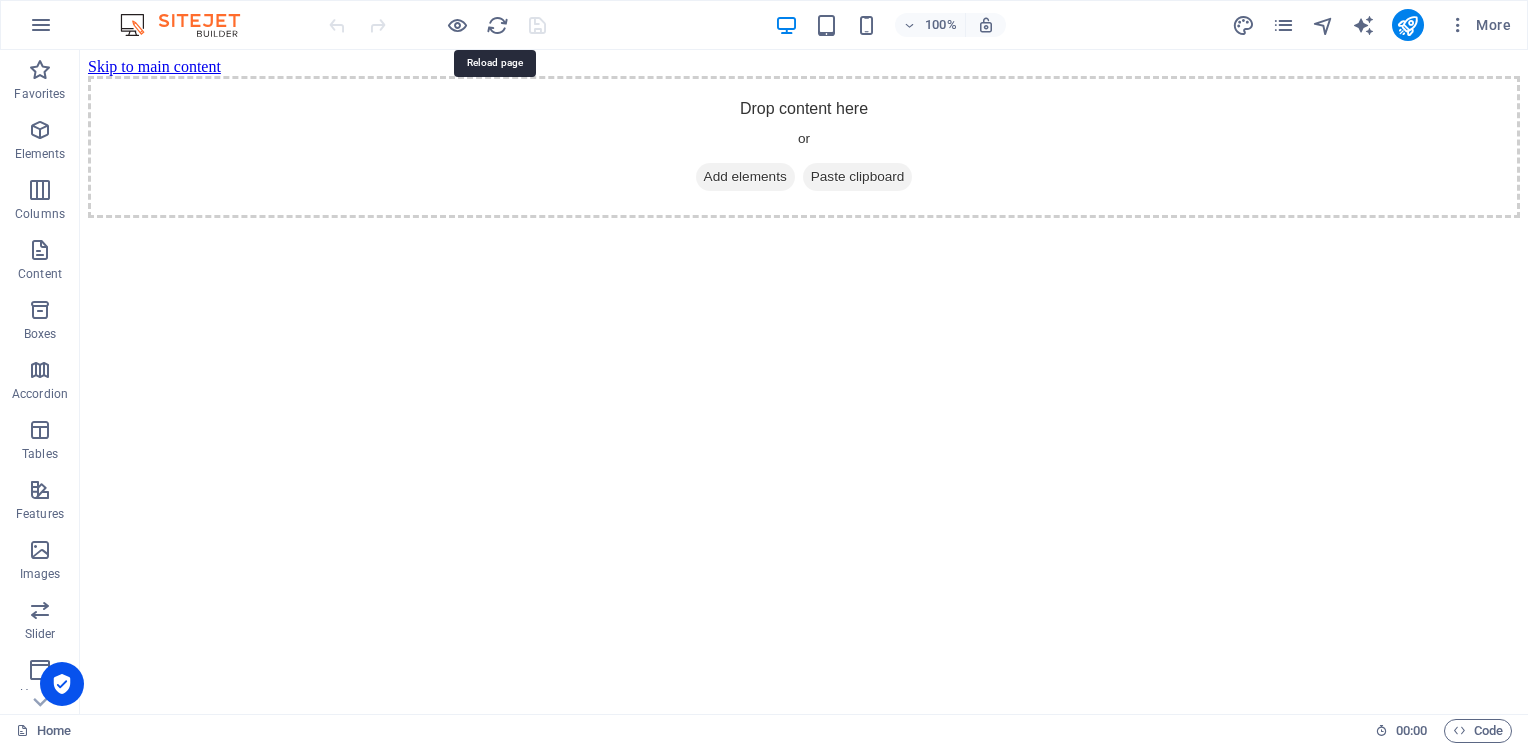 scroll, scrollTop: 0, scrollLeft: 0, axis: both 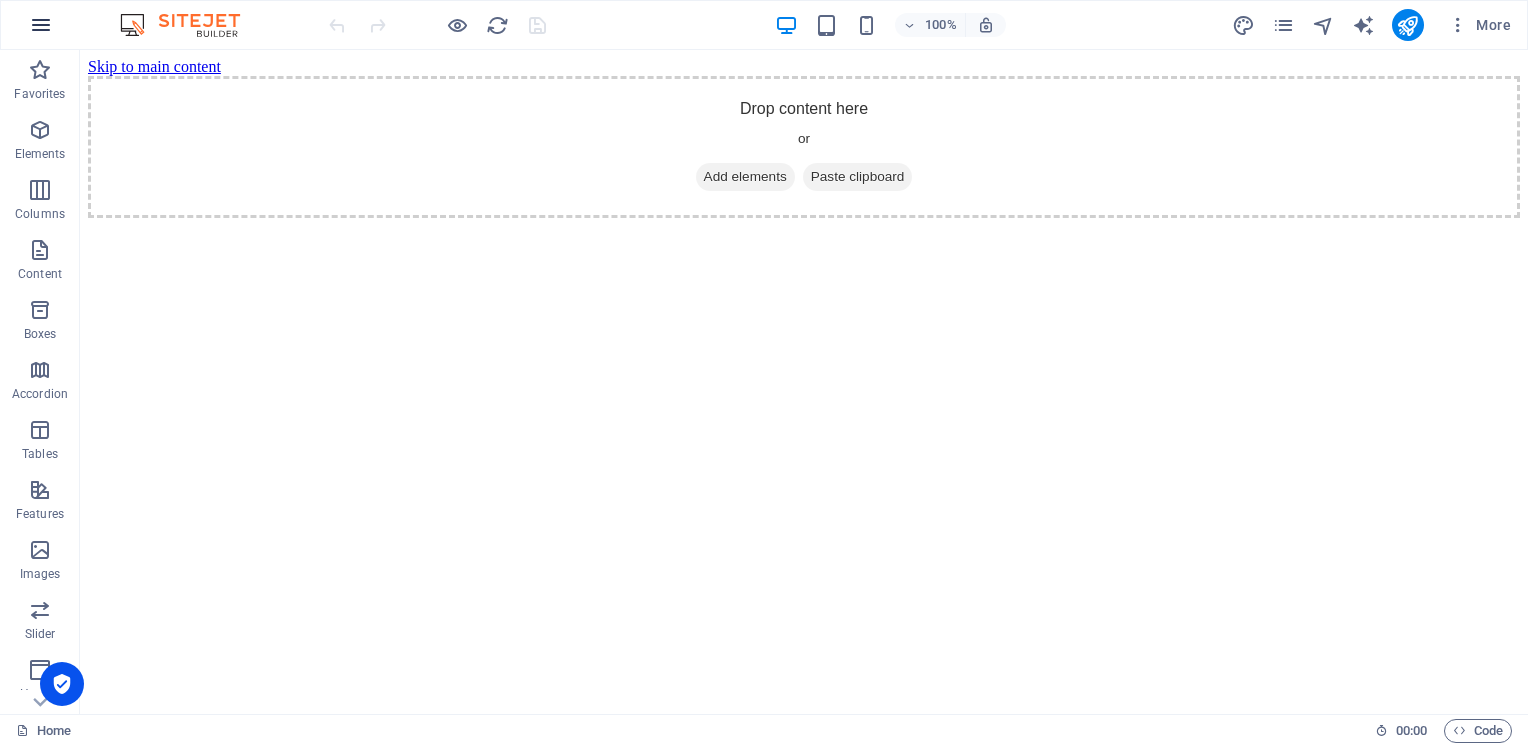 click at bounding box center (41, 25) 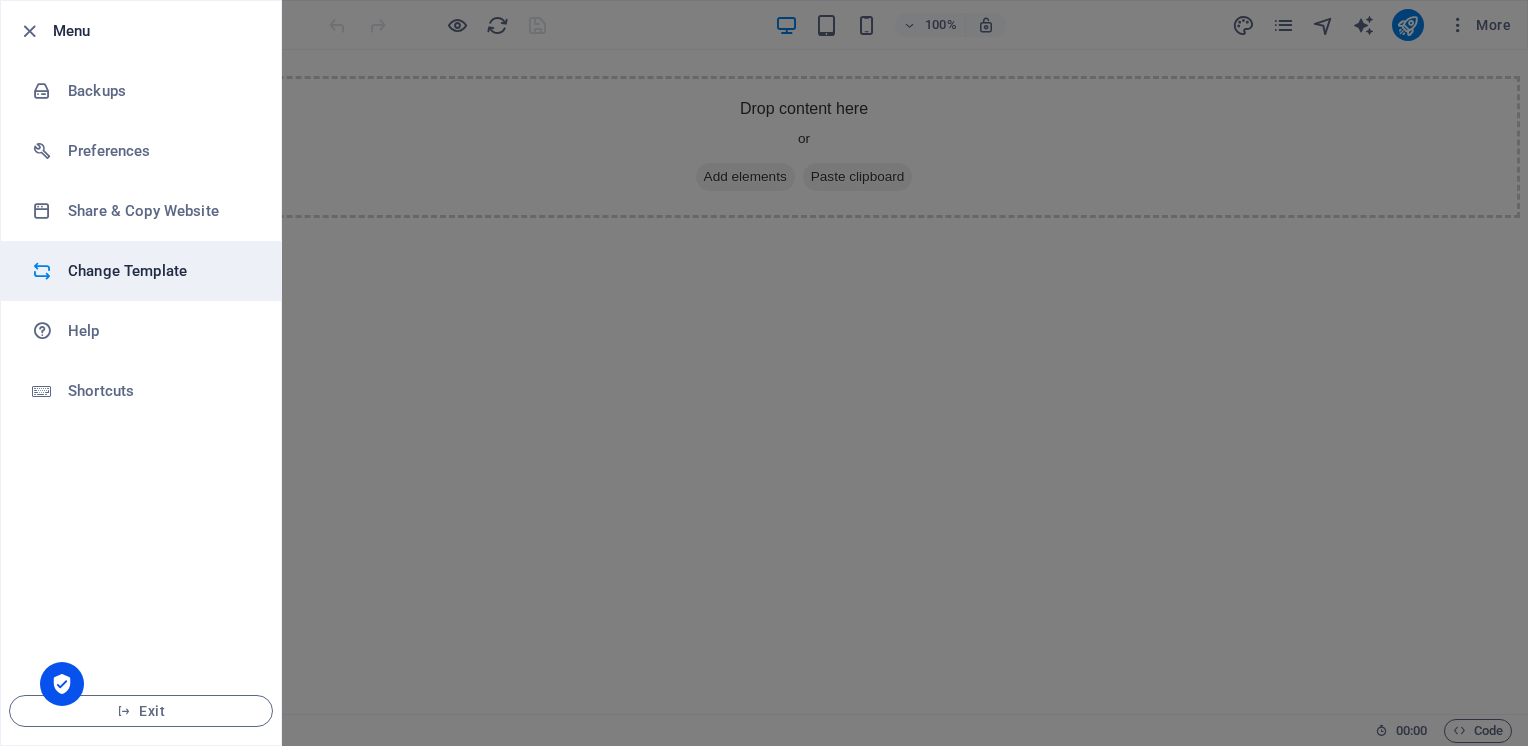 click on "Change Template" at bounding box center (160, 271) 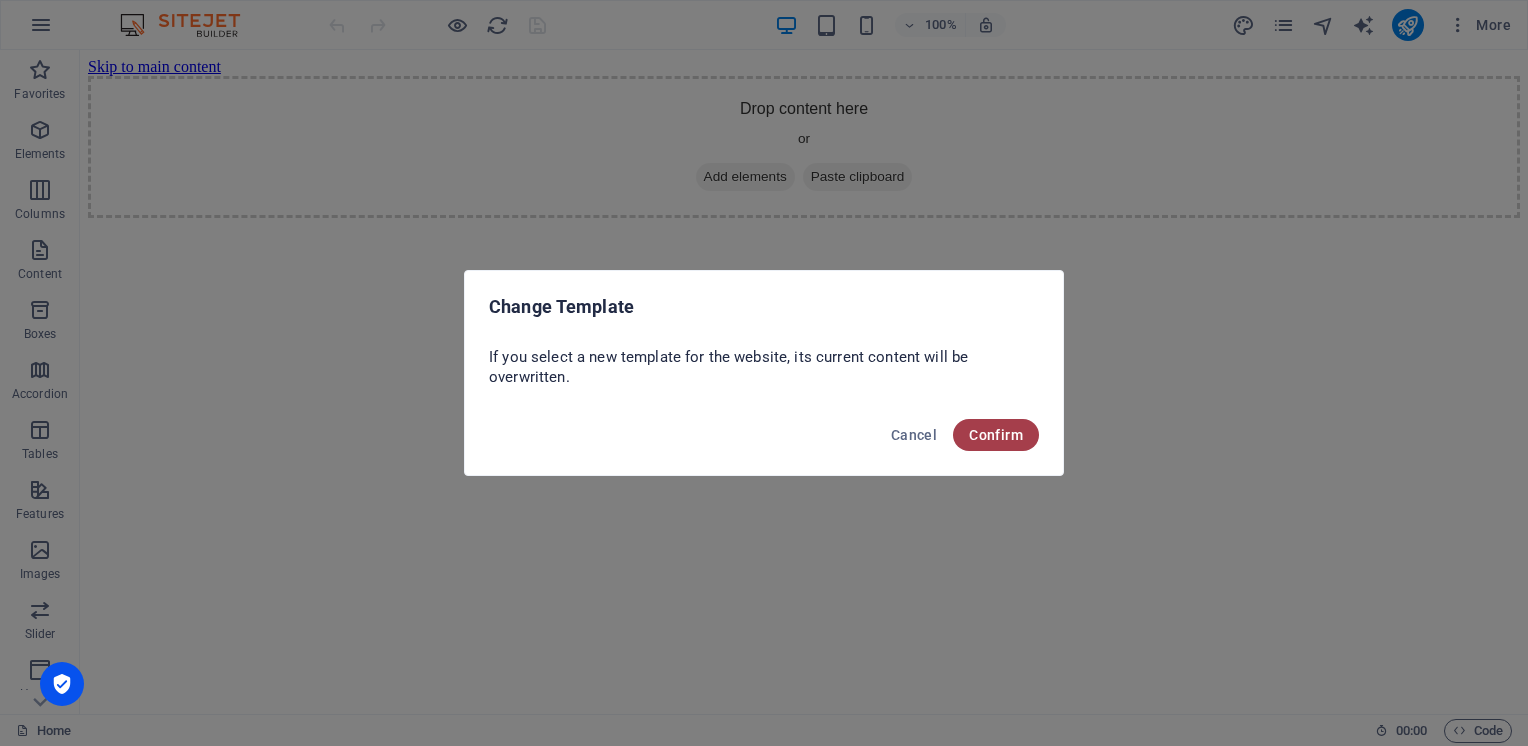 click on "Confirm" at bounding box center [996, 435] 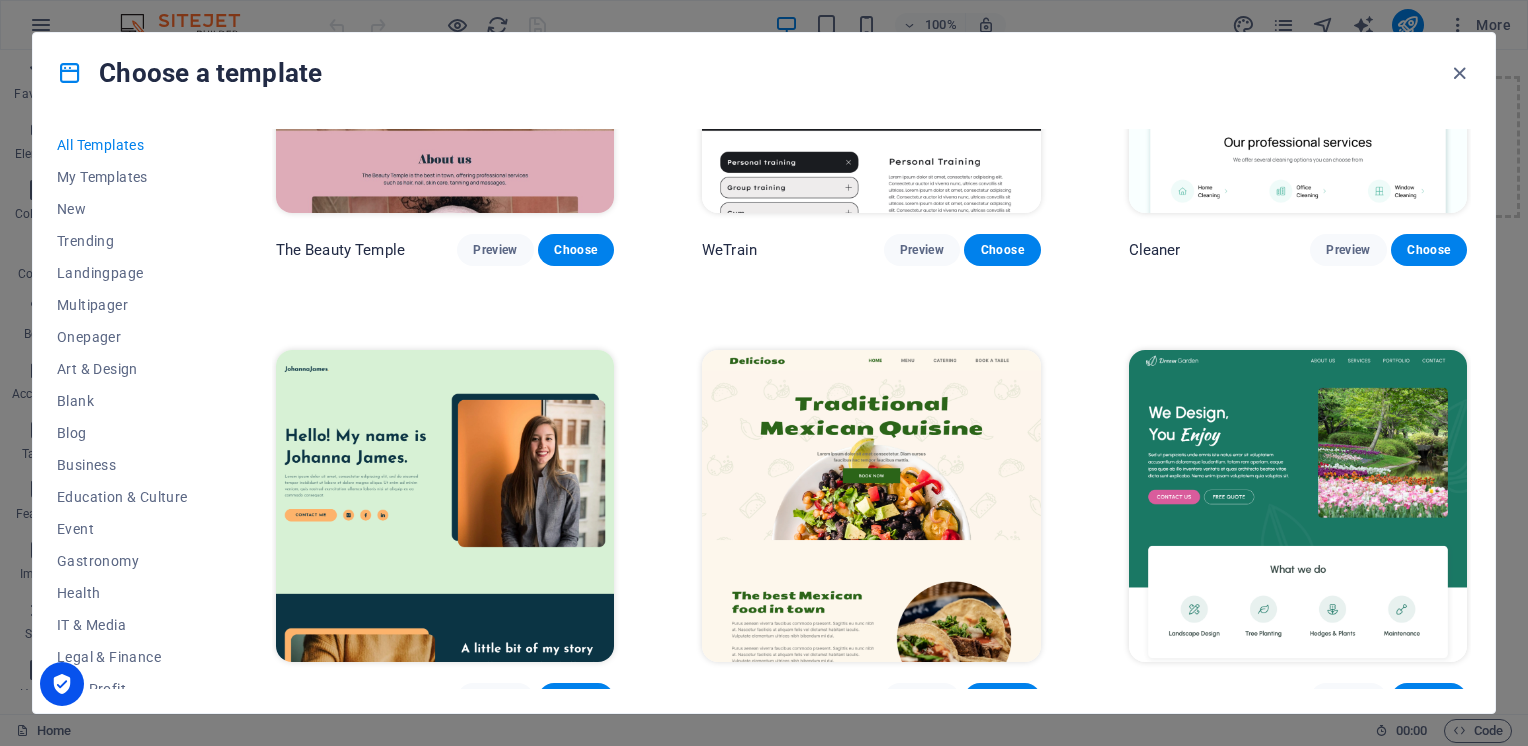 scroll, scrollTop: 2500, scrollLeft: 0, axis: vertical 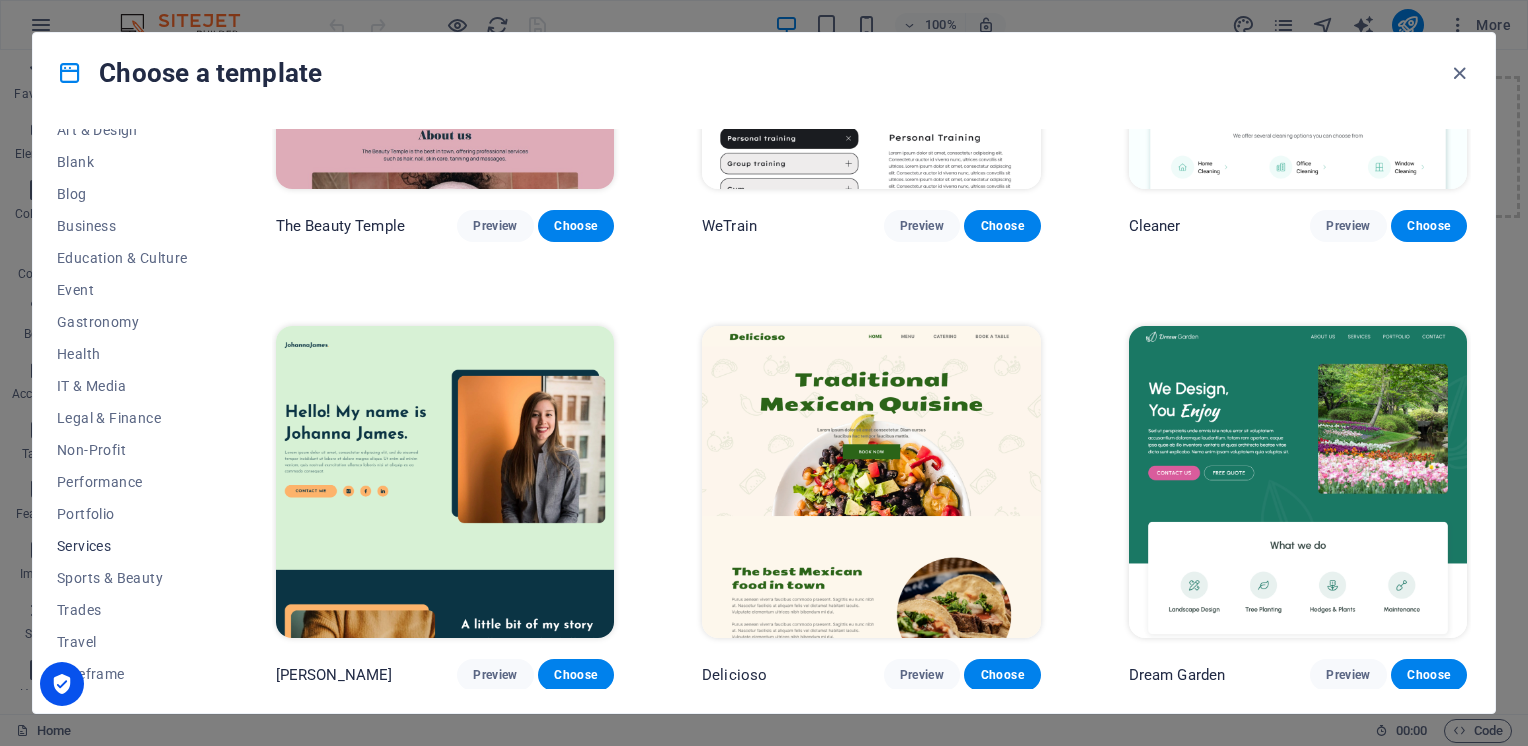 click on "Services" at bounding box center [122, 546] 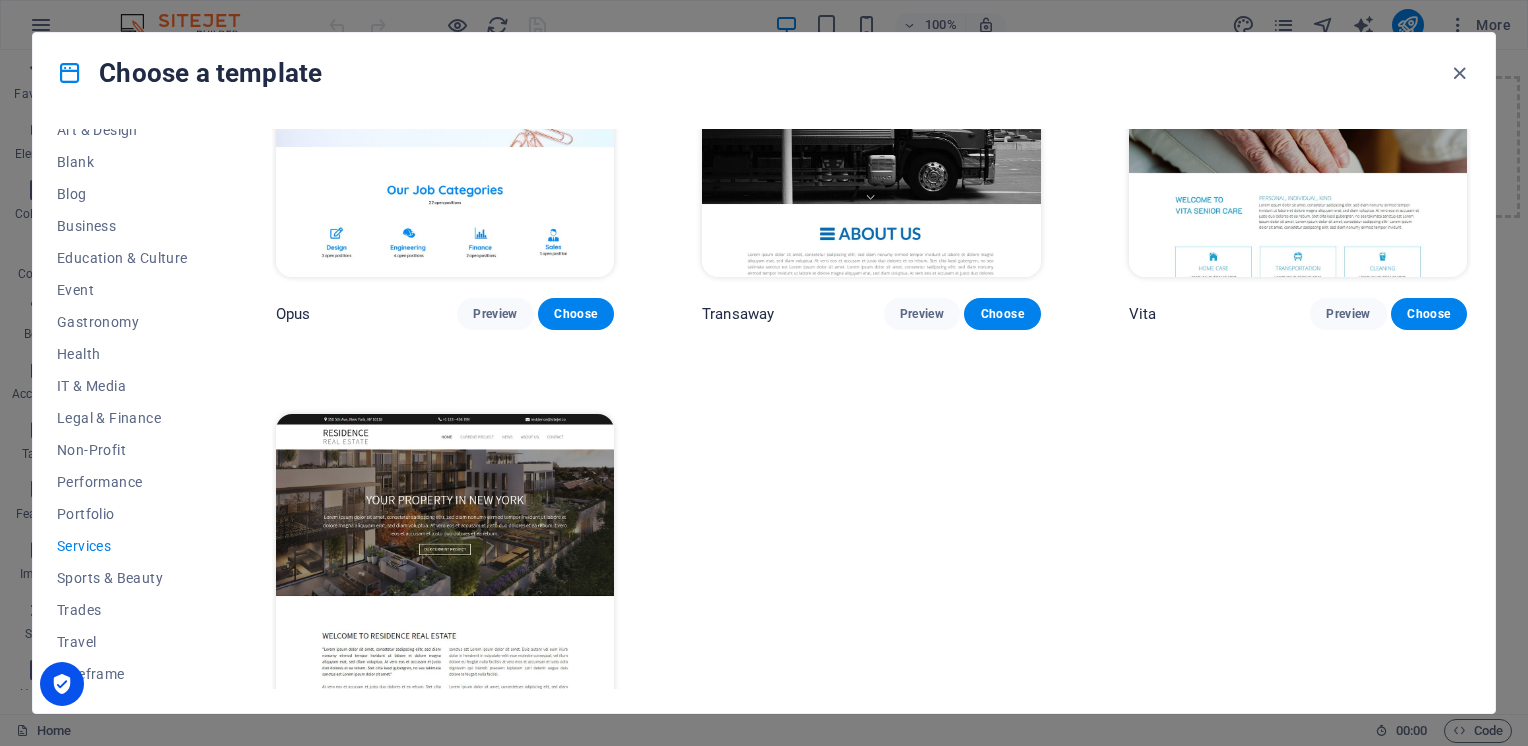 scroll, scrollTop: 2487, scrollLeft: 0, axis: vertical 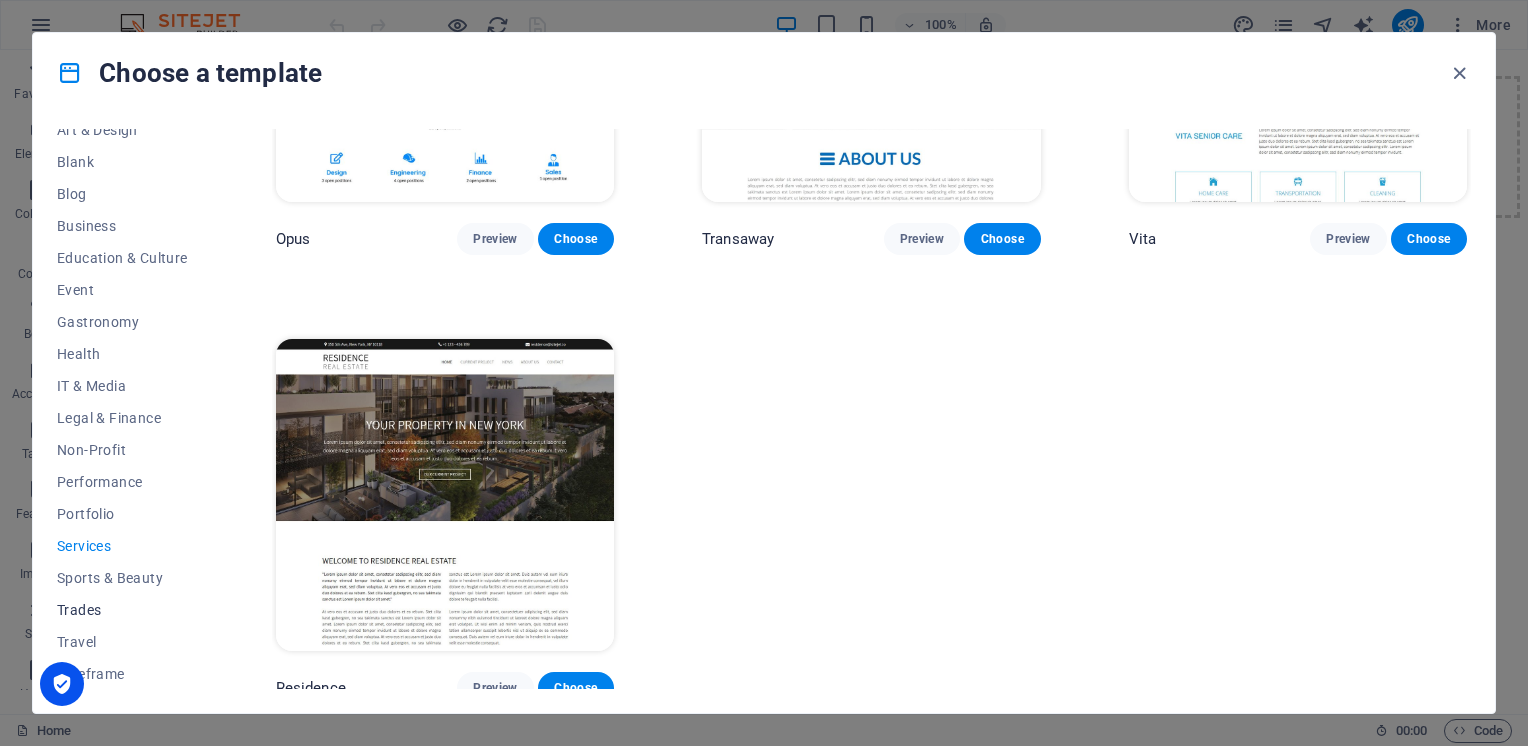 click on "Trades" at bounding box center [122, 610] 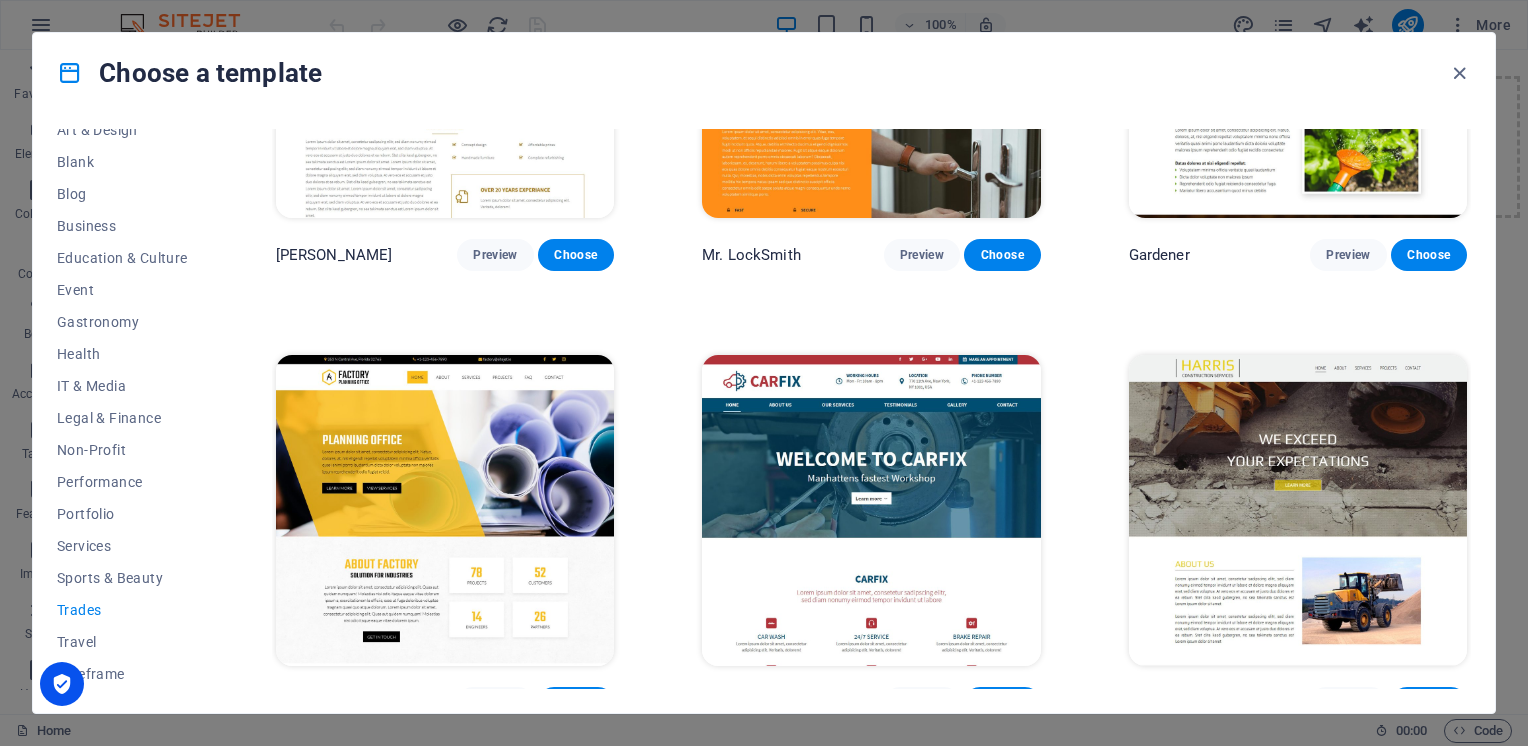 scroll, scrollTop: 700, scrollLeft: 0, axis: vertical 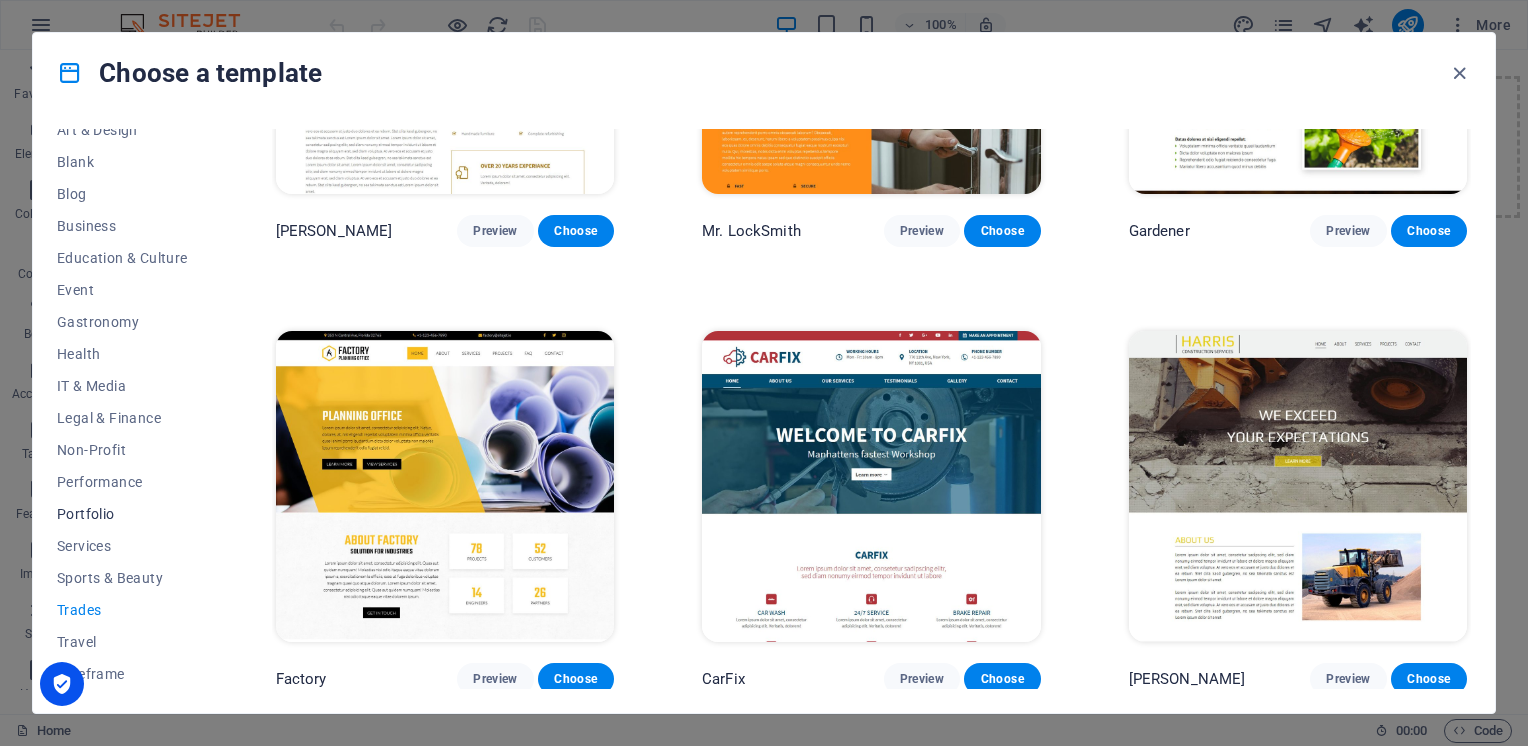 click on "Portfolio" at bounding box center (122, 514) 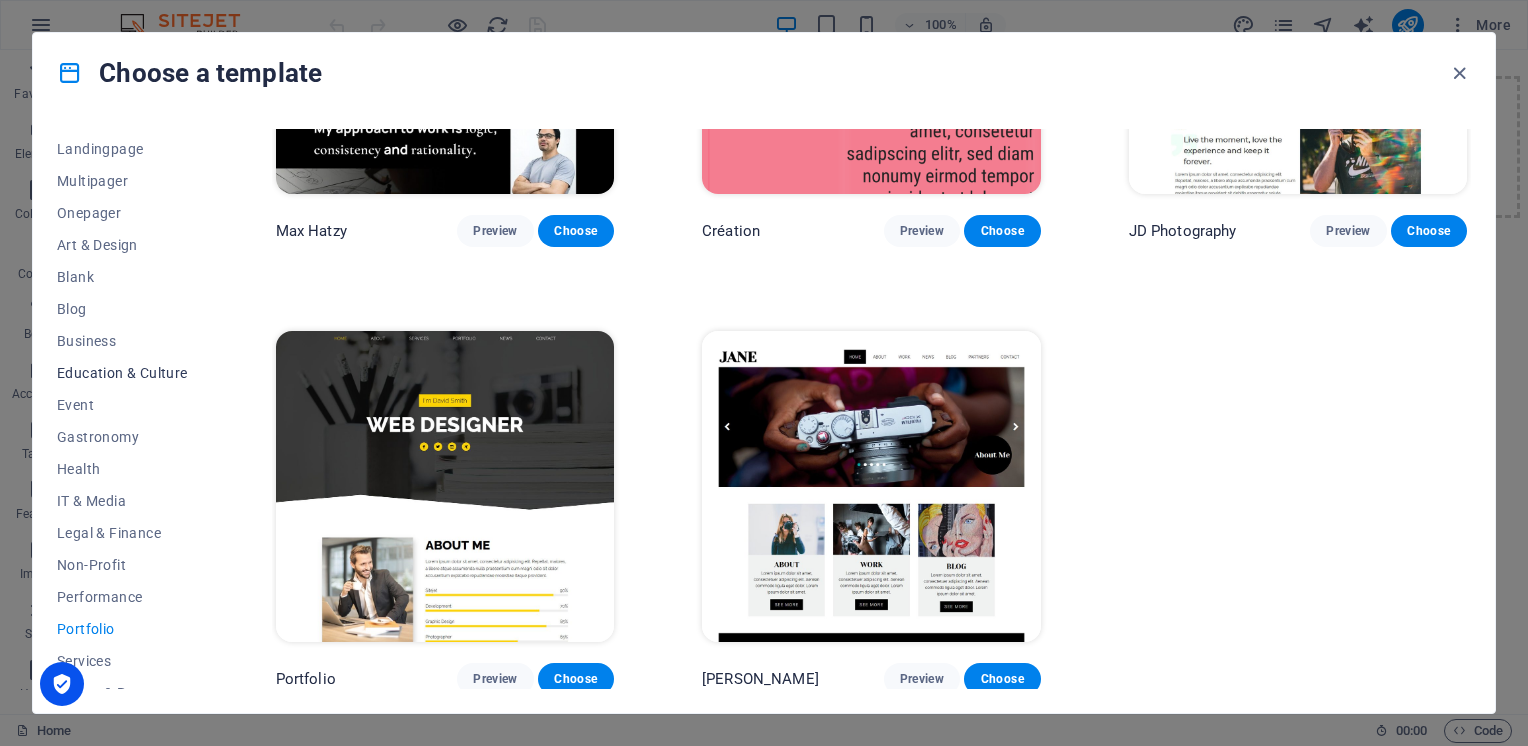 scroll, scrollTop: 139, scrollLeft: 0, axis: vertical 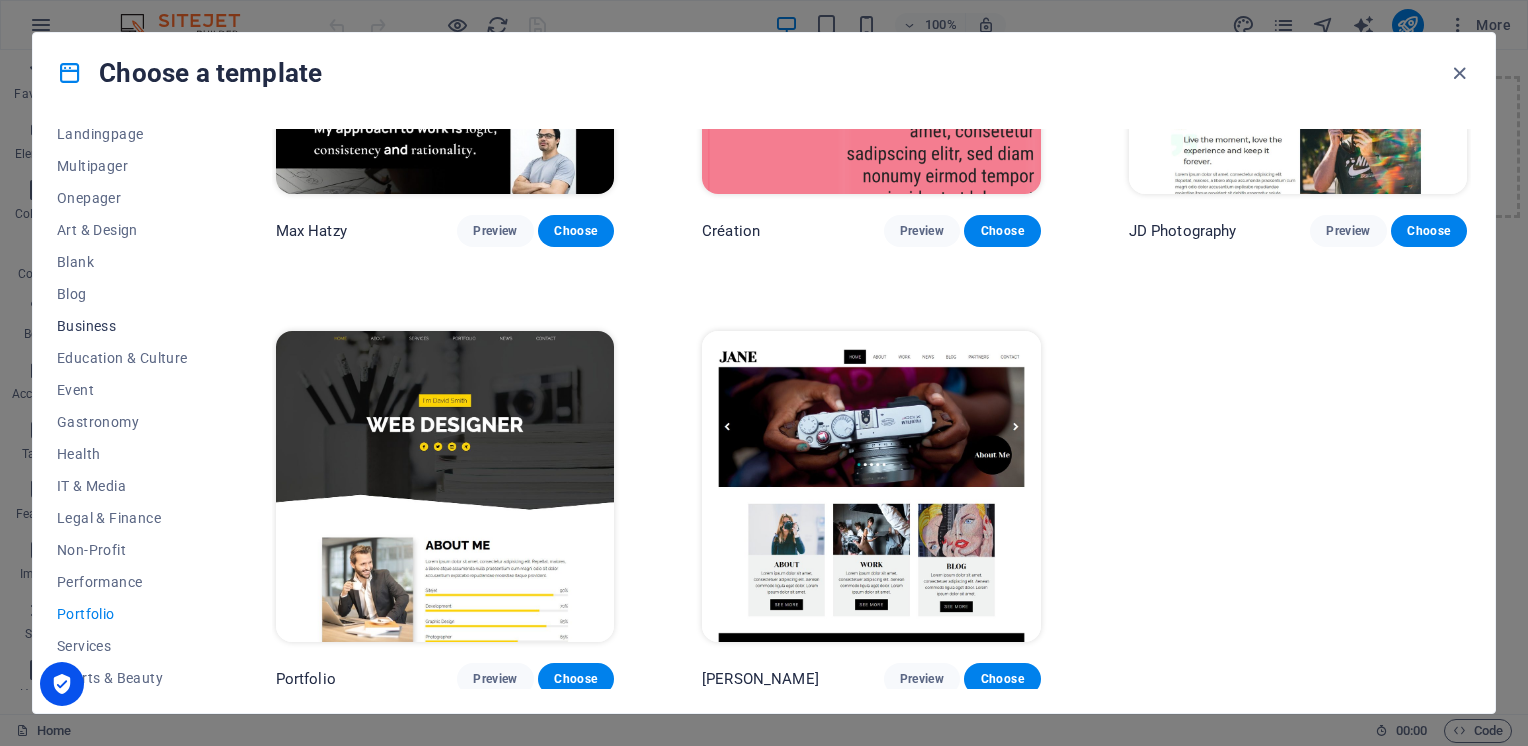 click on "Business" at bounding box center (122, 326) 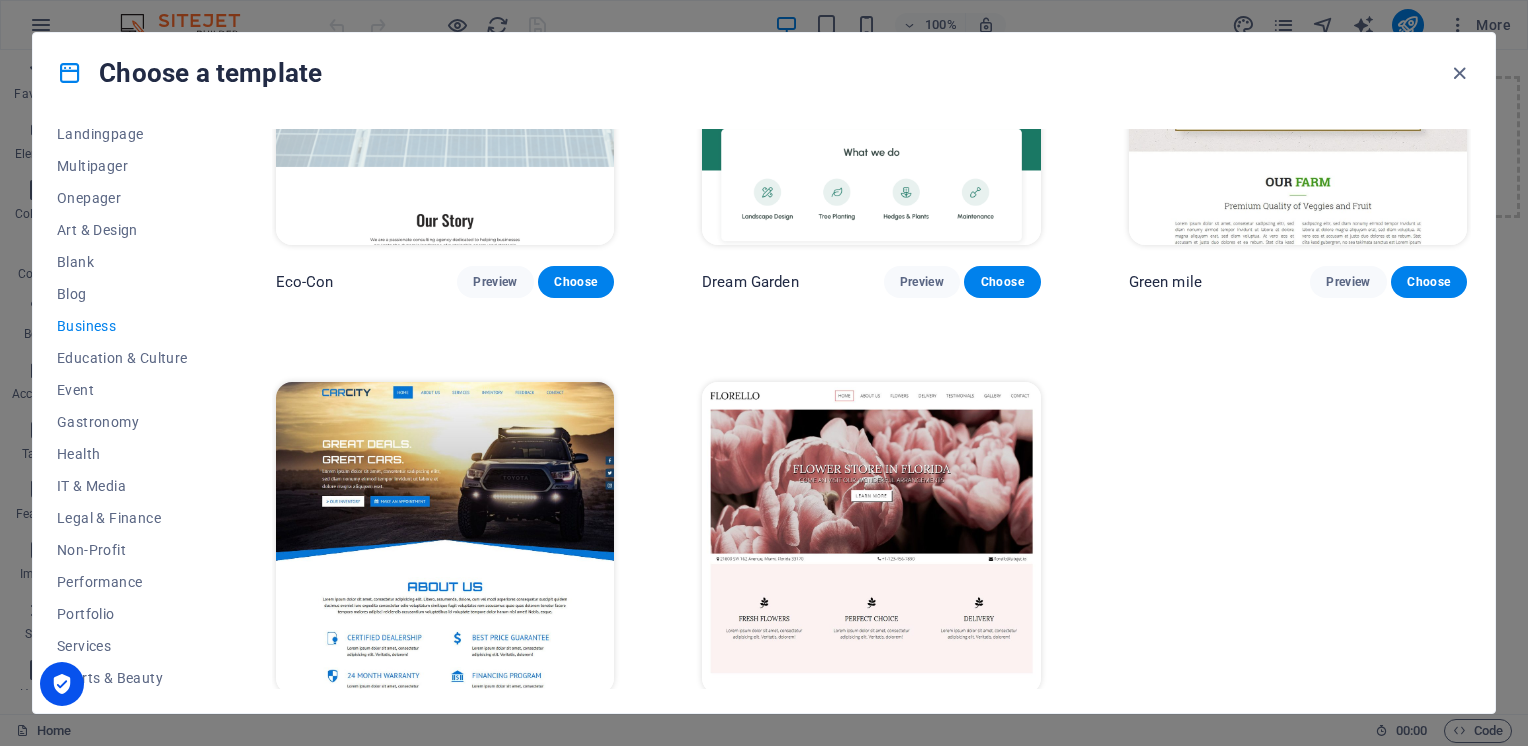 scroll, scrollTop: 252, scrollLeft: 0, axis: vertical 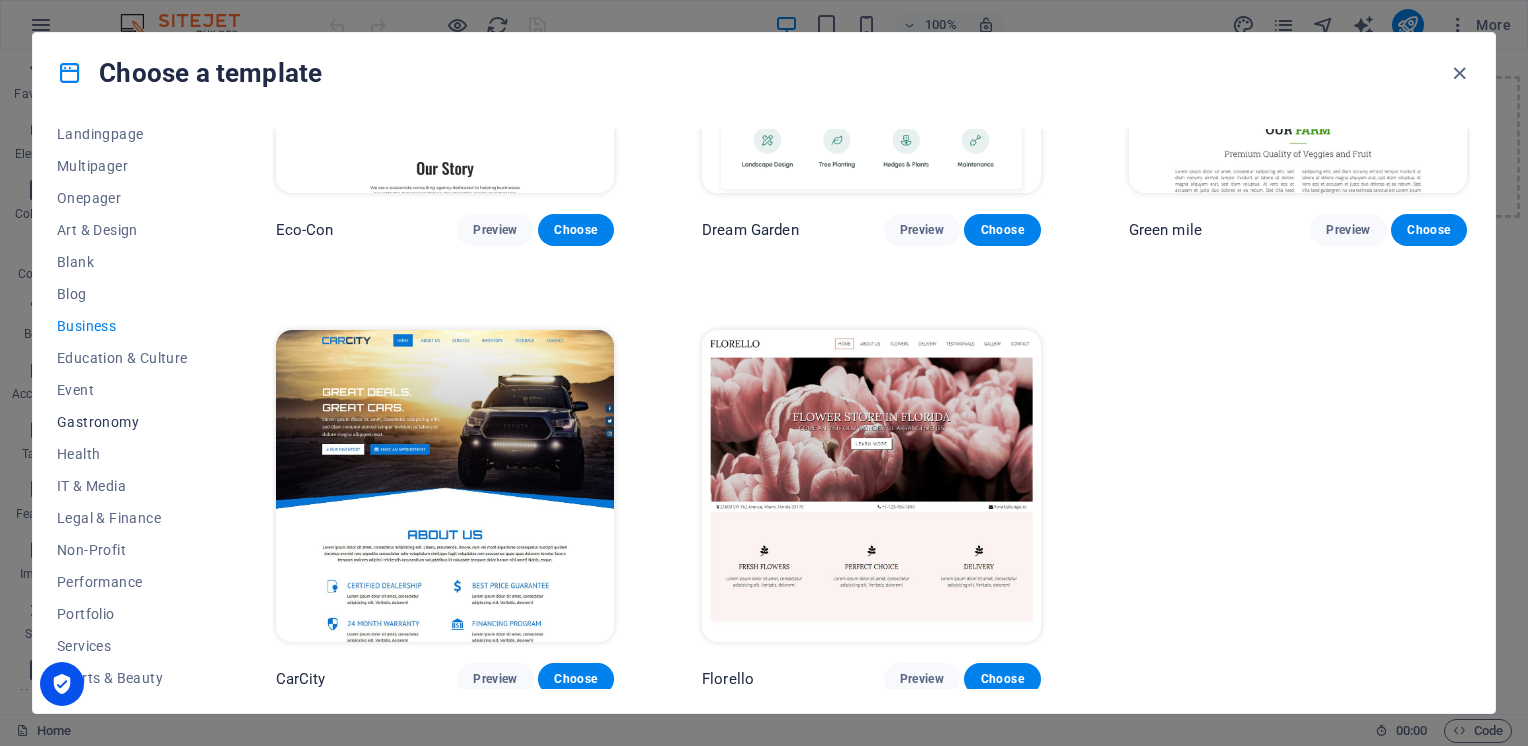 click on "Gastronomy" at bounding box center (122, 422) 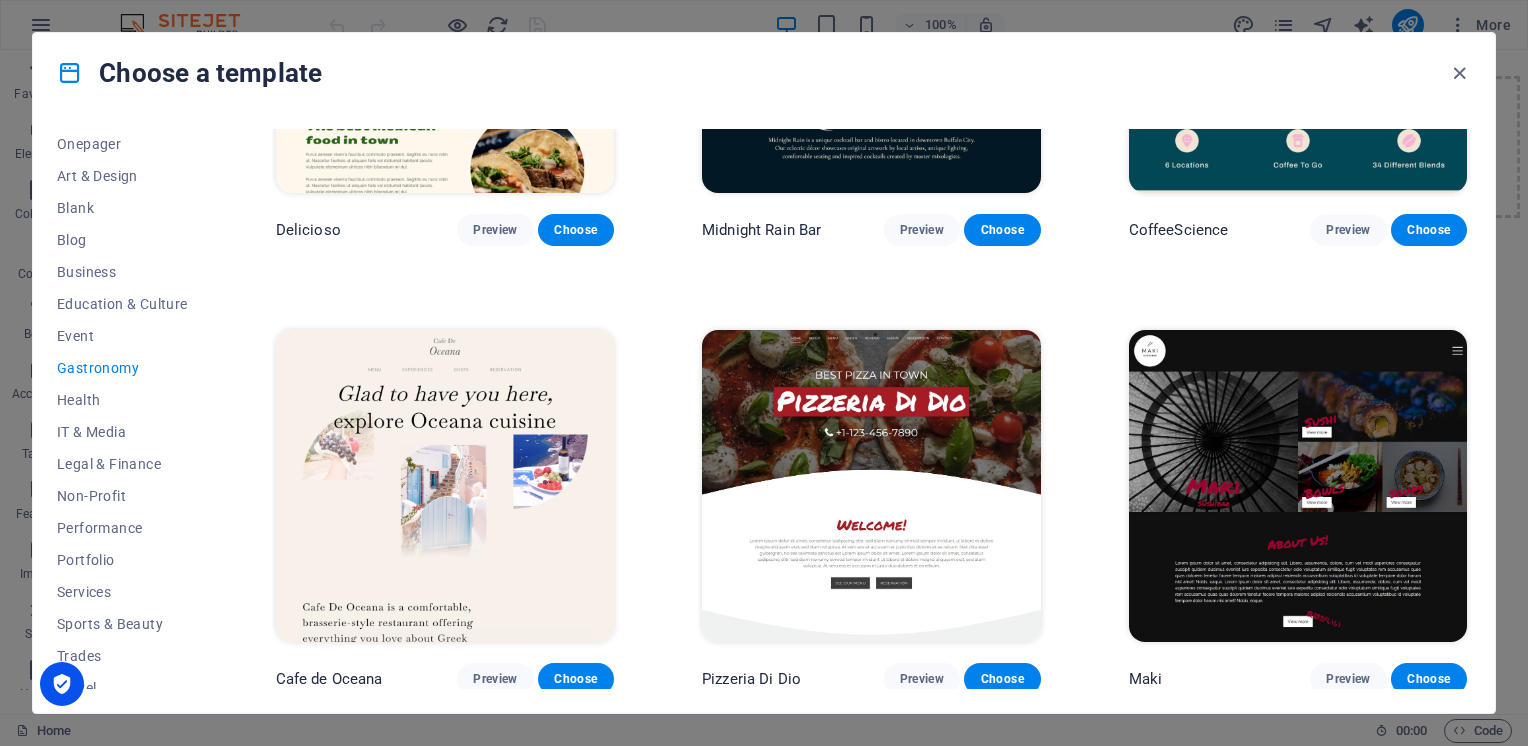 scroll, scrollTop: 239, scrollLeft: 0, axis: vertical 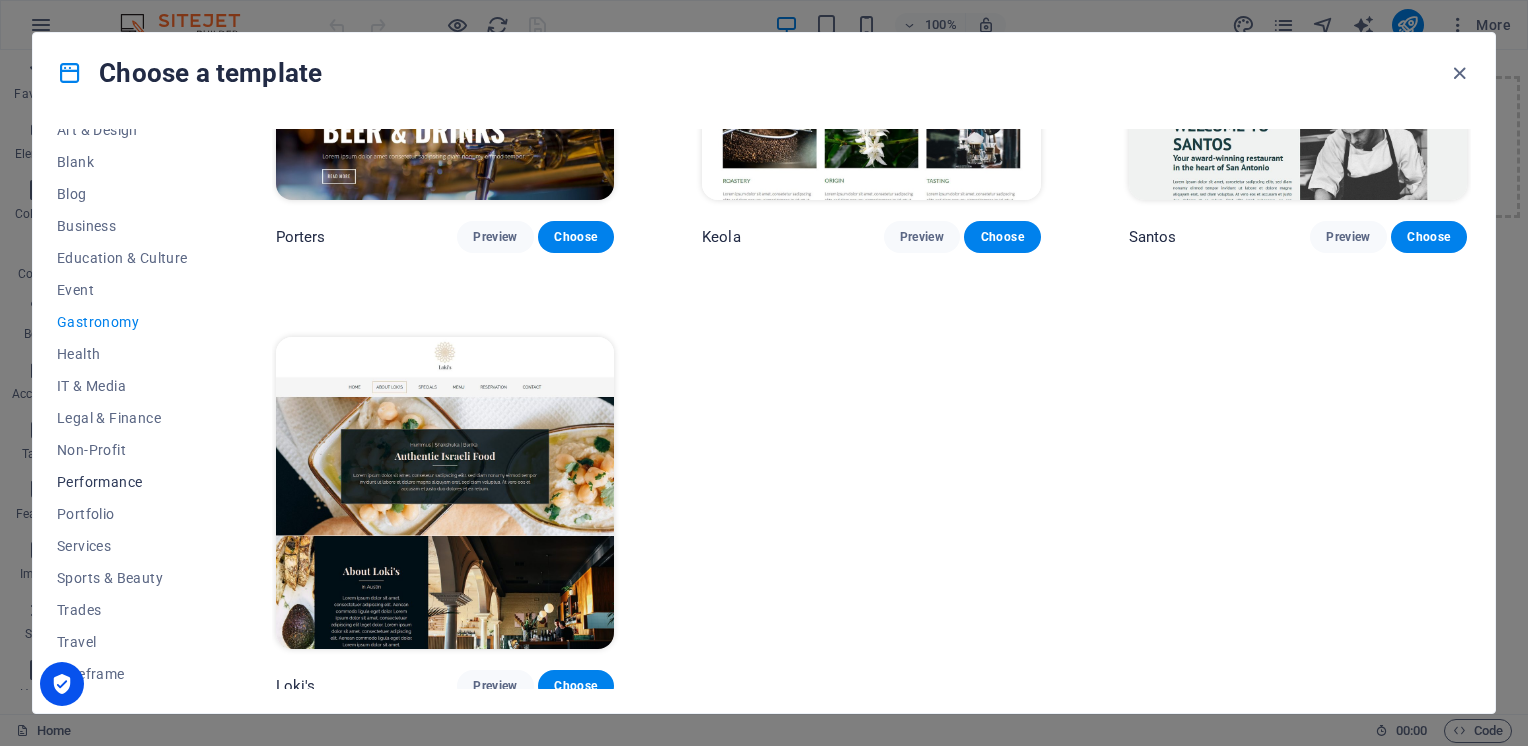 click on "Performance" at bounding box center (122, 482) 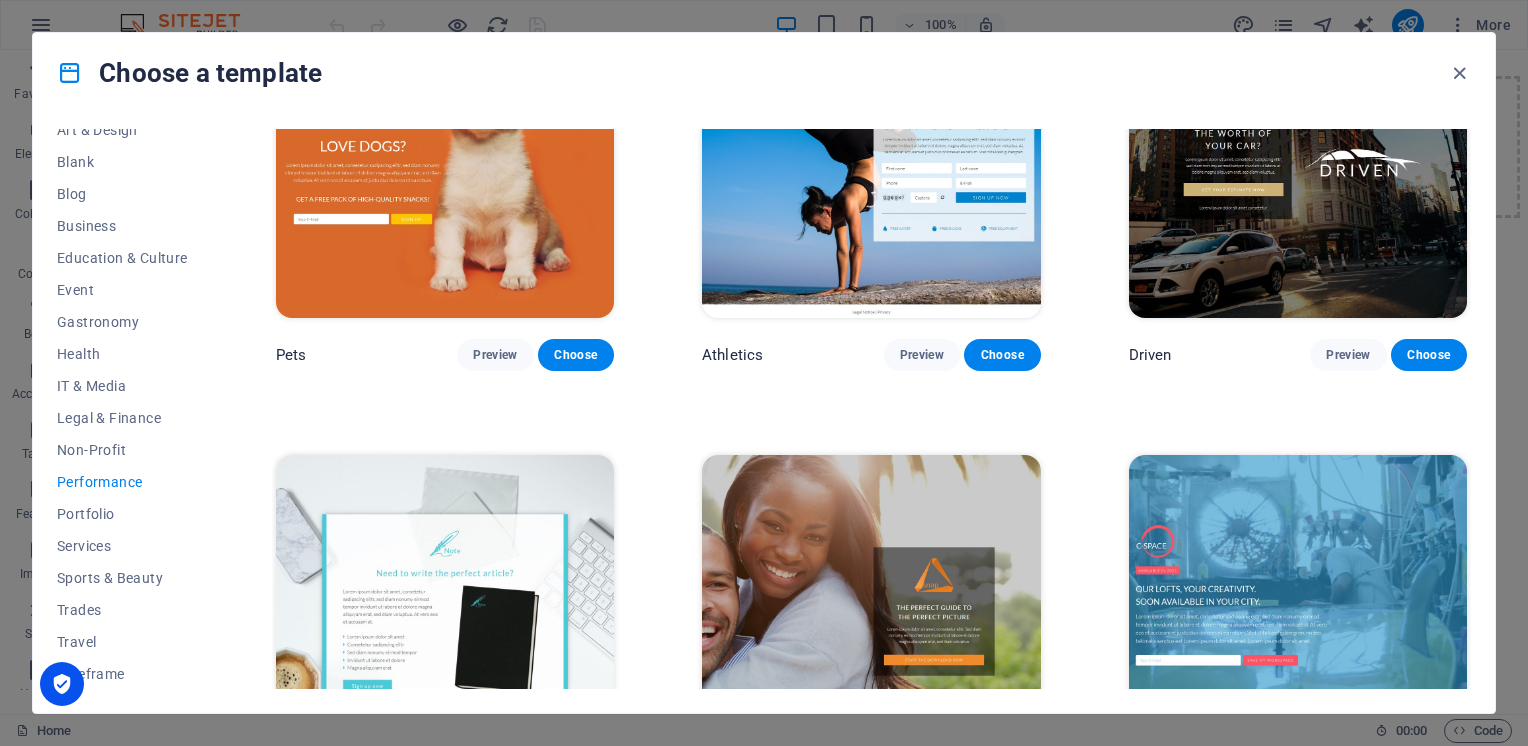 scroll, scrollTop: 1040, scrollLeft: 0, axis: vertical 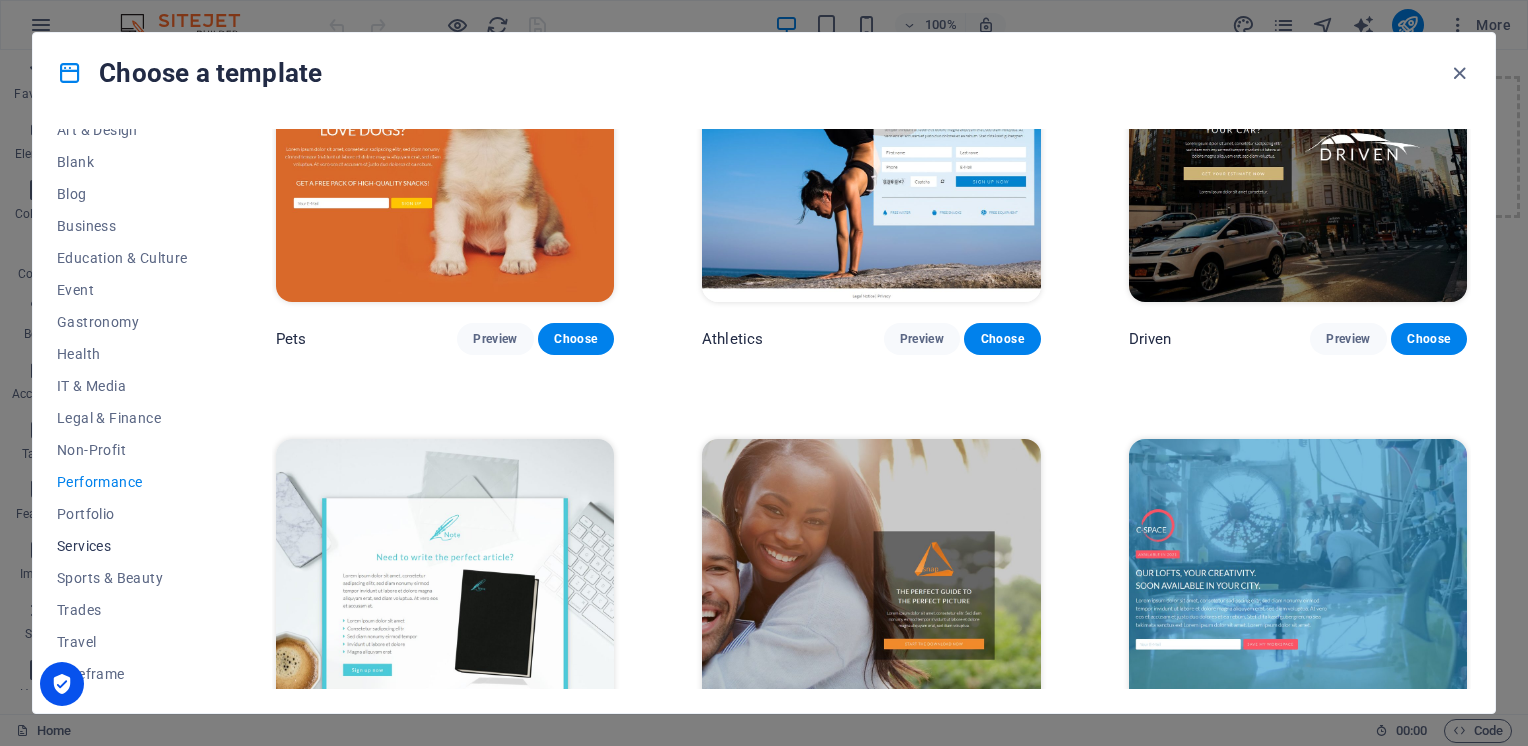 click on "Services" at bounding box center [122, 546] 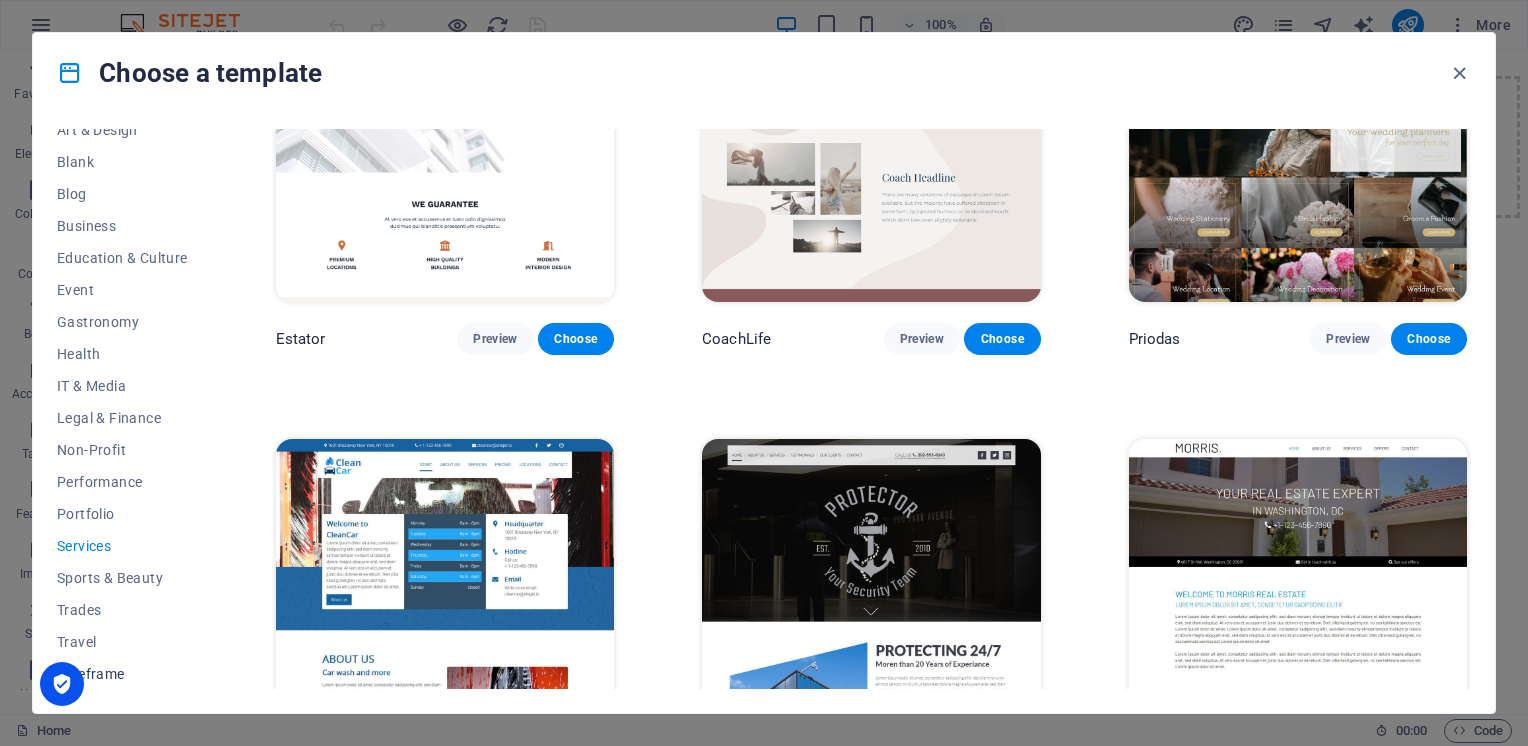click on "Wireframe" at bounding box center (122, 674) 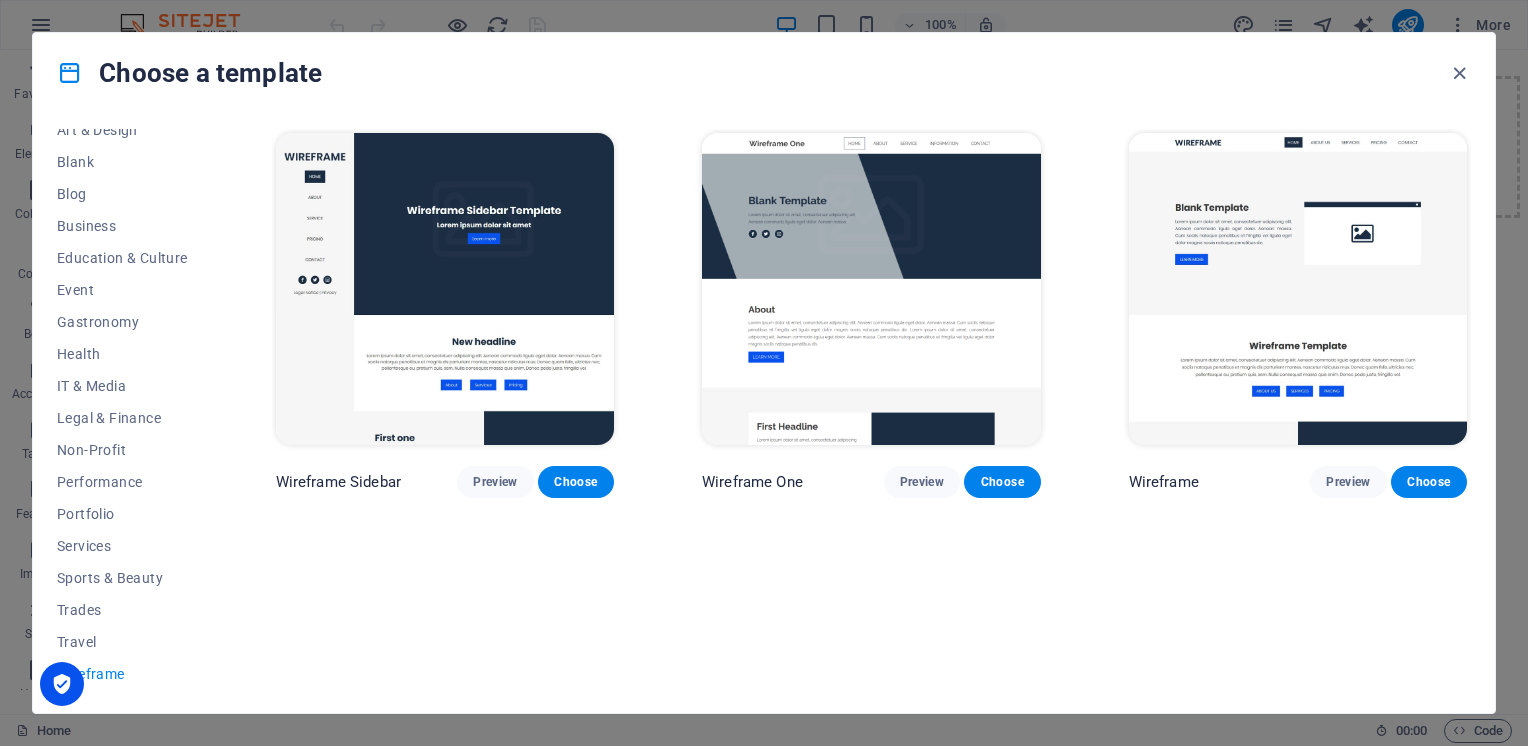 scroll, scrollTop: 0, scrollLeft: 0, axis: both 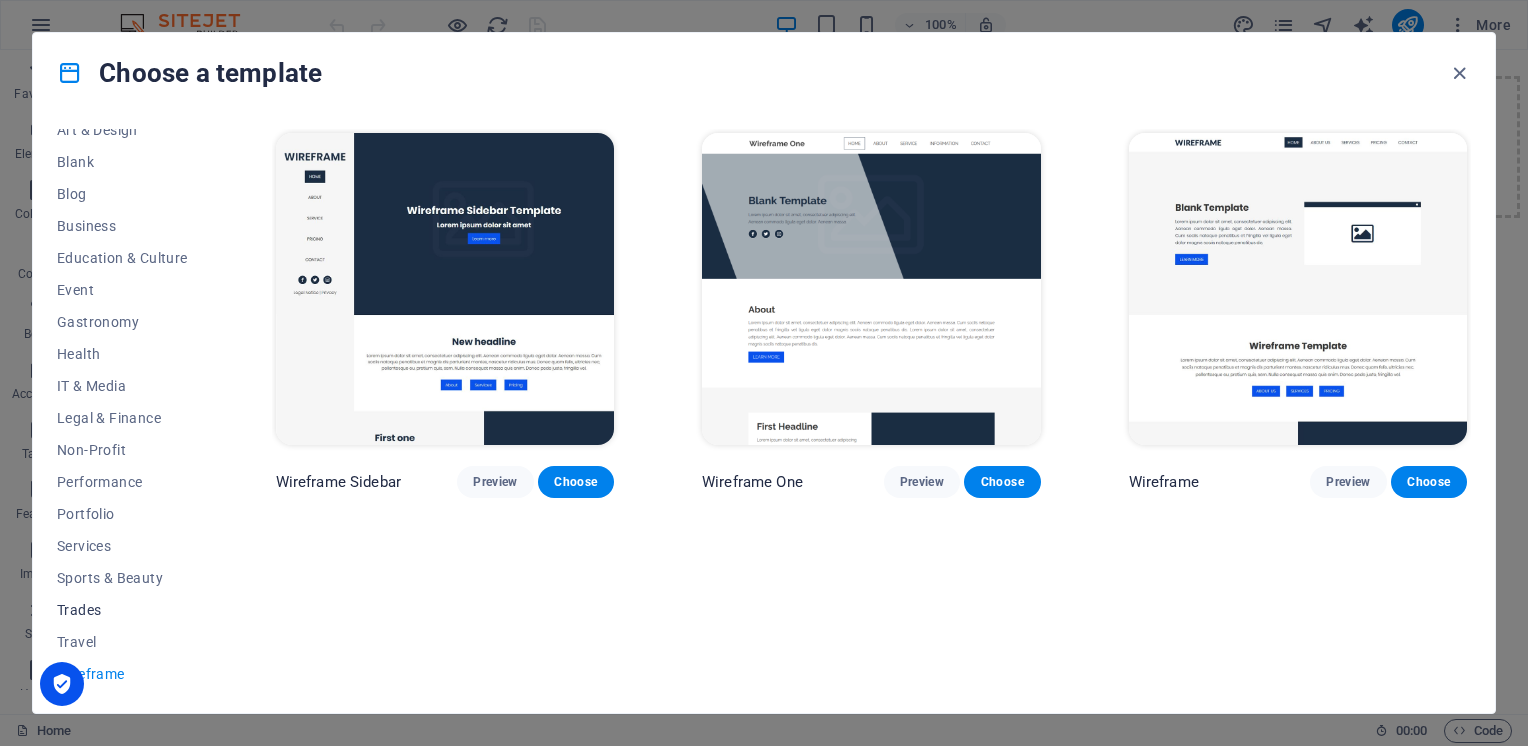 click on "Trades" at bounding box center (122, 610) 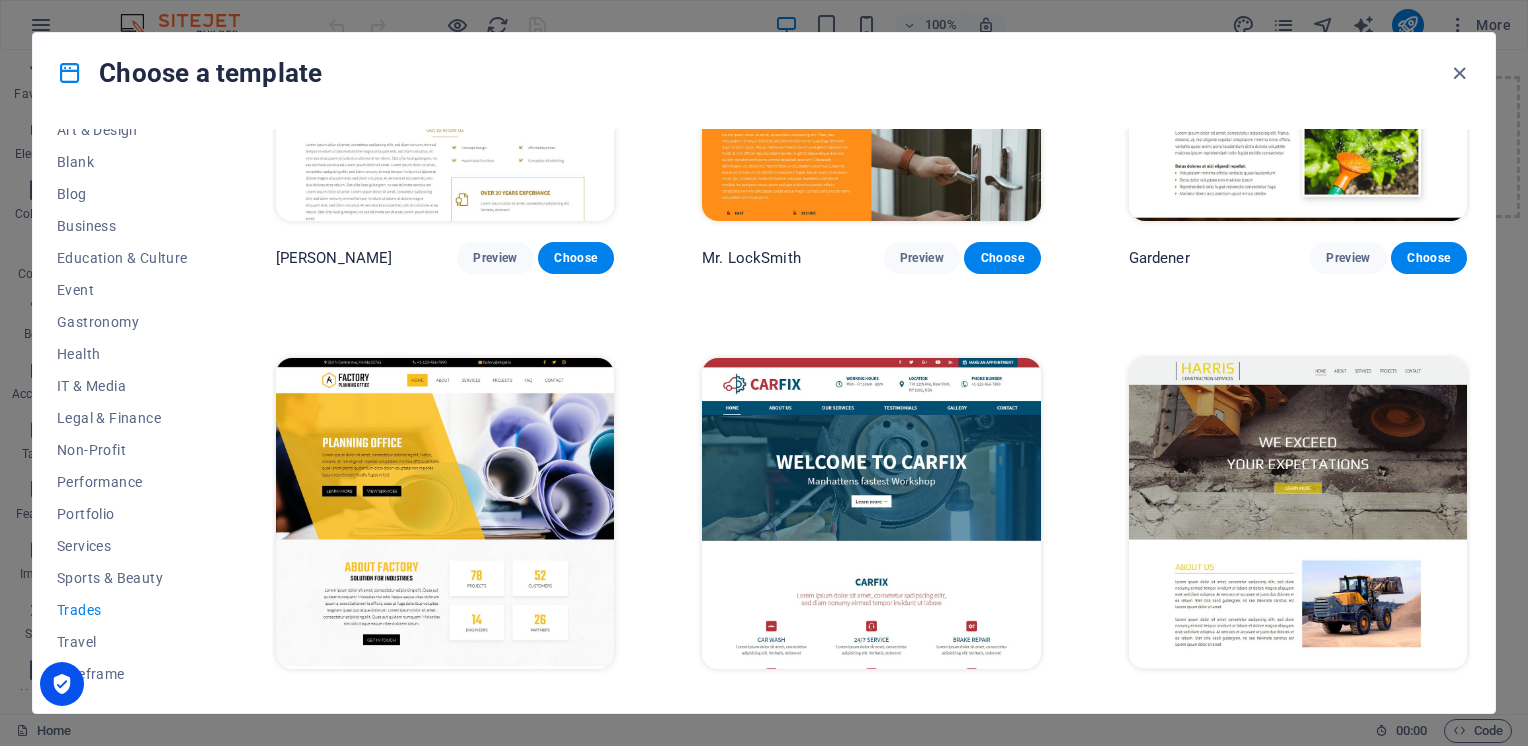 scroll, scrollTop: 700, scrollLeft: 0, axis: vertical 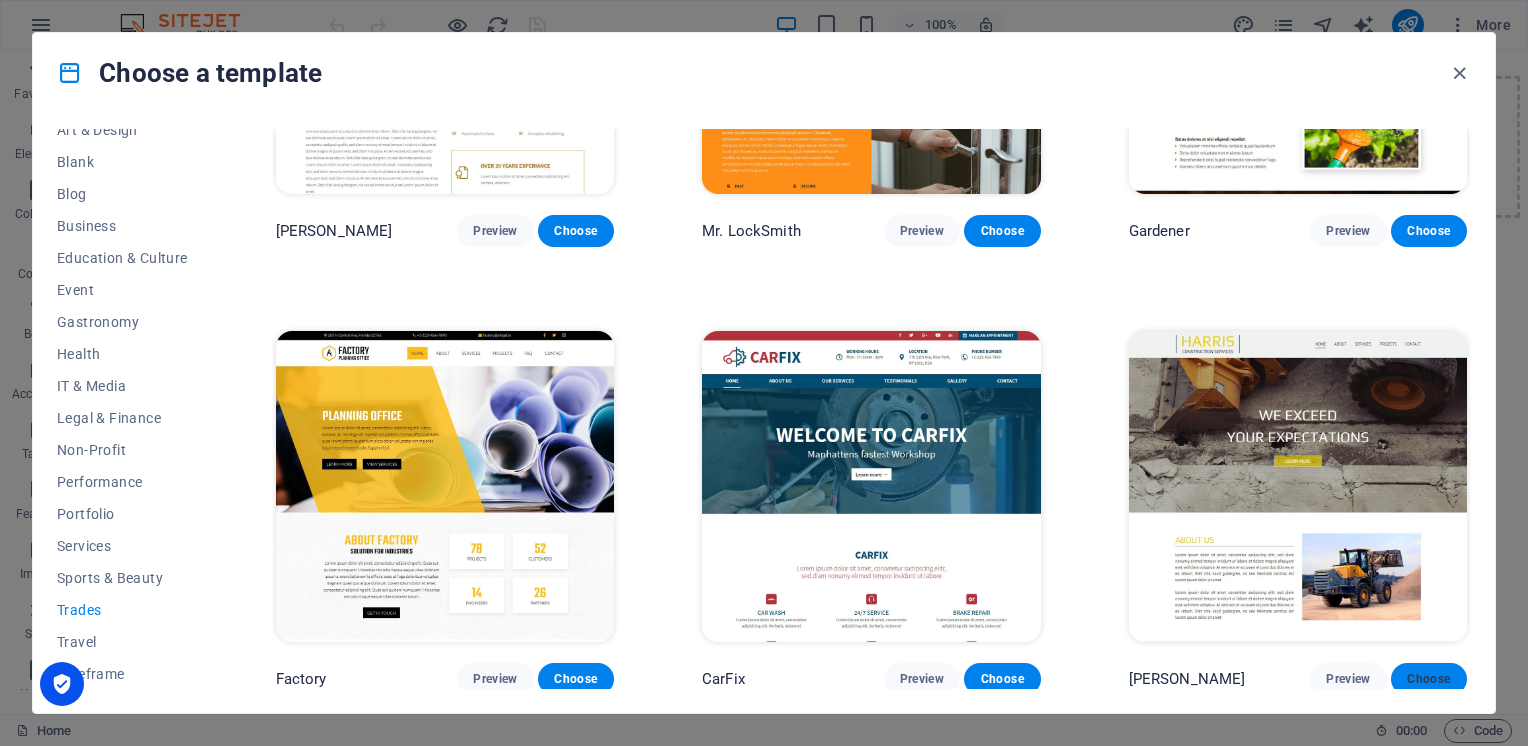 click on "Choose" at bounding box center (1429, 679) 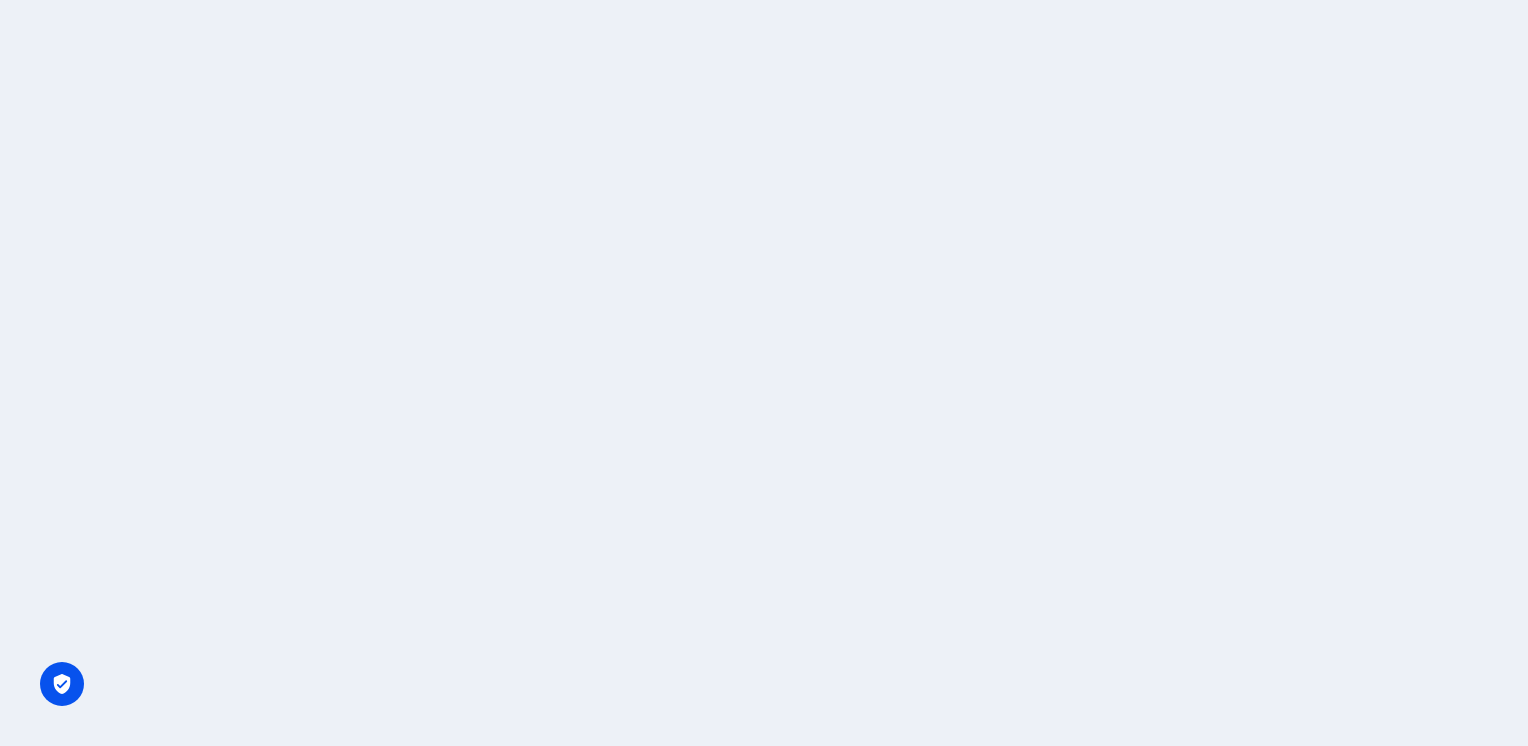 scroll, scrollTop: 0, scrollLeft: 0, axis: both 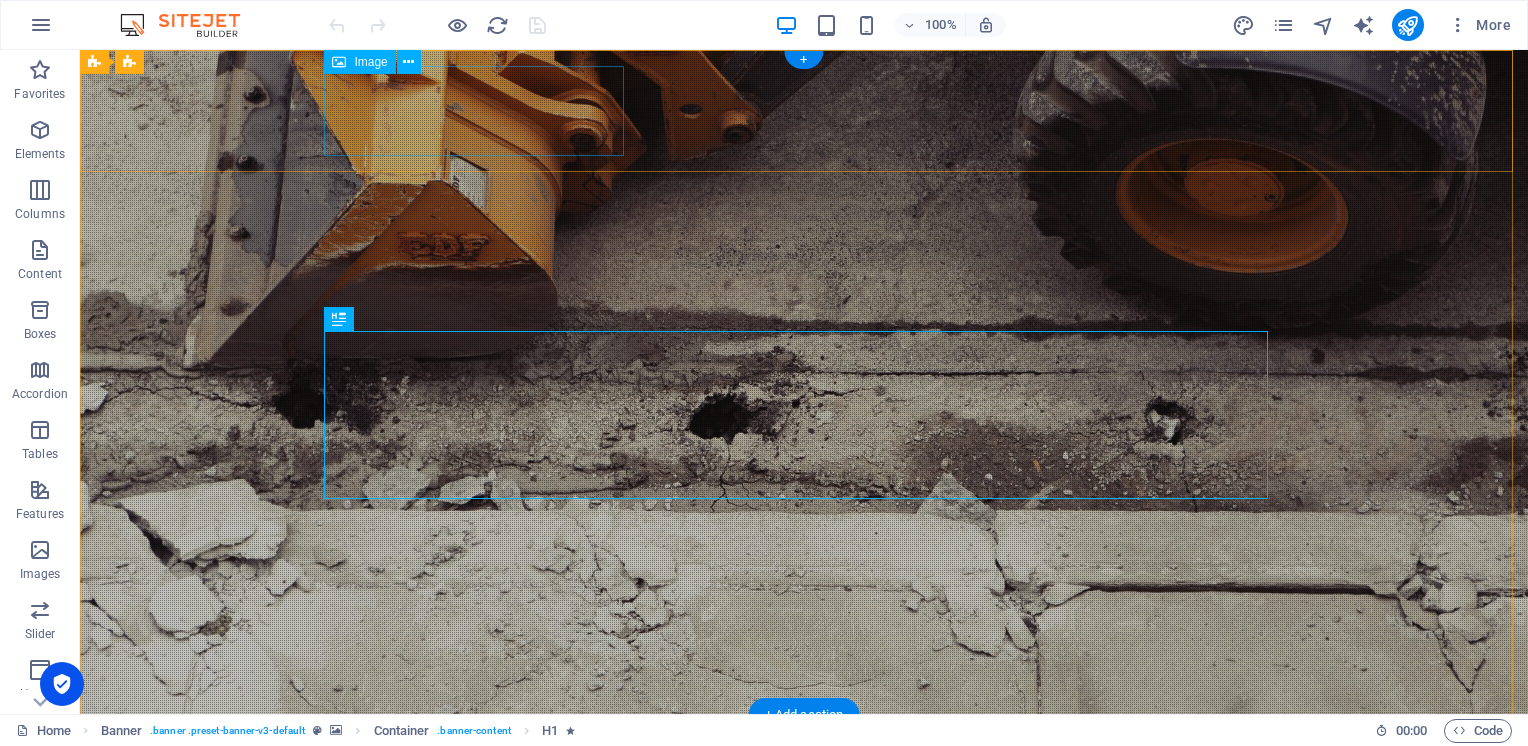 drag, startPoint x: 490, startPoint y: 109, endPoint x: 476, endPoint y: 105, distance: 14.56022 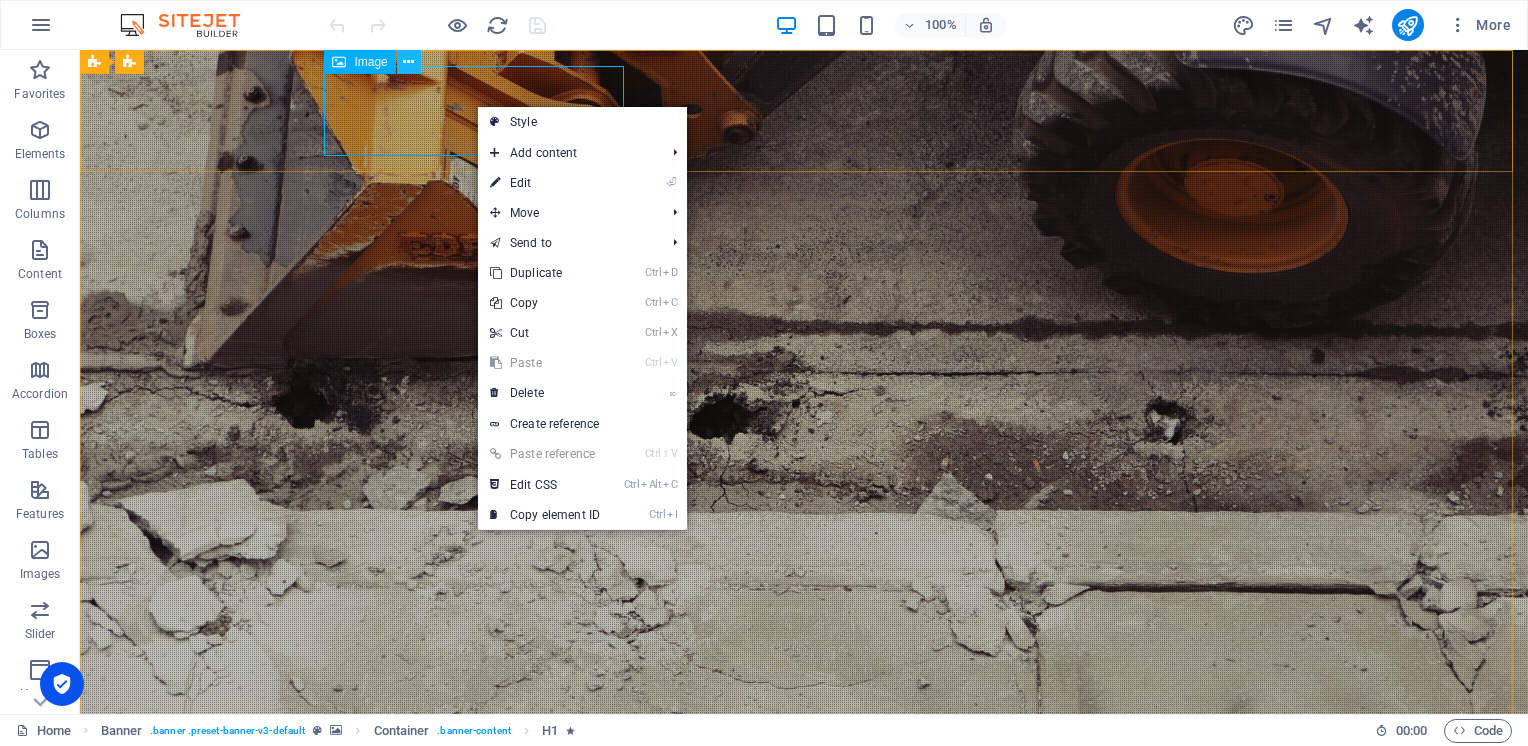 click at bounding box center [408, 62] 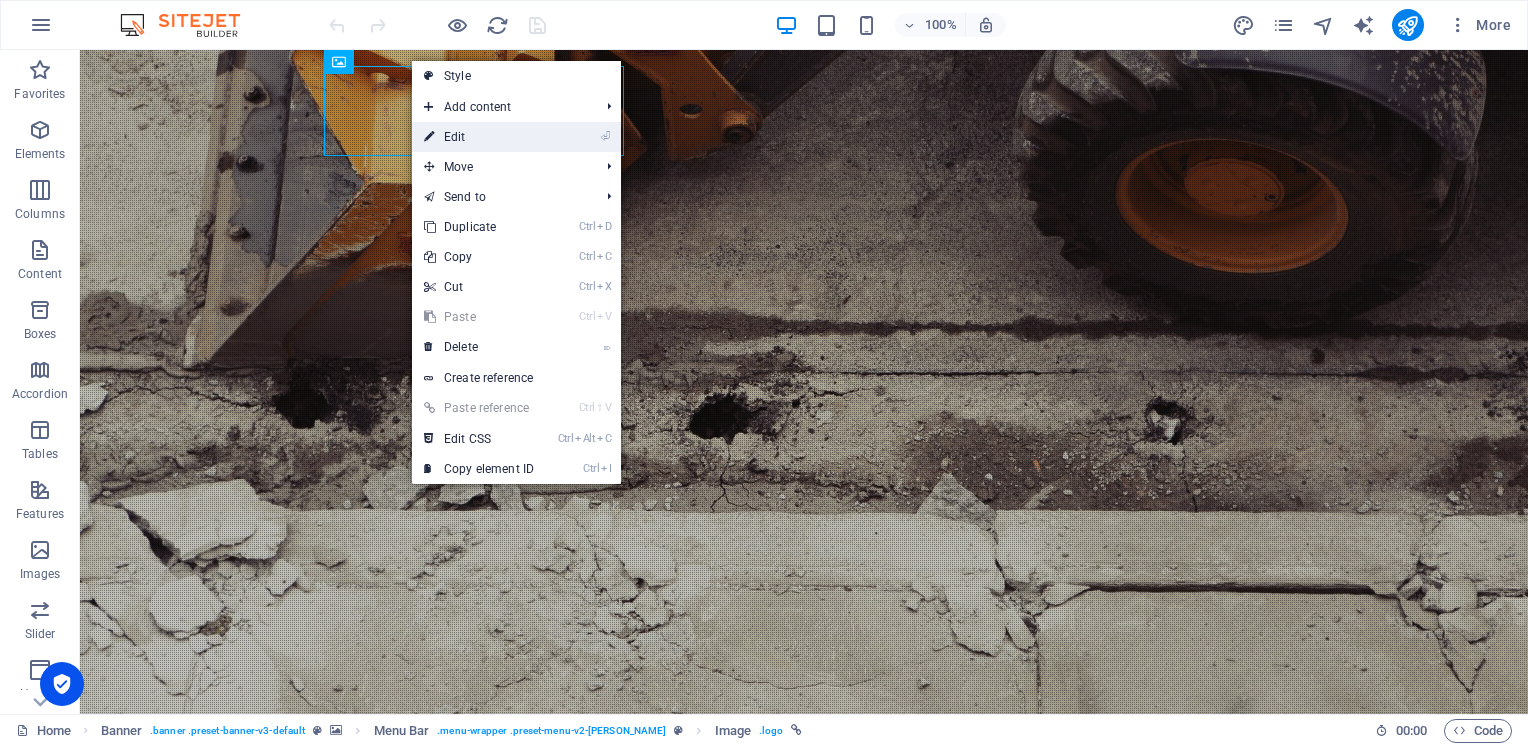 click on "⏎  Edit" at bounding box center (479, 137) 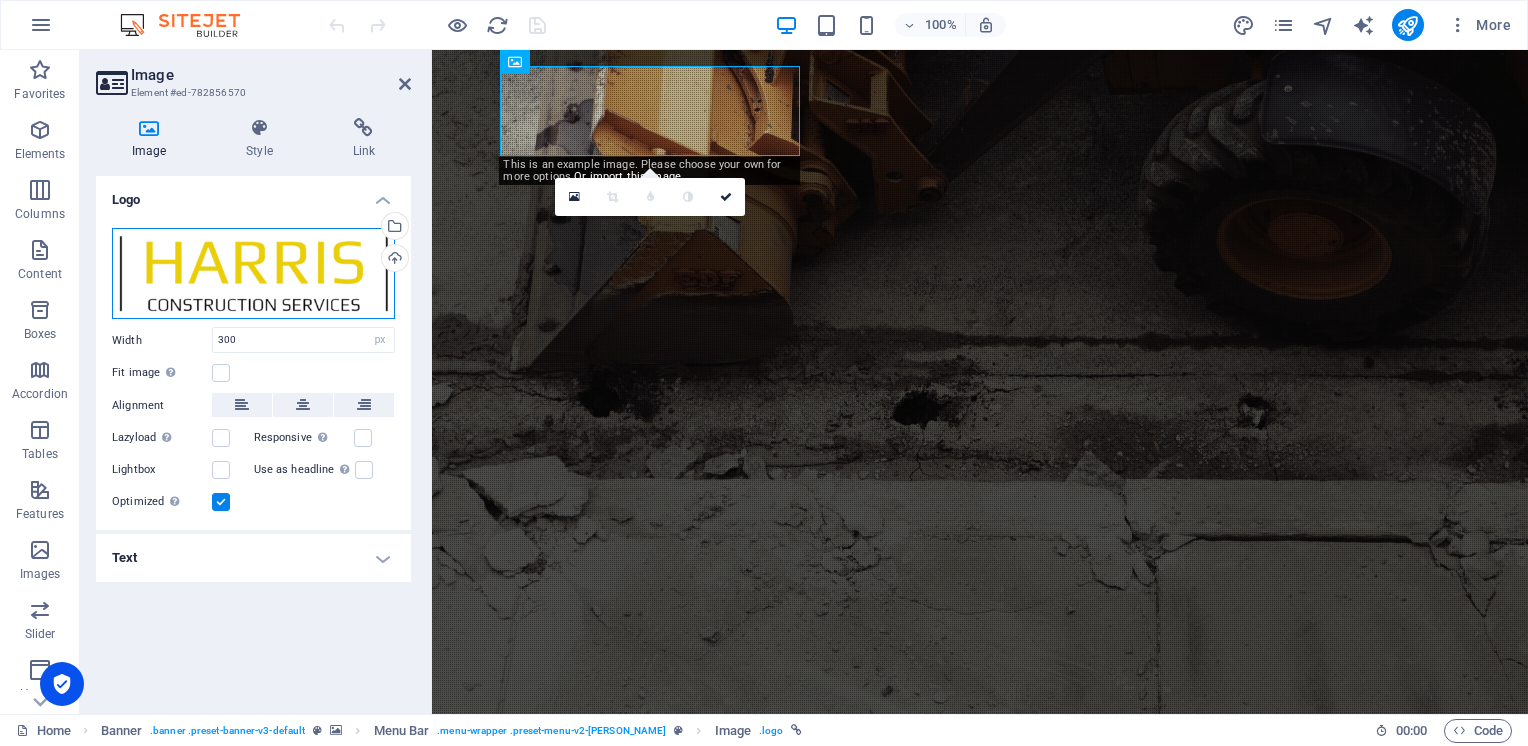 click on "Drag files here, click to choose files or select files from Files or our free stock photos & videos" at bounding box center [253, 274] 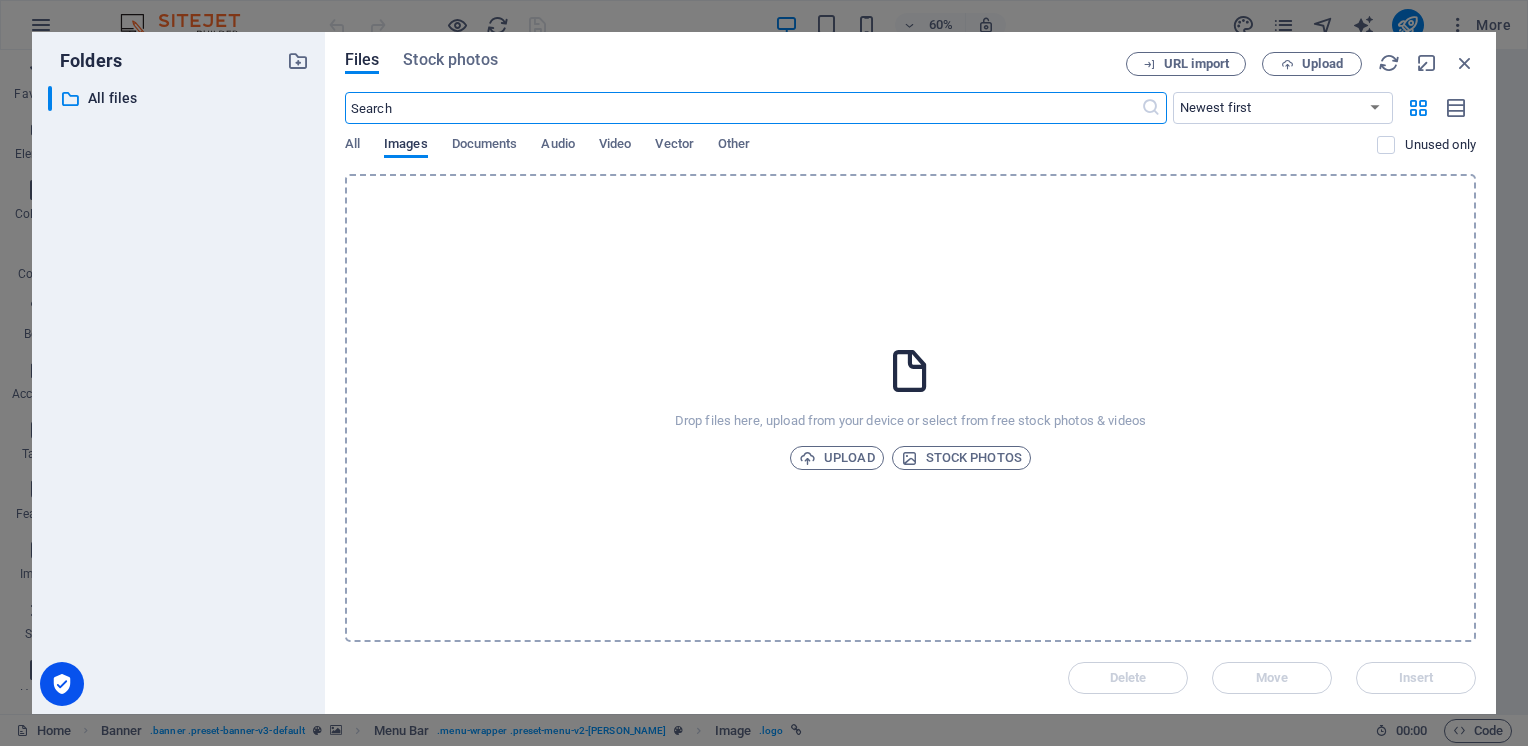 click on "Images" at bounding box center [406, 146] 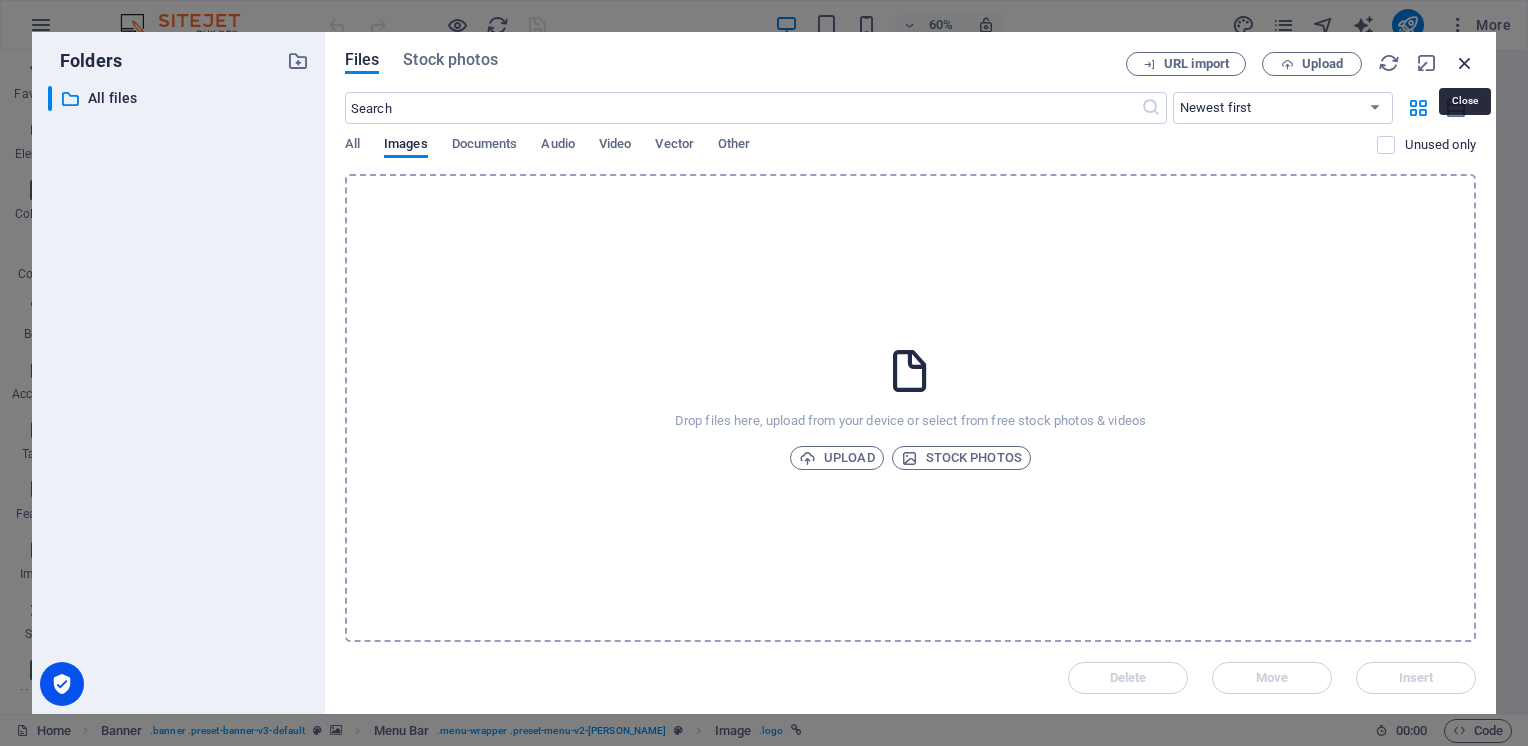 click at bounding box center (1465, 63) 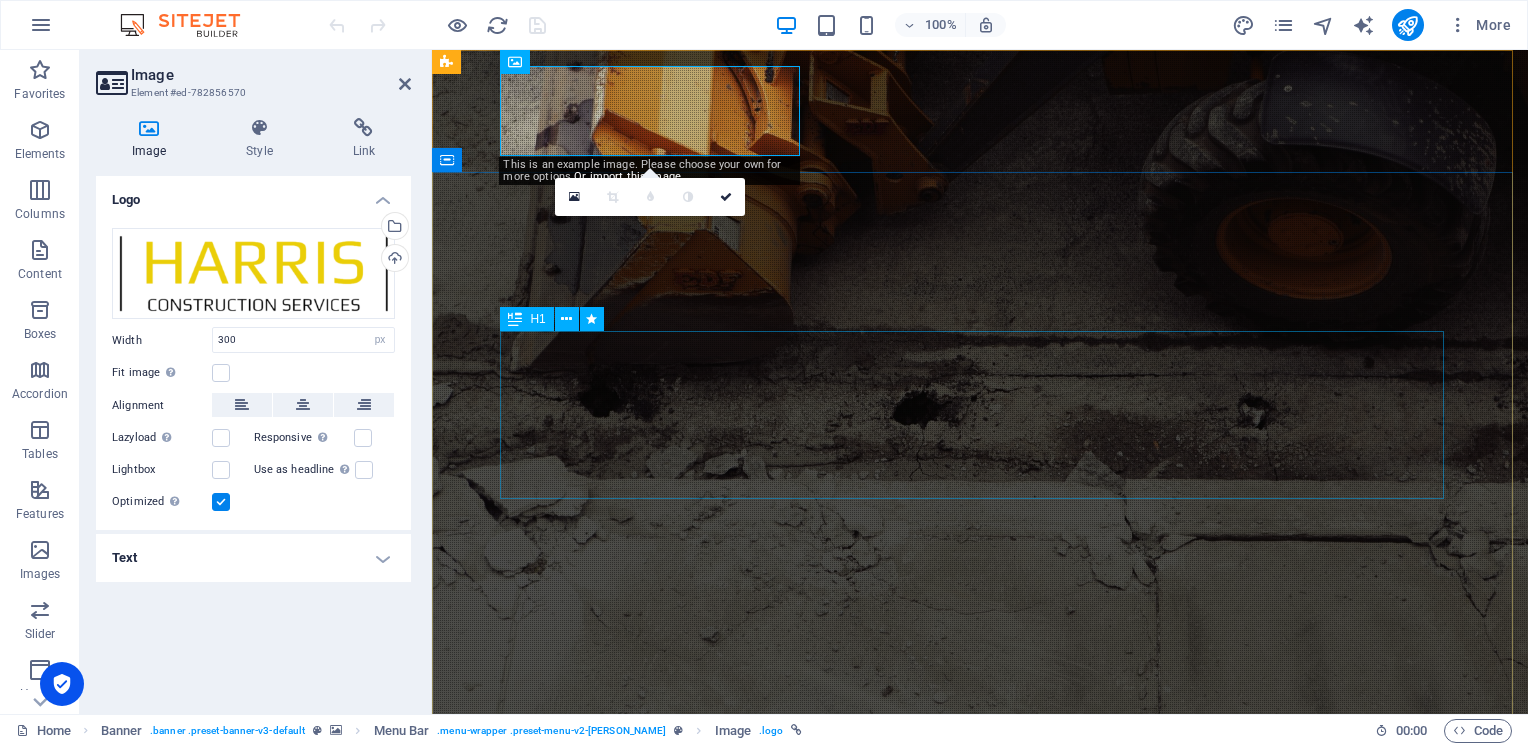 click on "We Exceed Your Expectations" at bounding box center (980, 1033) 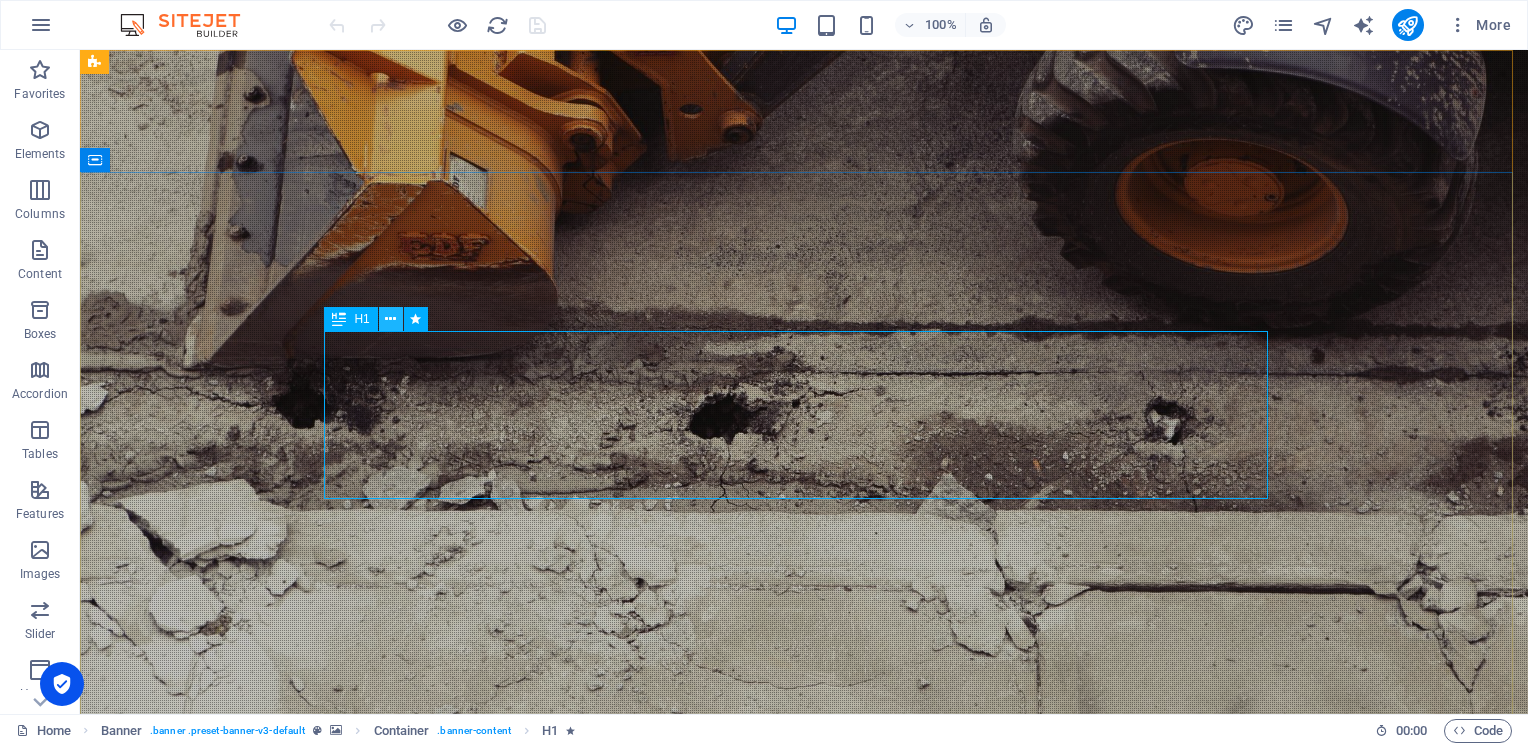 click at bounding box center [390, 319] 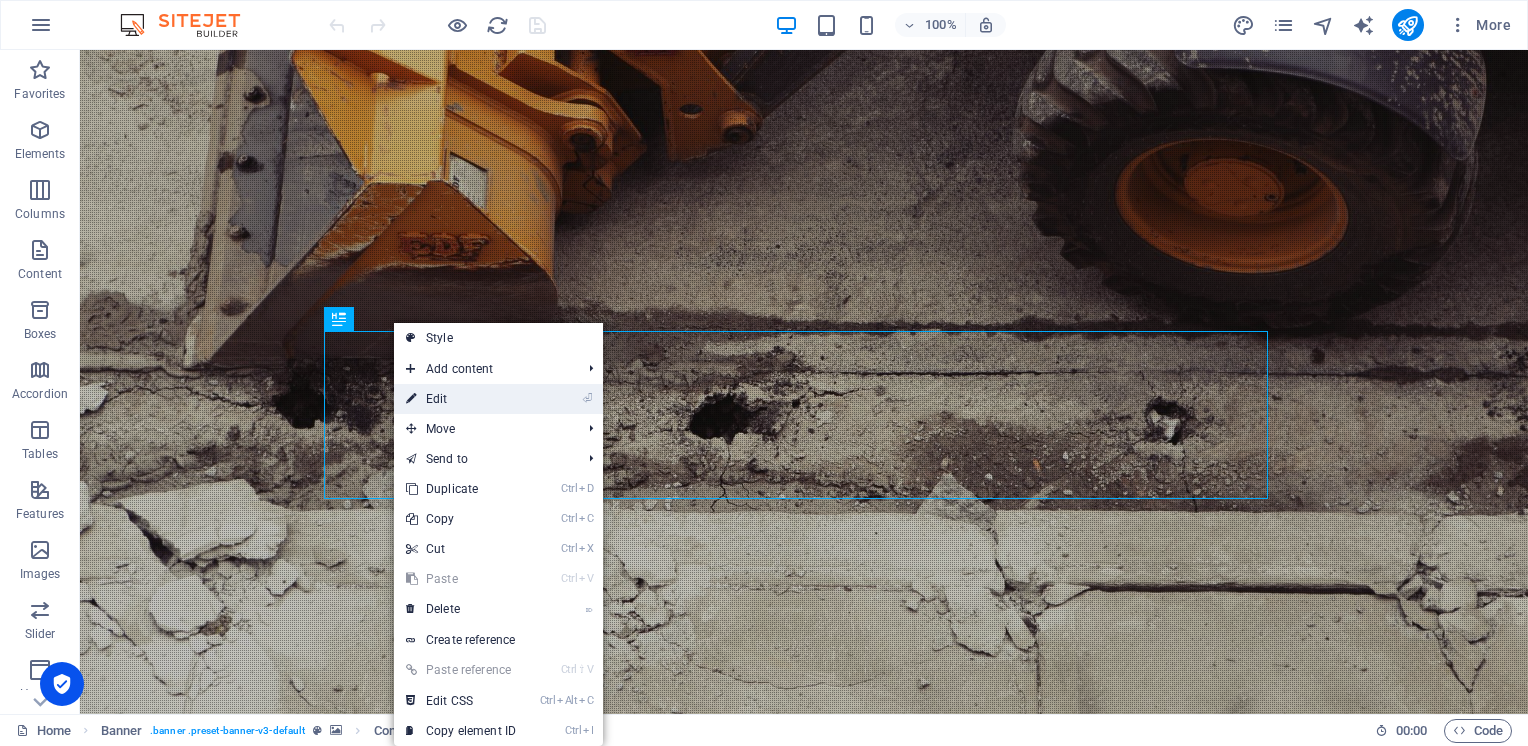 click on "⏎  Edit" at bounding box center [461, 399] 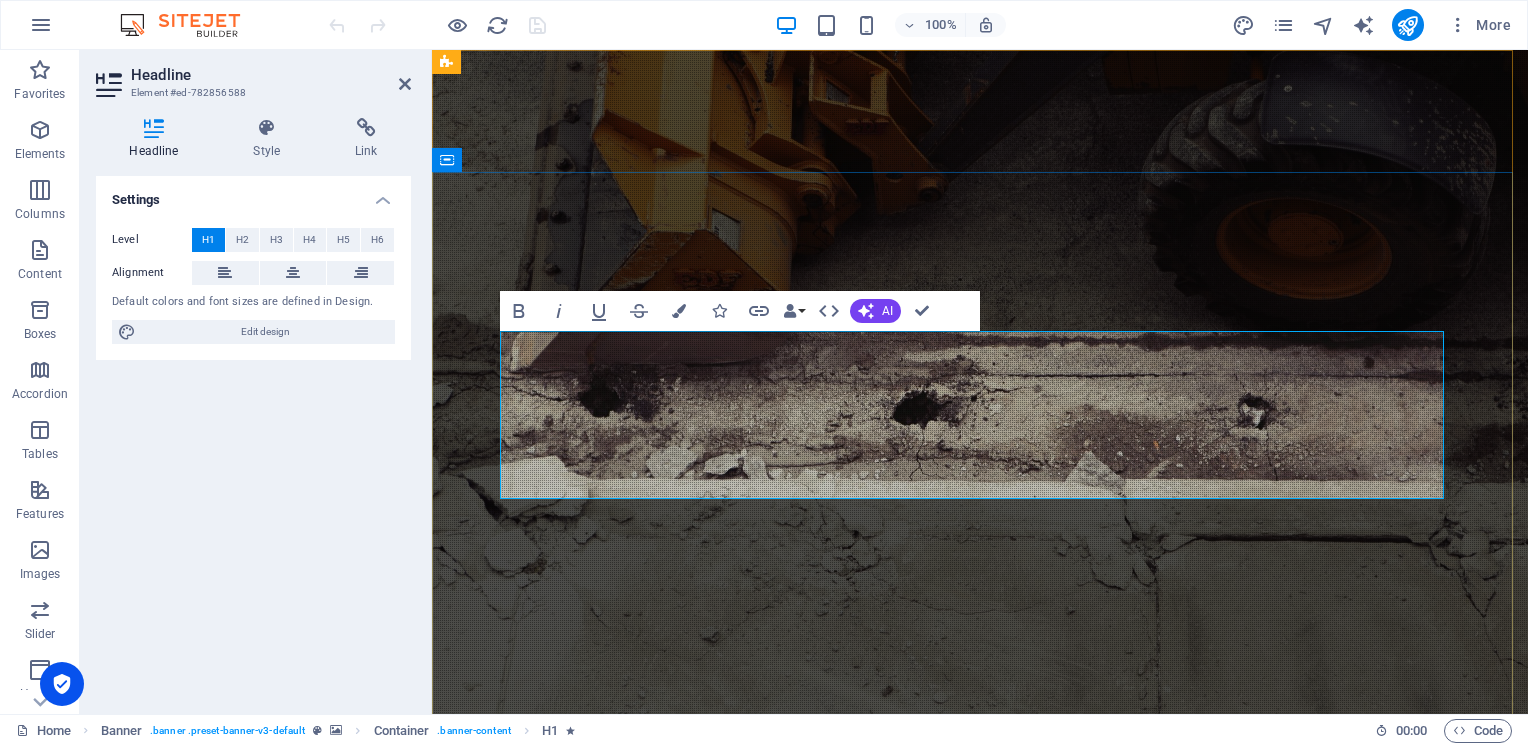 click on "We Exceed Your Expectations" at bounding box center [980, 1033] 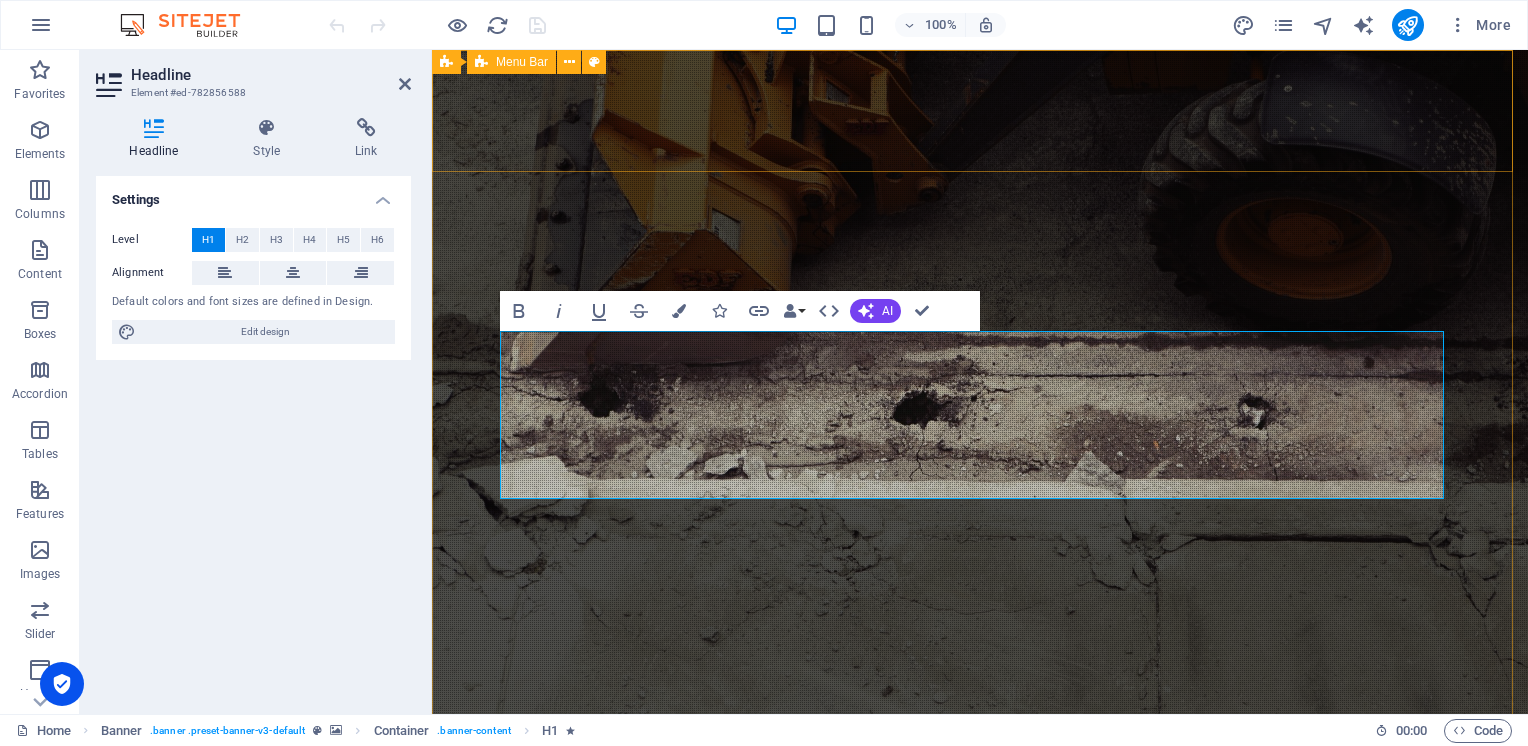 click on "Home About Services Projects Contact" at bounding box center [980, 792] 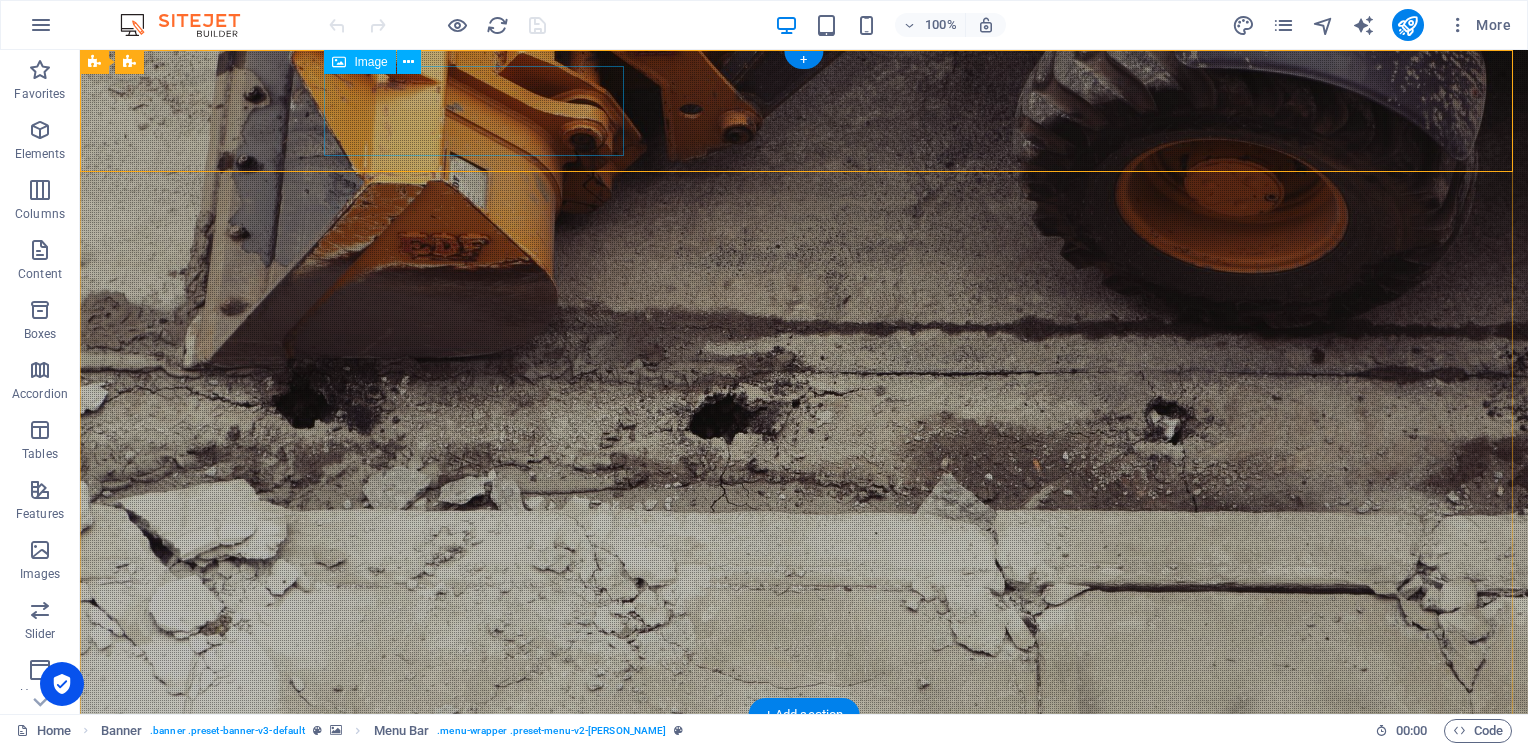 click at bounding box center [804, 776] 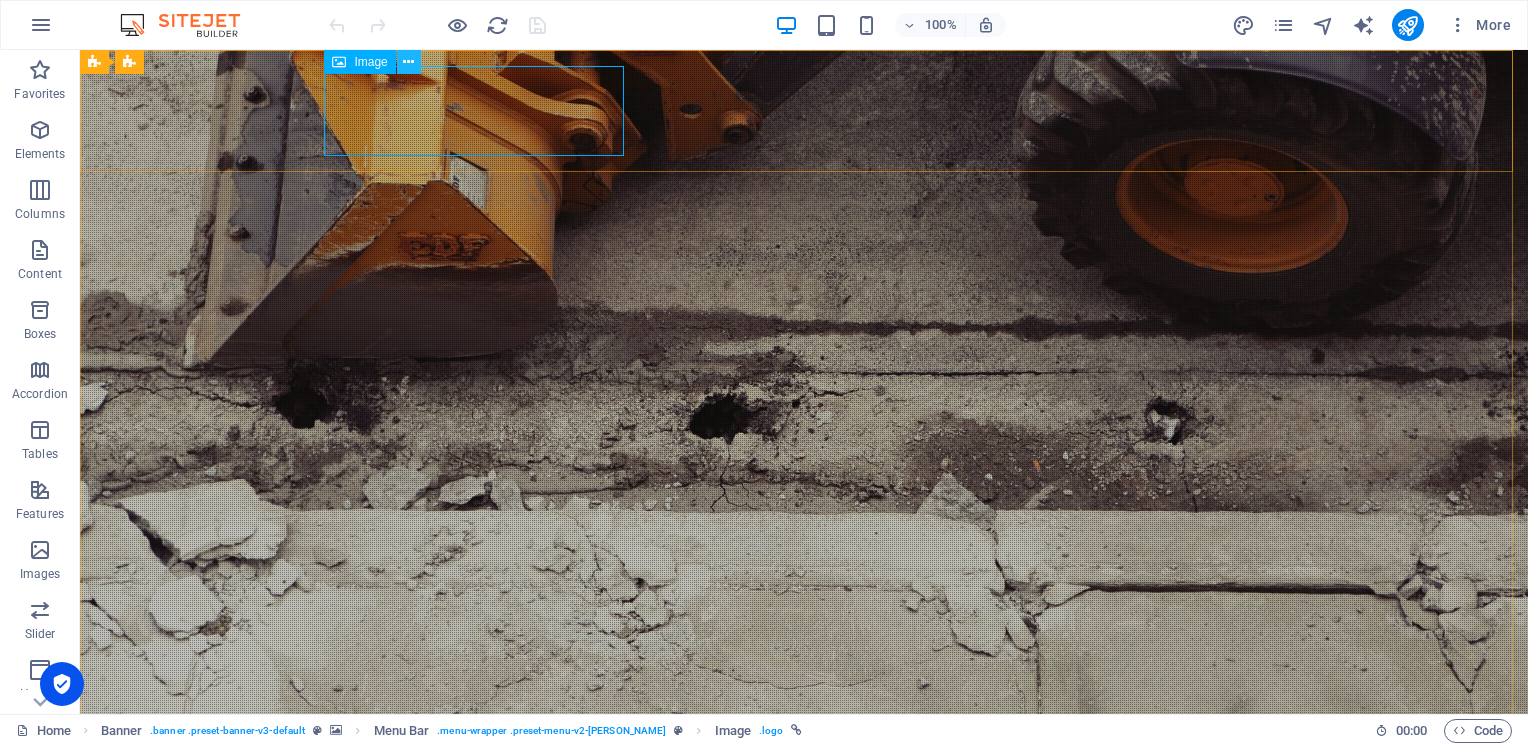 click at bounding box center [409, 62] 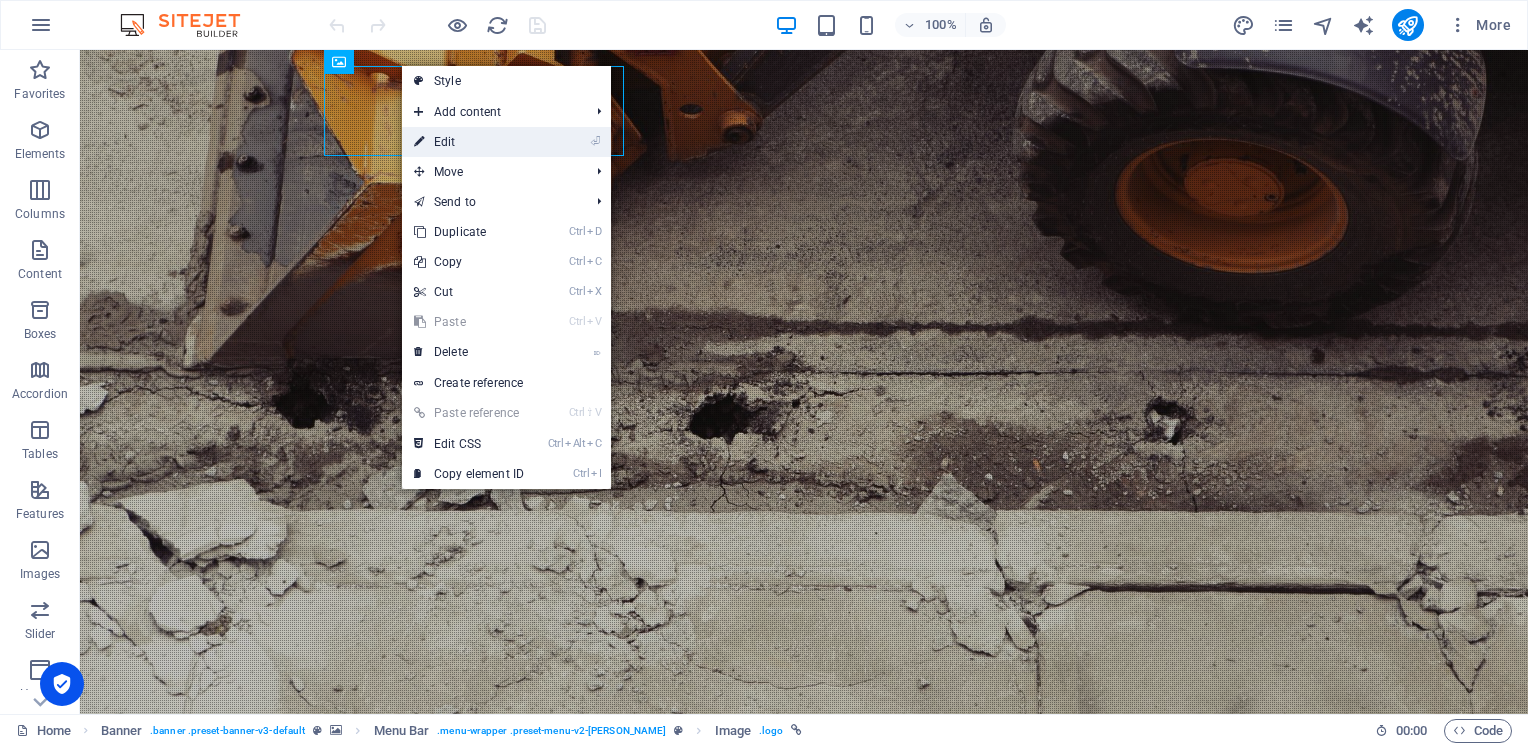 click on "⏎  Edit" at bounding box center (469, 142) 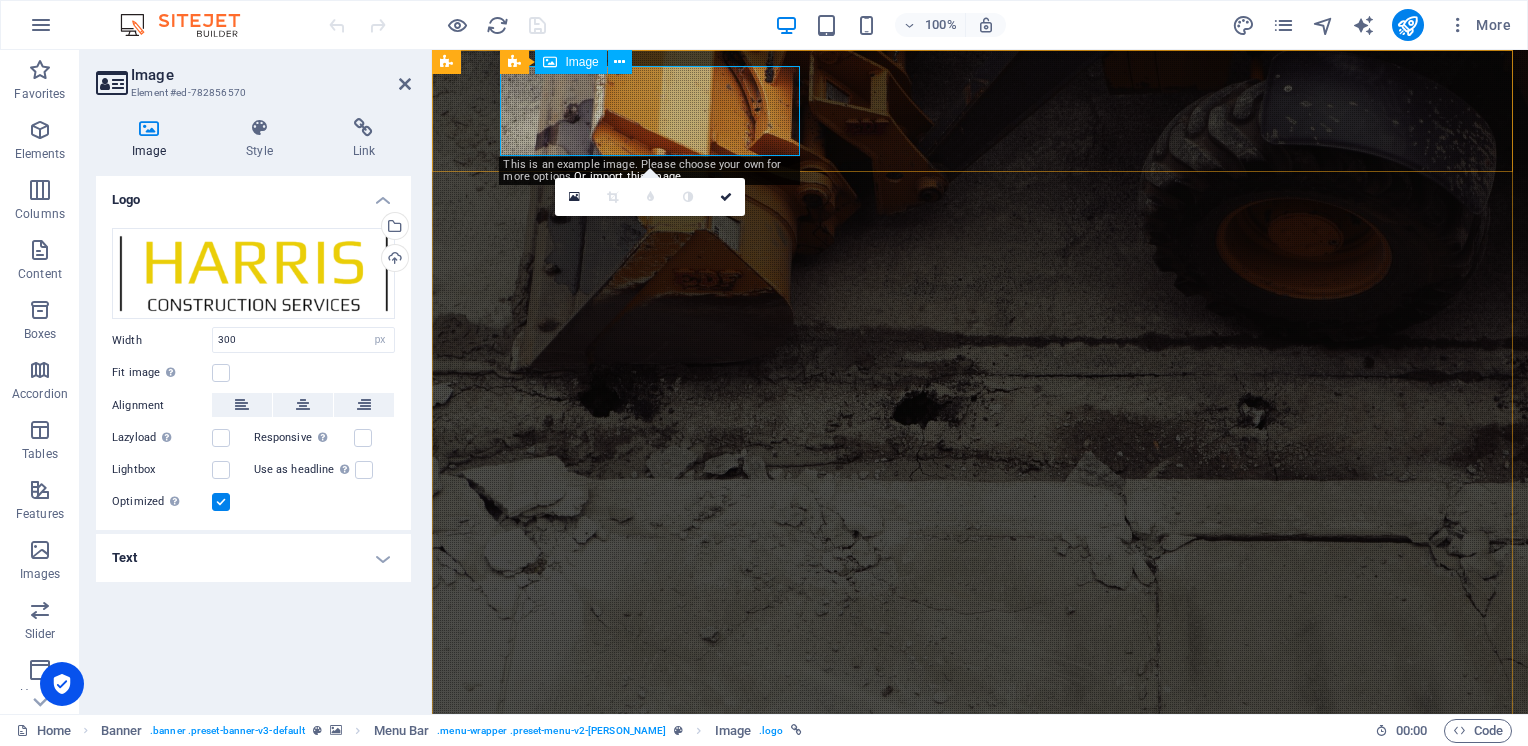 click at bounding box center (980, 776) 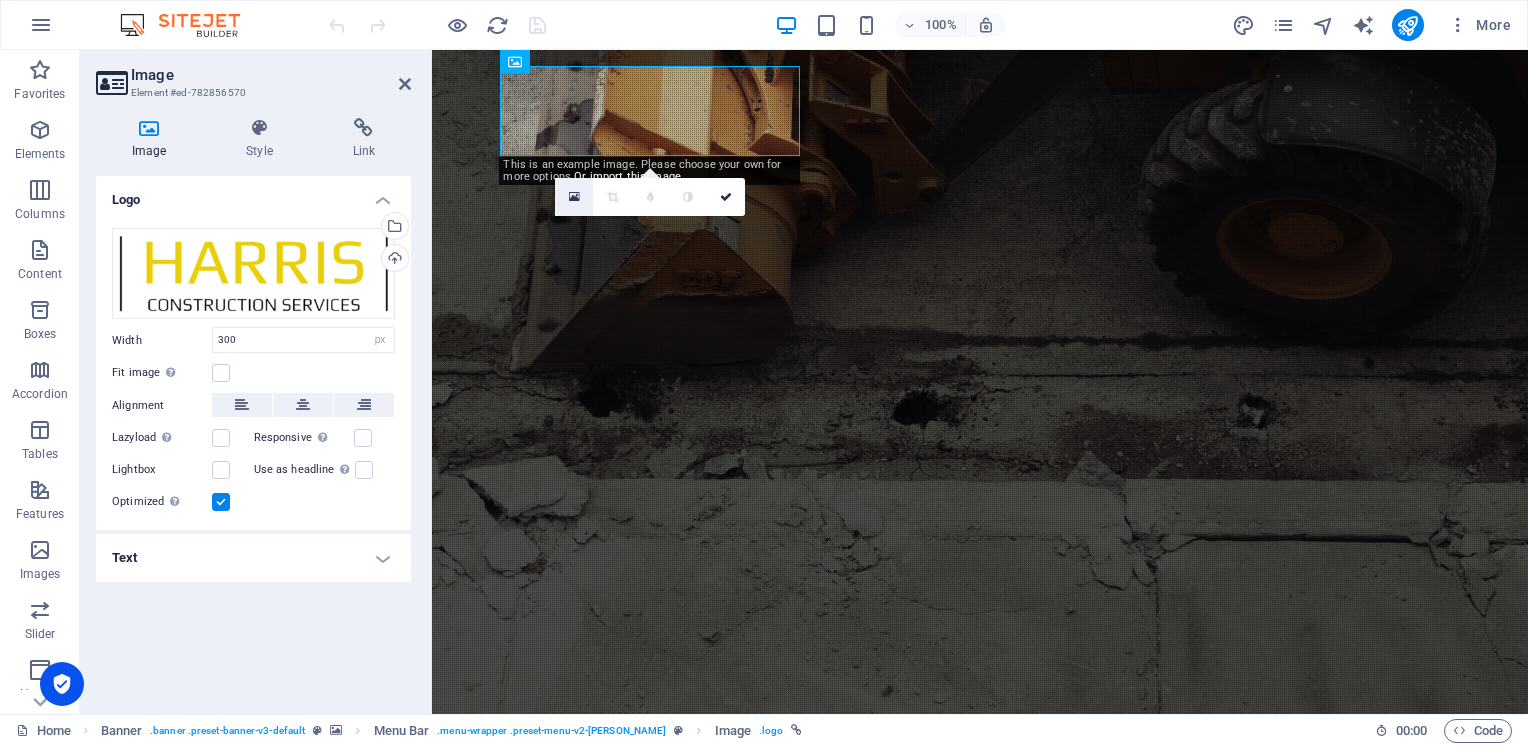 click at bounding box center (574, 197) 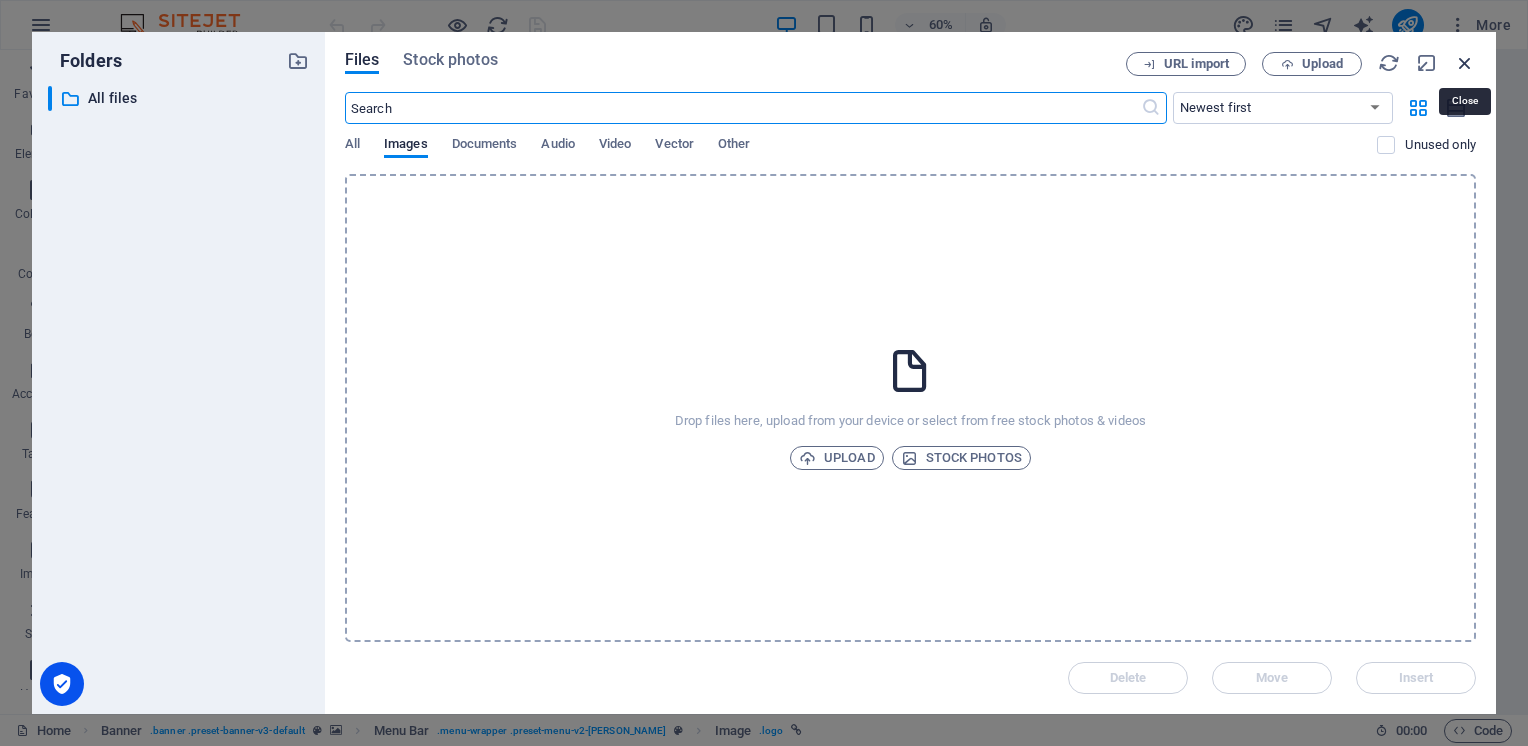 click at bounding box center [1465, 63] 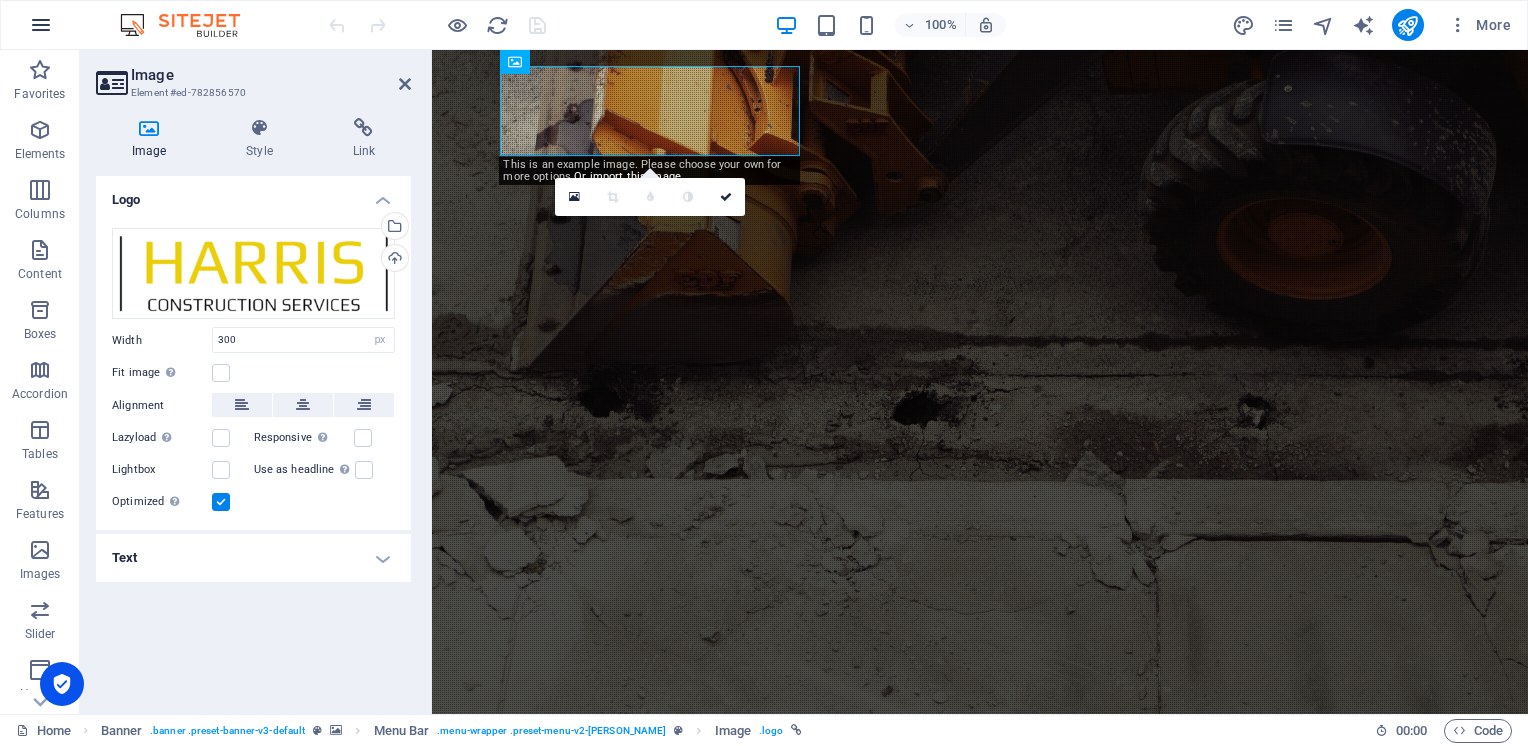 click at bounding box center (41, 25) 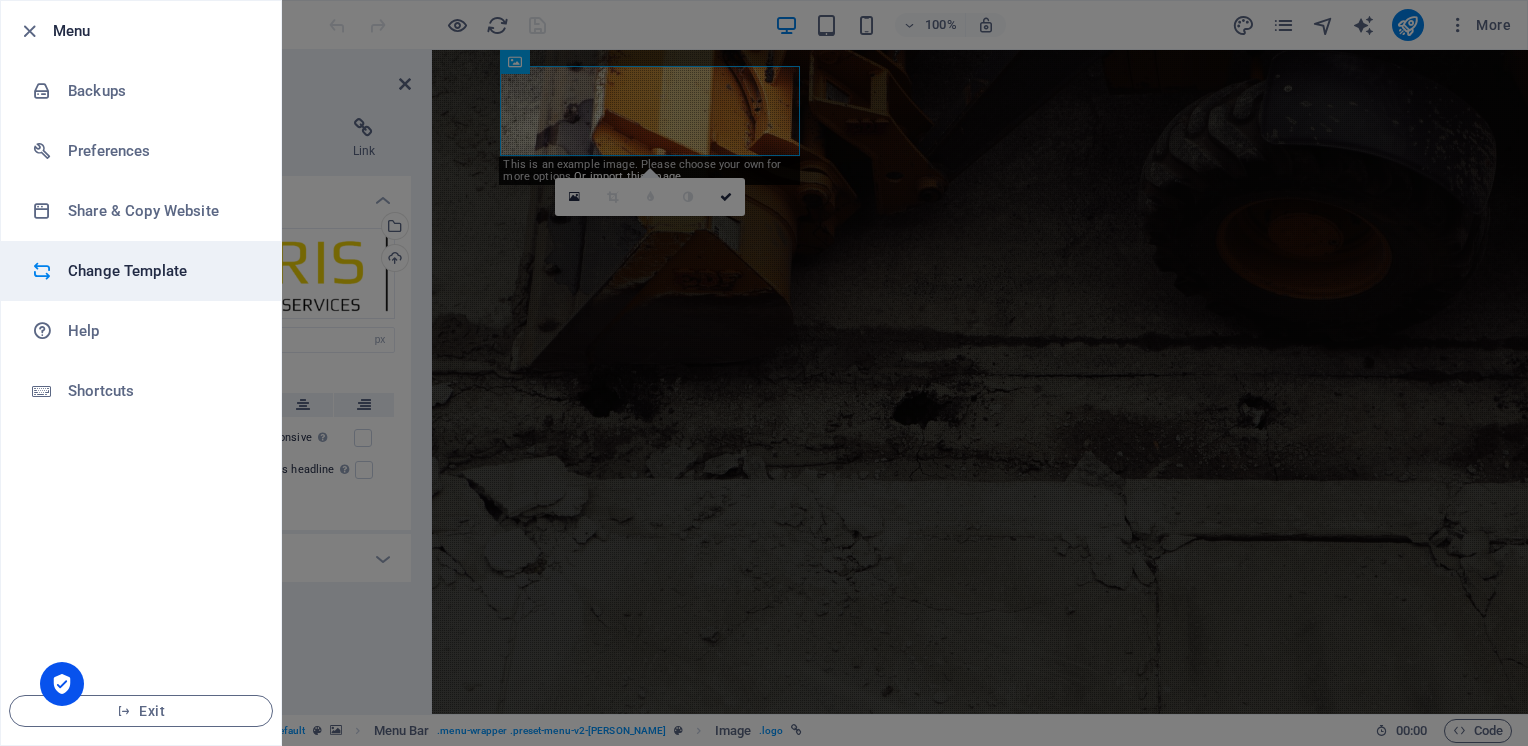 click on "Change Template" at bounding box center (160, 271) 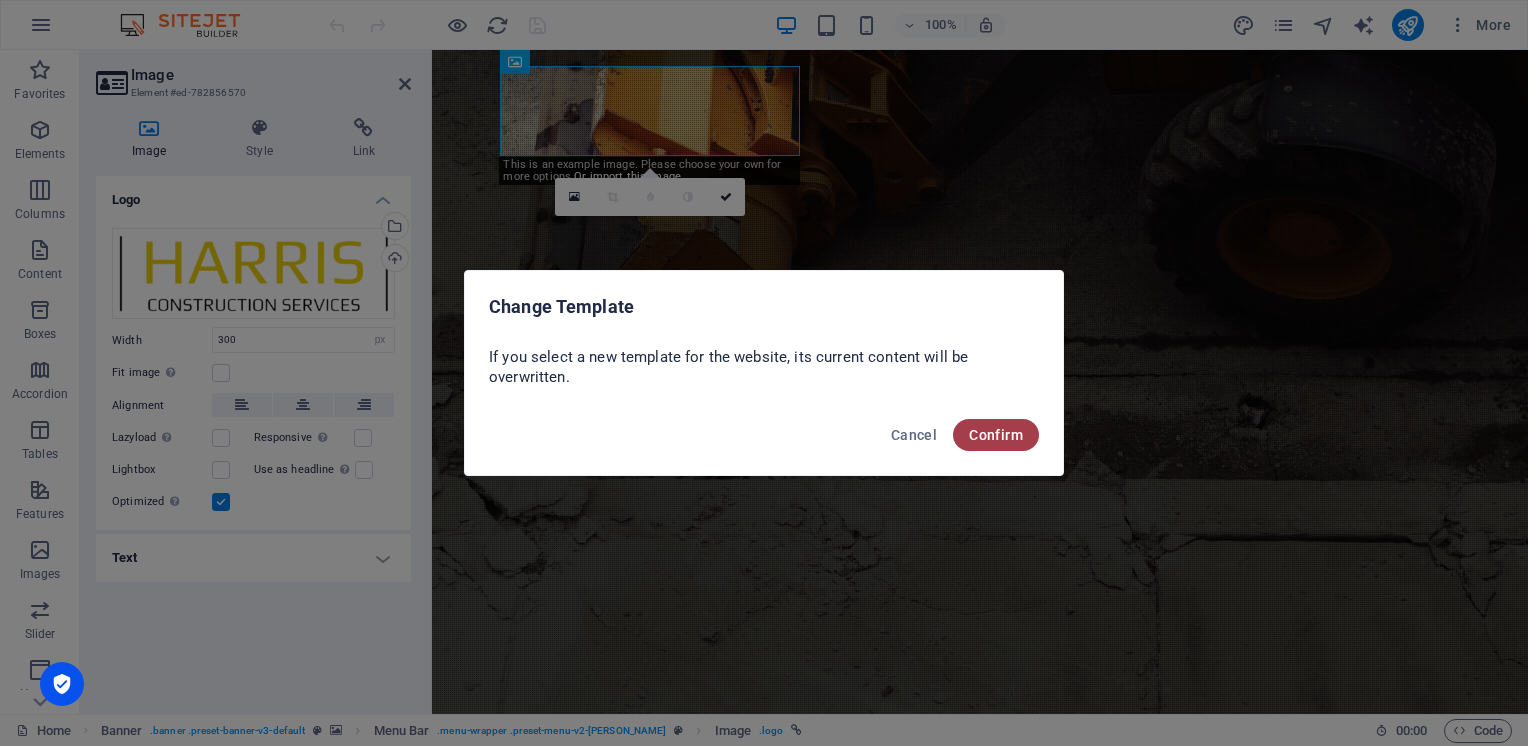 click on "Confirm" at bounding box center [996, 435] 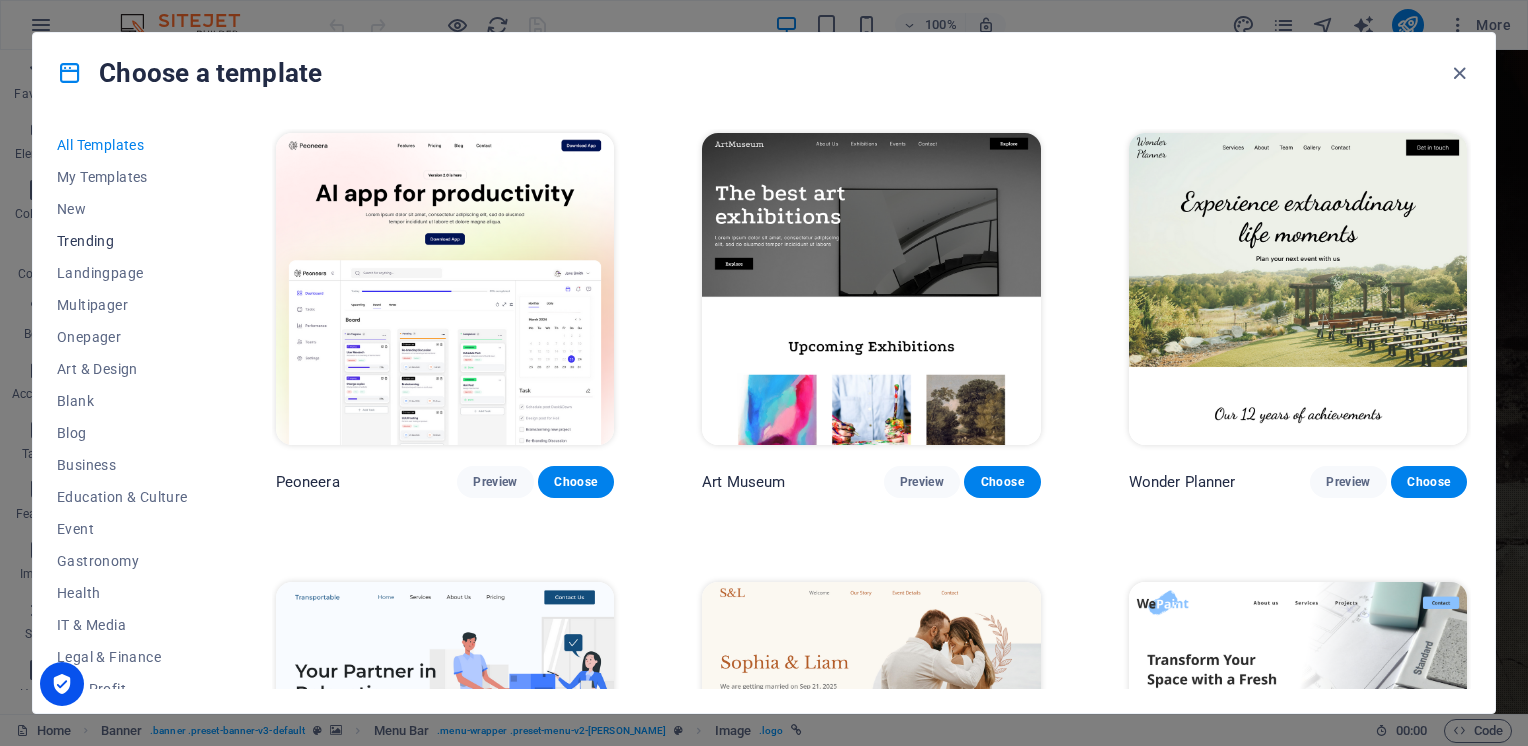 click on "Trending" at bounding box center (122, 241) 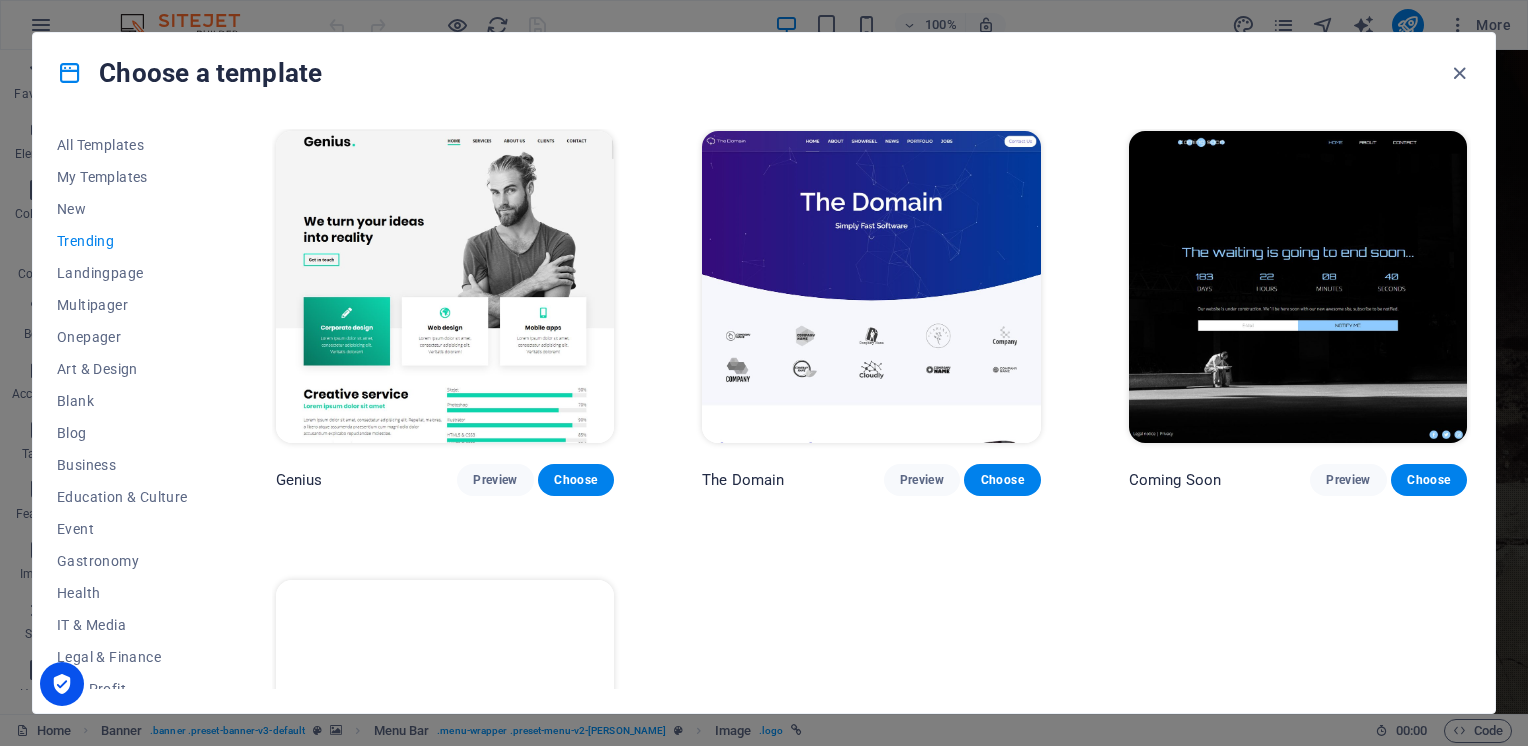 scroll, scrollTop: 1800, scrollLeft: 0, axis: vertical 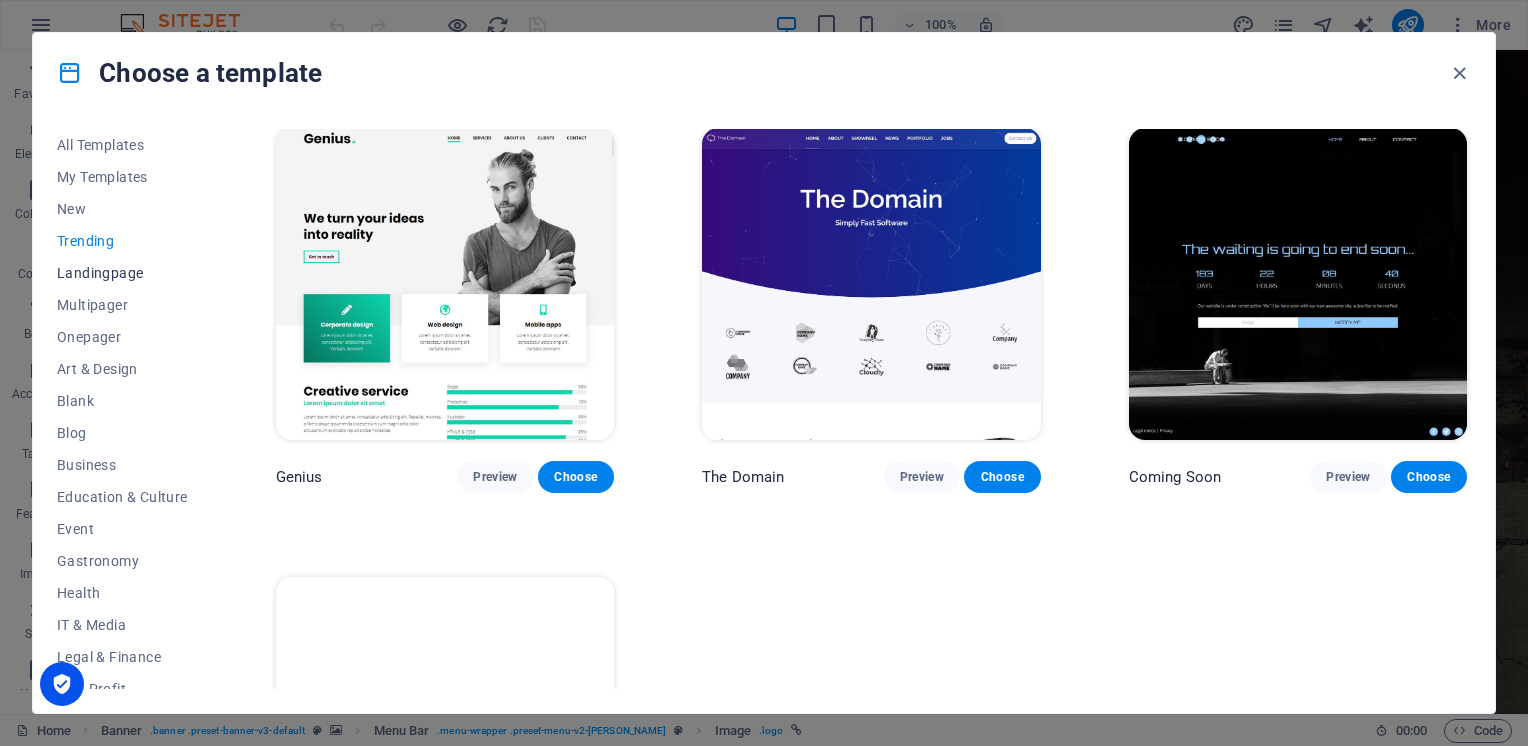 click on "Landingpage" at bounding box center [122, 273] 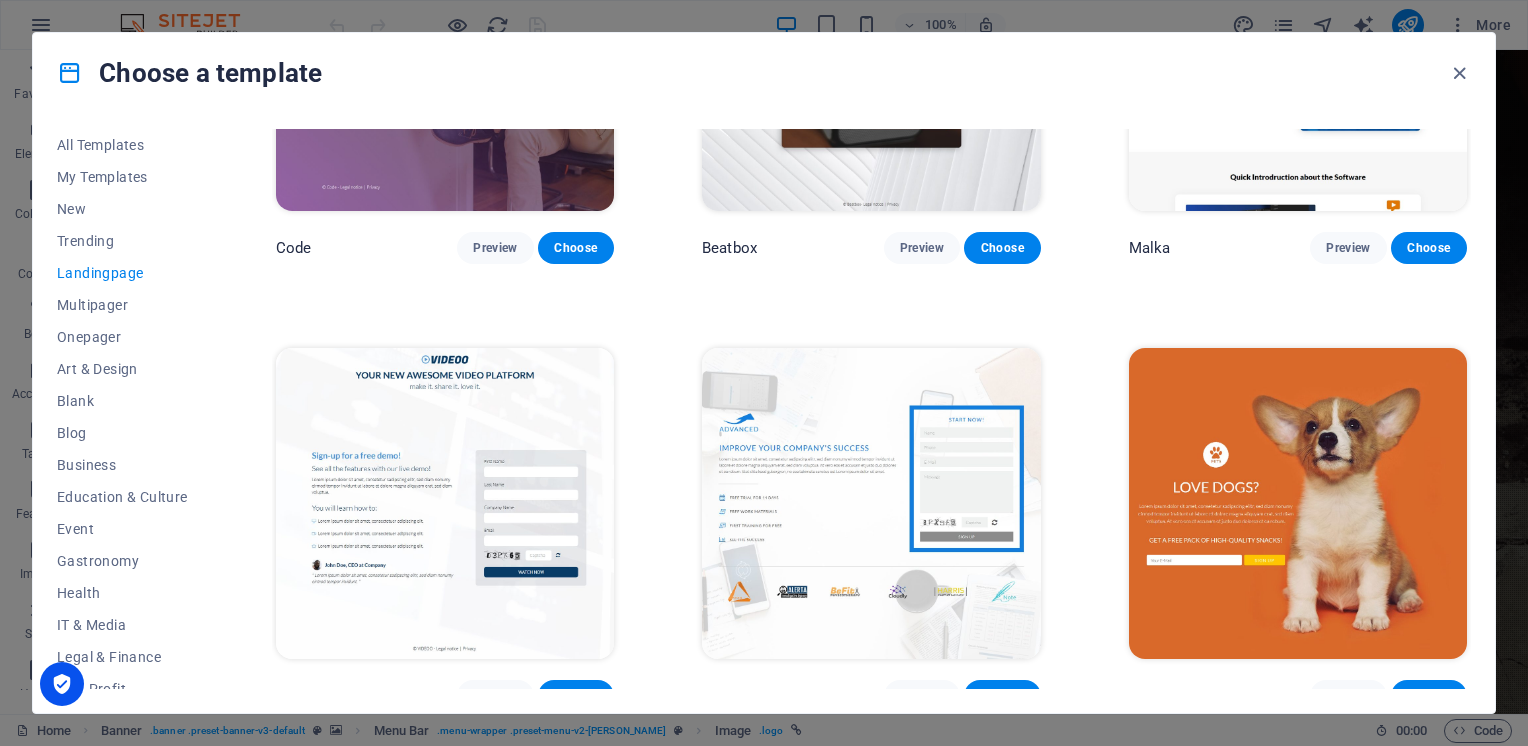 scroll, scrollTop: 681, scrollLeft: 0, axis: vertical 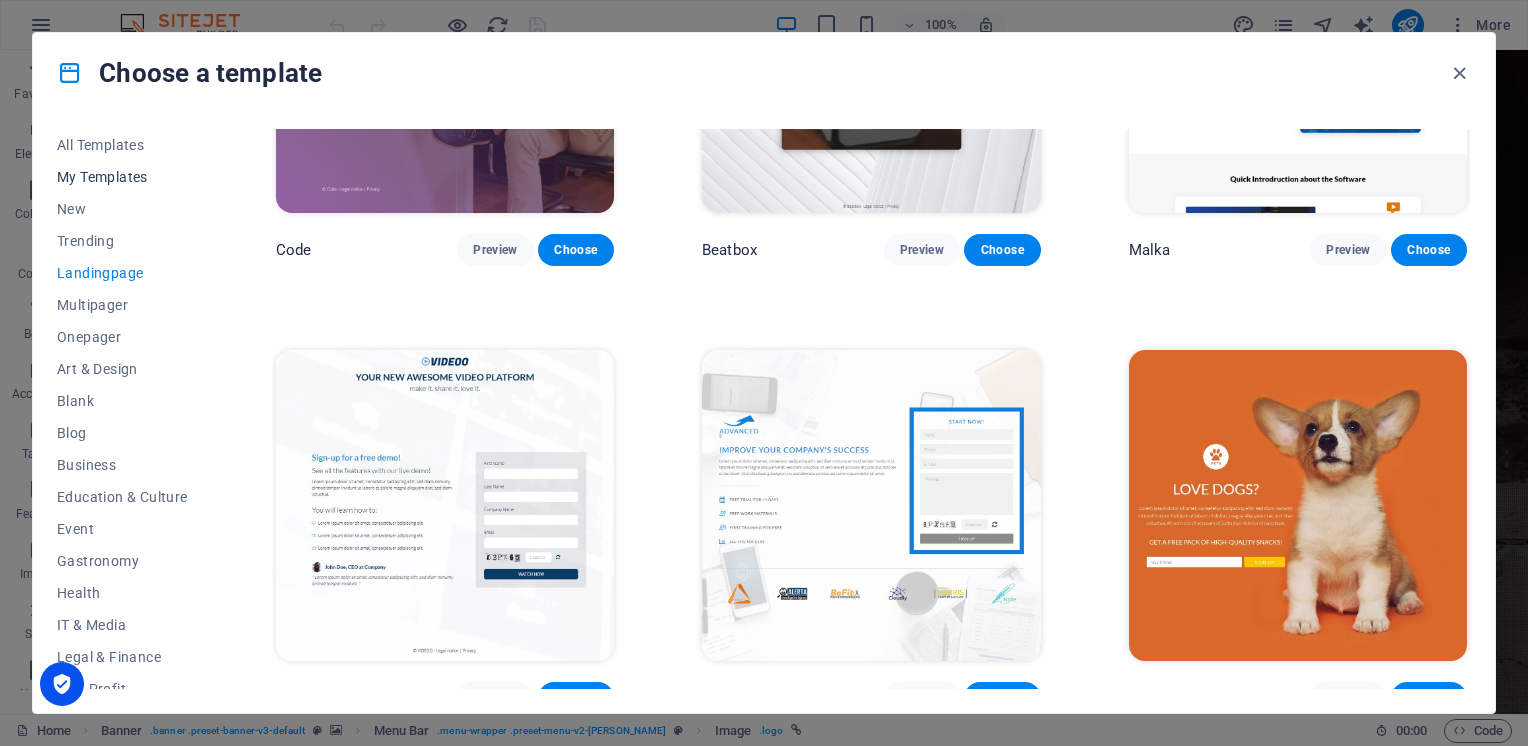 click on "My Templates" at bounding box center (122, 177) 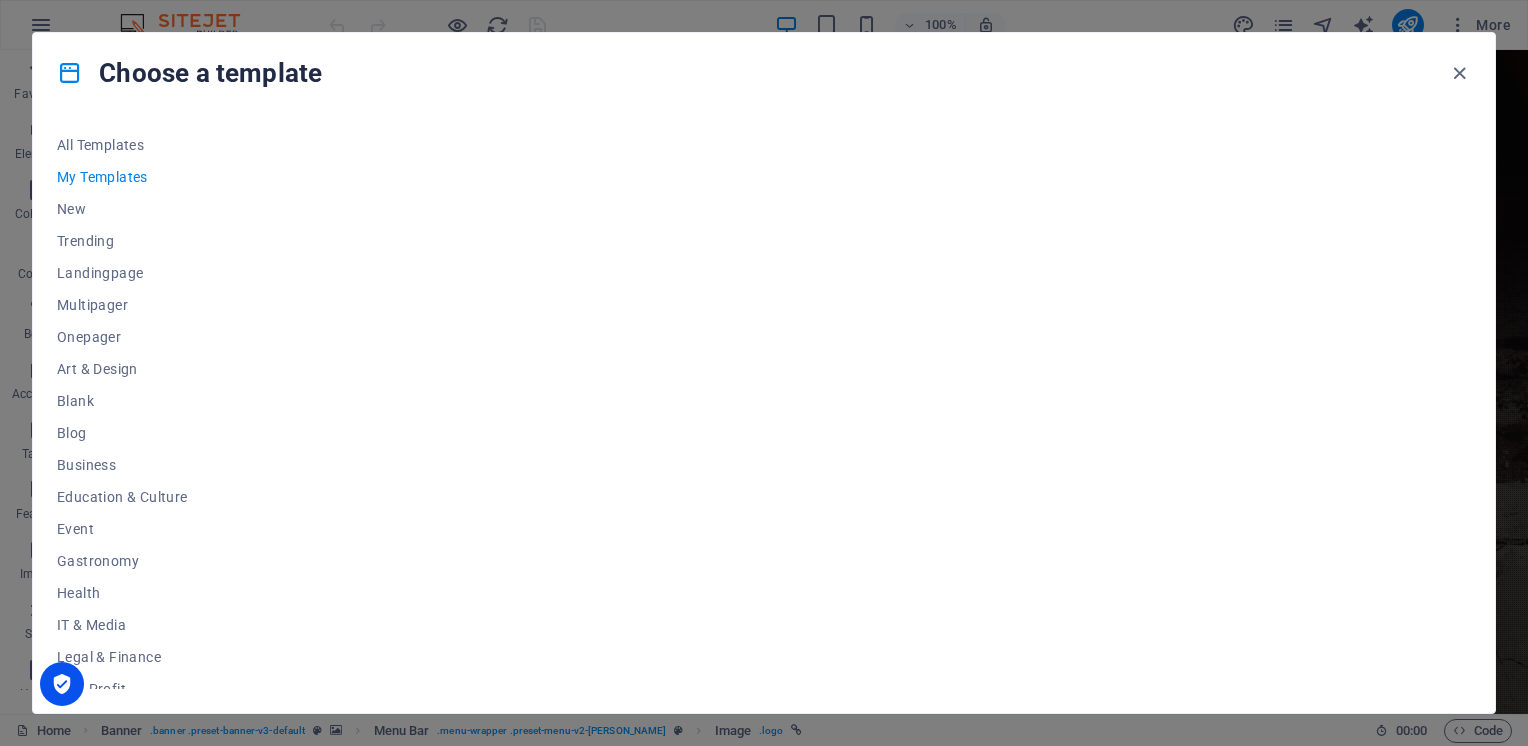 scroll, scrollTop: 0, scrollLeft: 0, axis: both 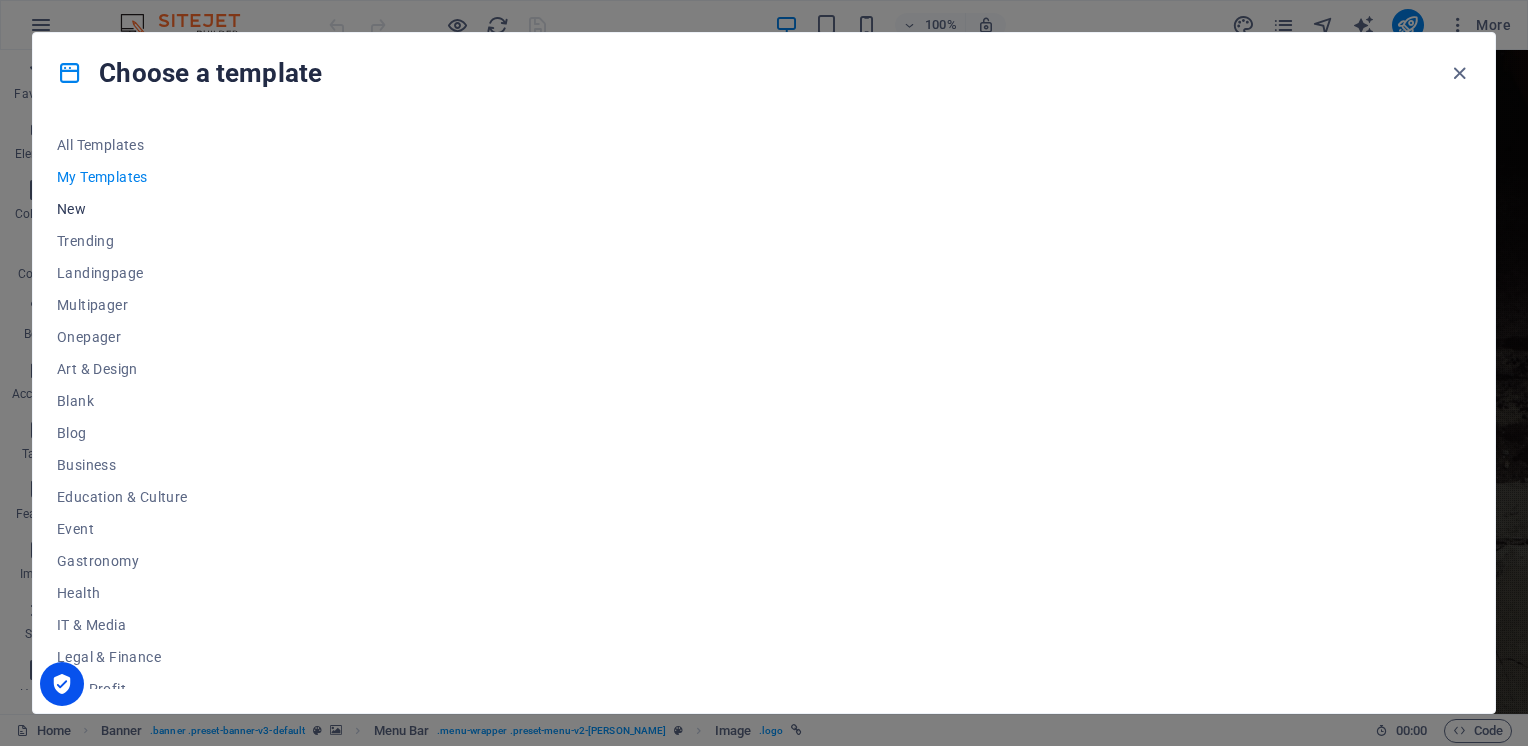 click on "New" at bounding box center [122, 209] 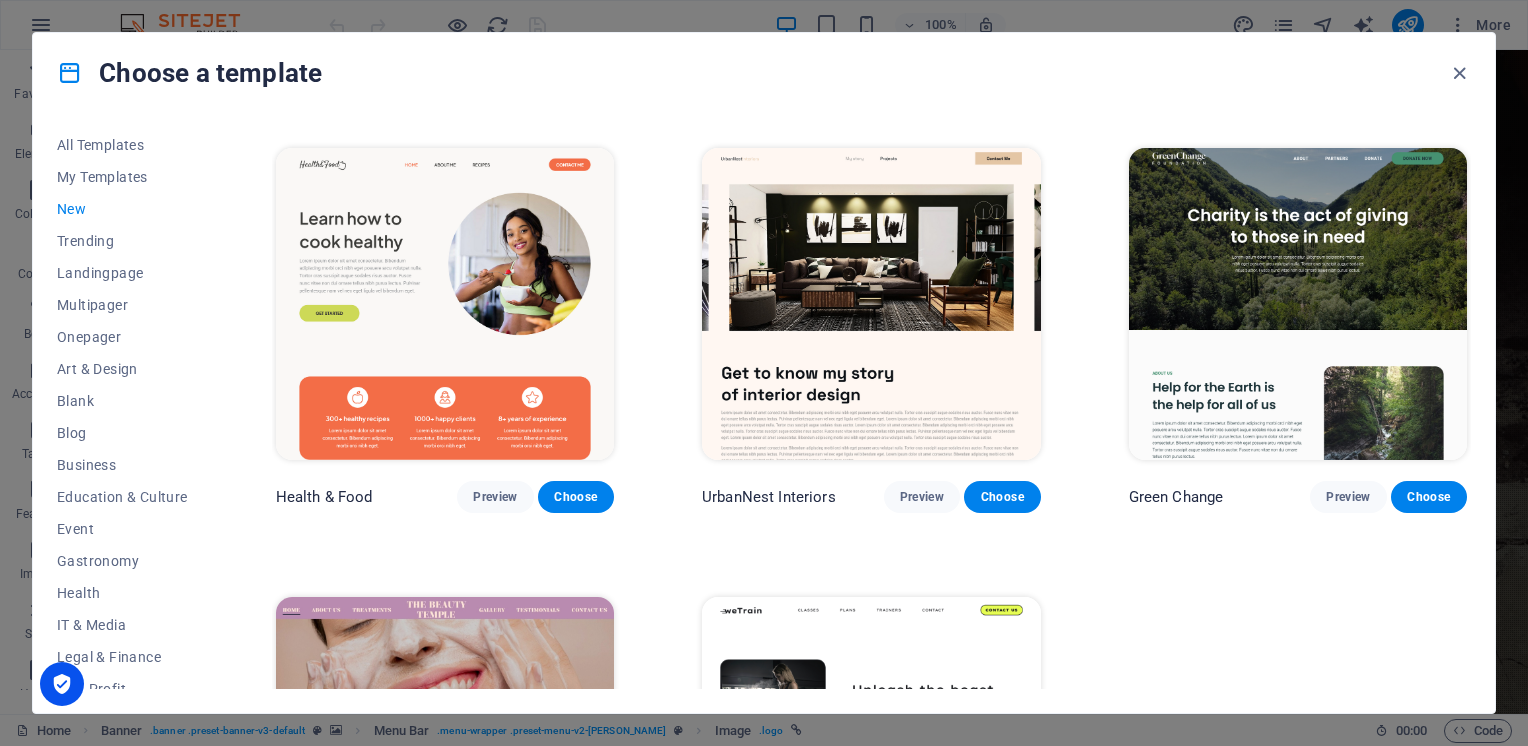 scroll, scrollTop: 1740, scrollLeft: 0, axis: vertical 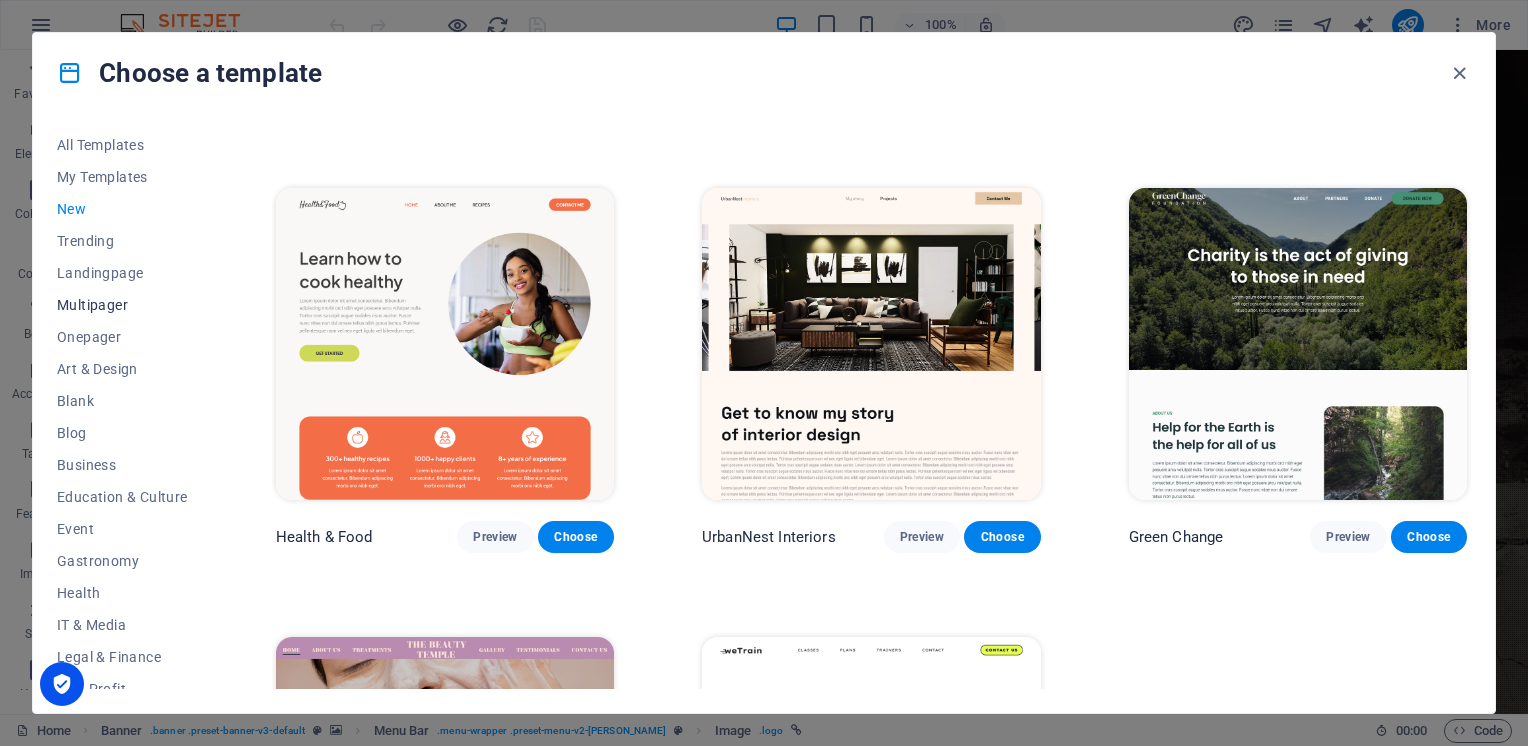 click on "Multipager" at bounding box center [122, 305] 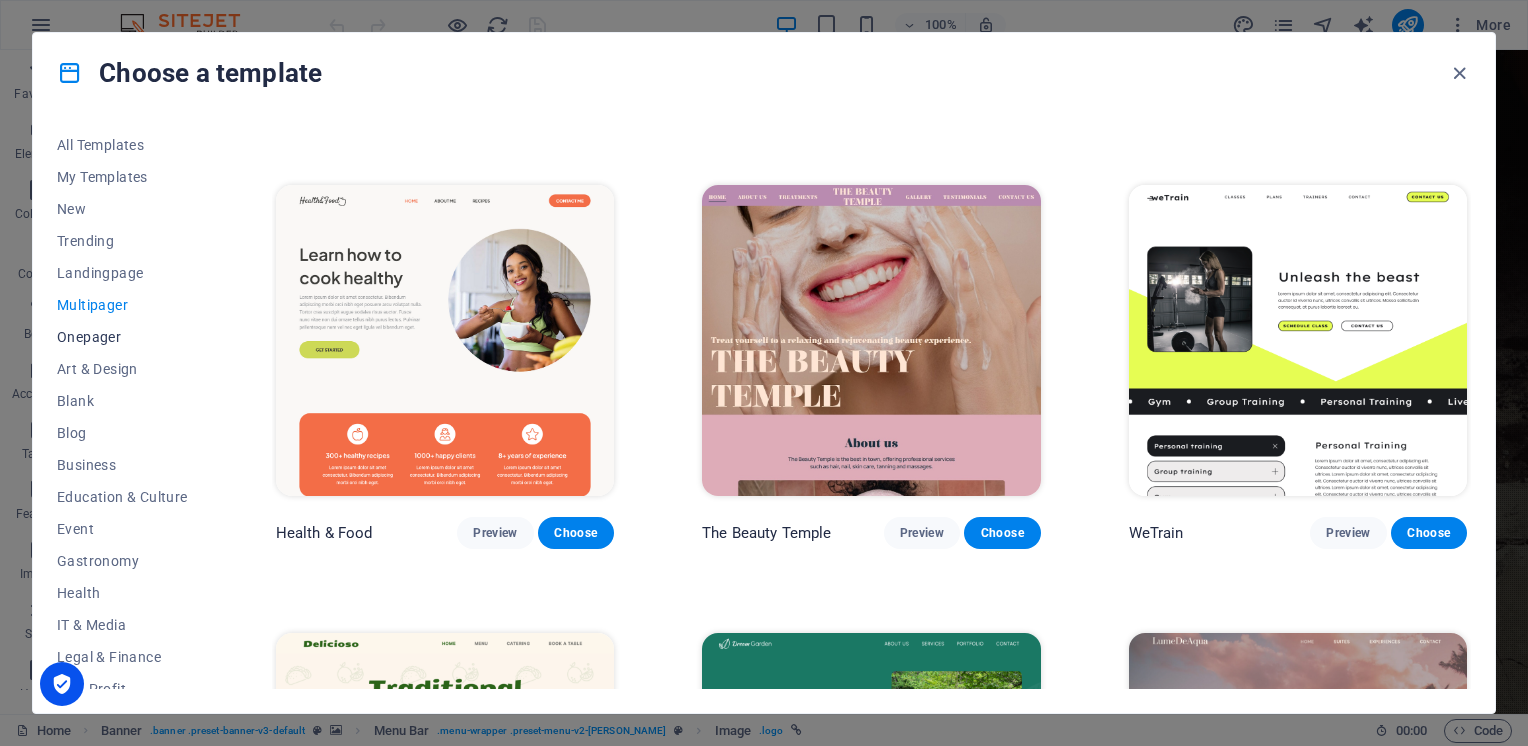 click on "Onepager" at bounding box center [122, 337] 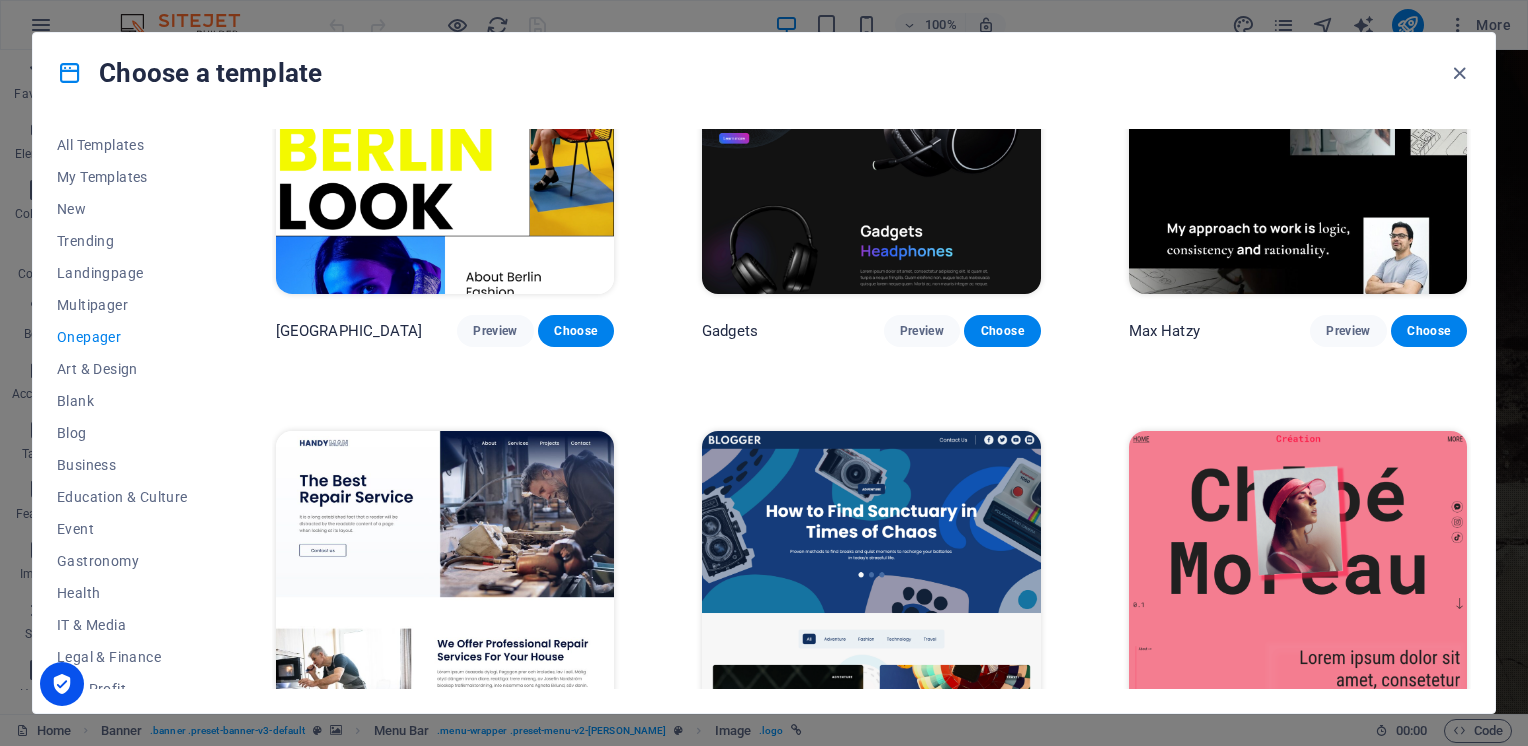 scroll, scrollTop: 2146, scrollLeft: 0, axis: vertical 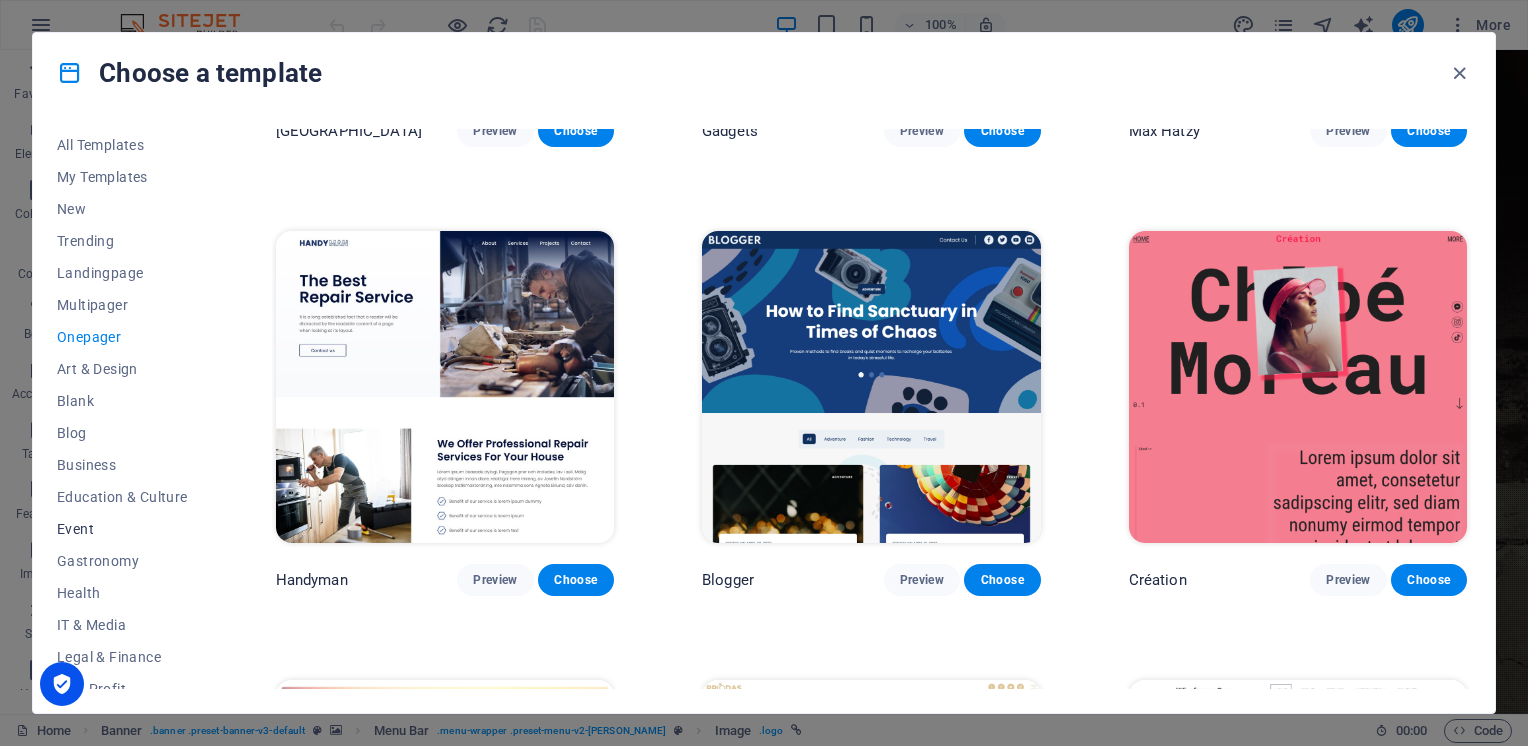 click on "Event" at bounding box center (122, 529) 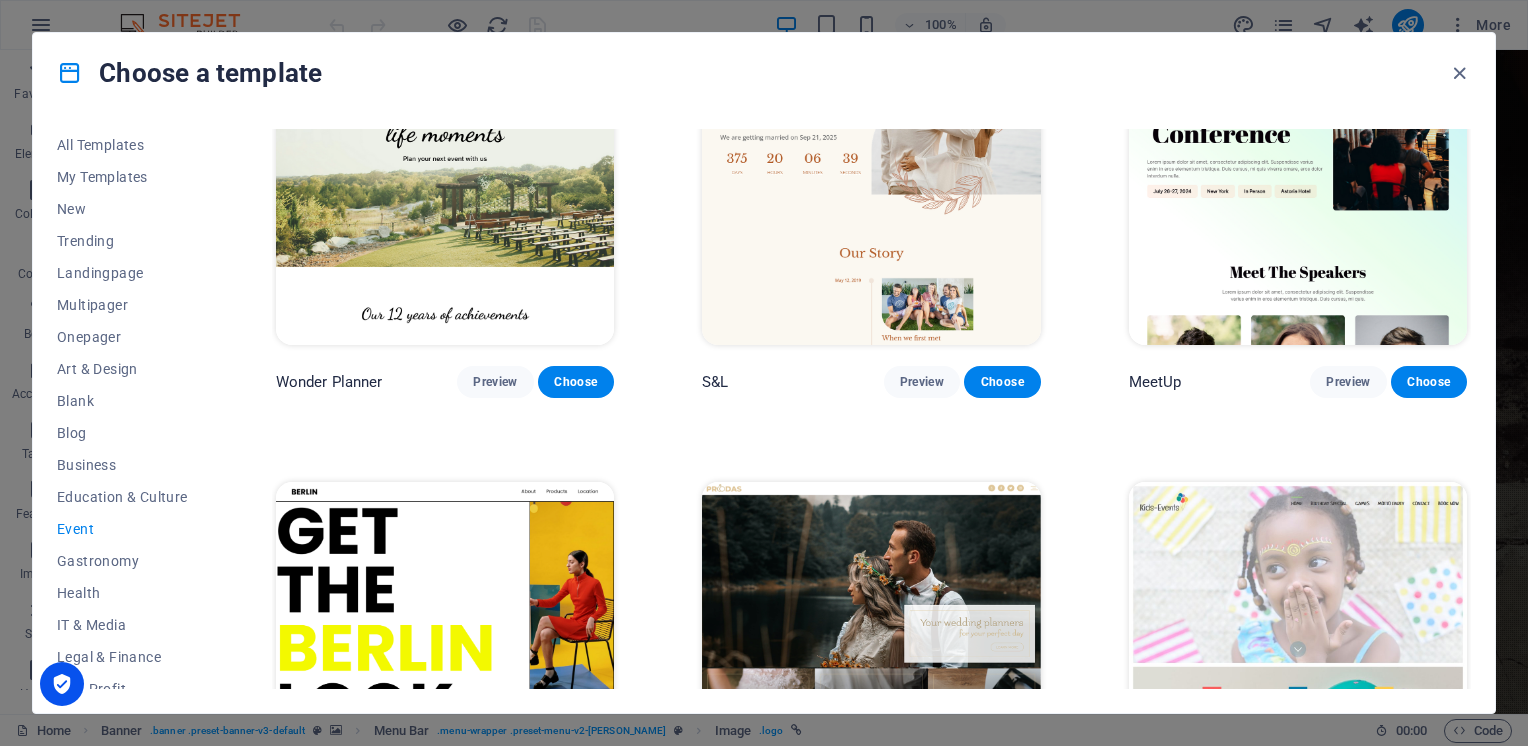 scroll, scrollTop: 0, scrollLeft: 0, axis: both 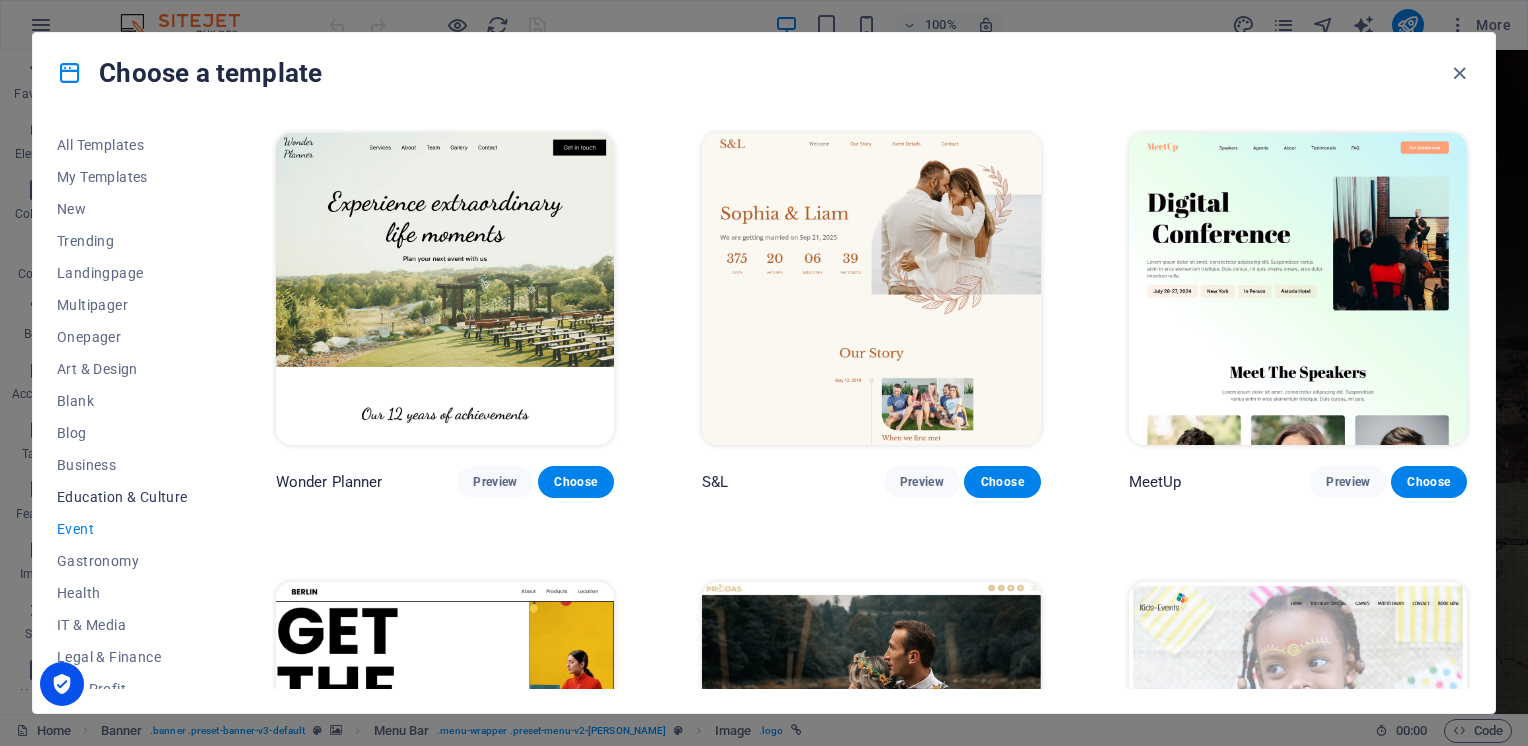 click on "Education & Culture" at bounding box center [122, 497] 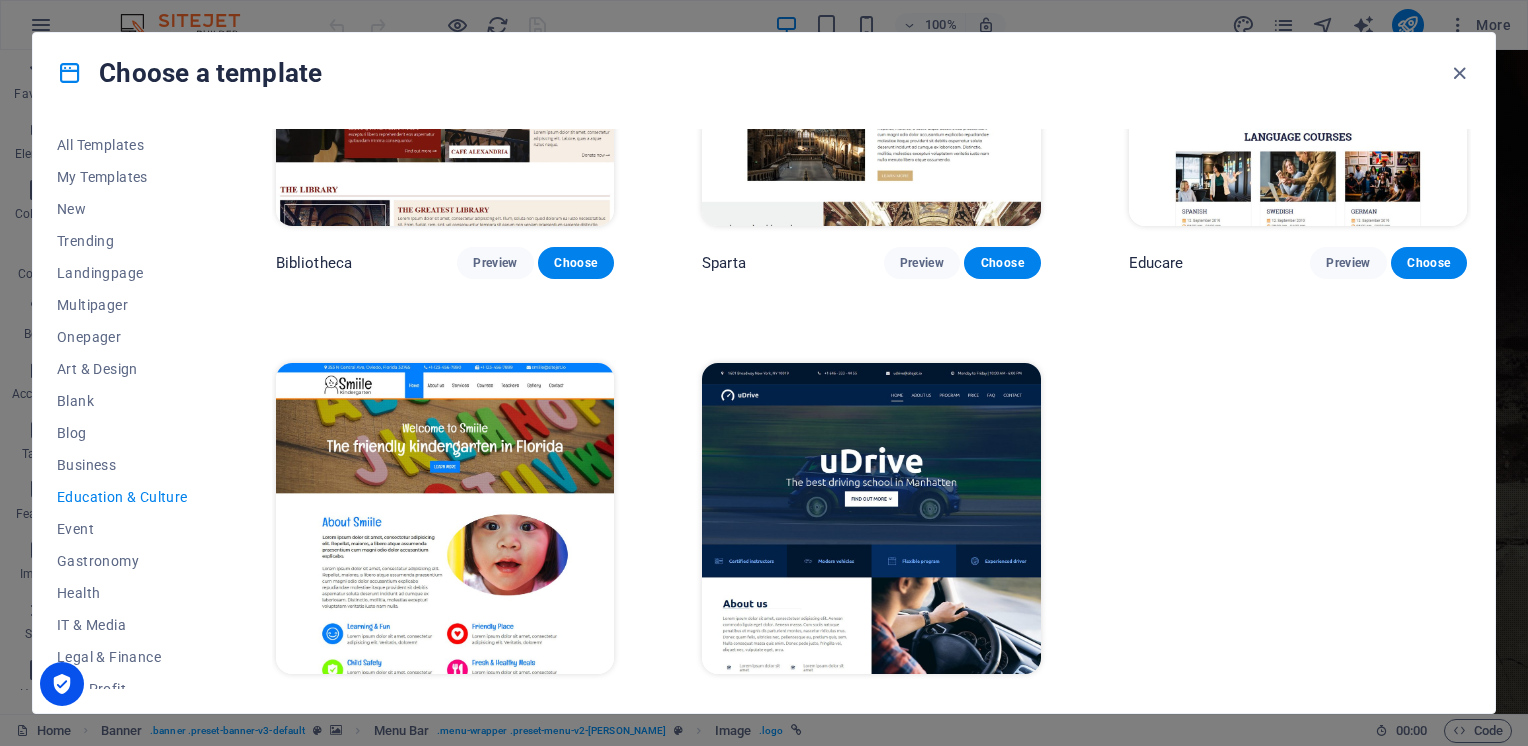 scroll, scrollTop: 700, scrollLeft: 0, axis: vertical 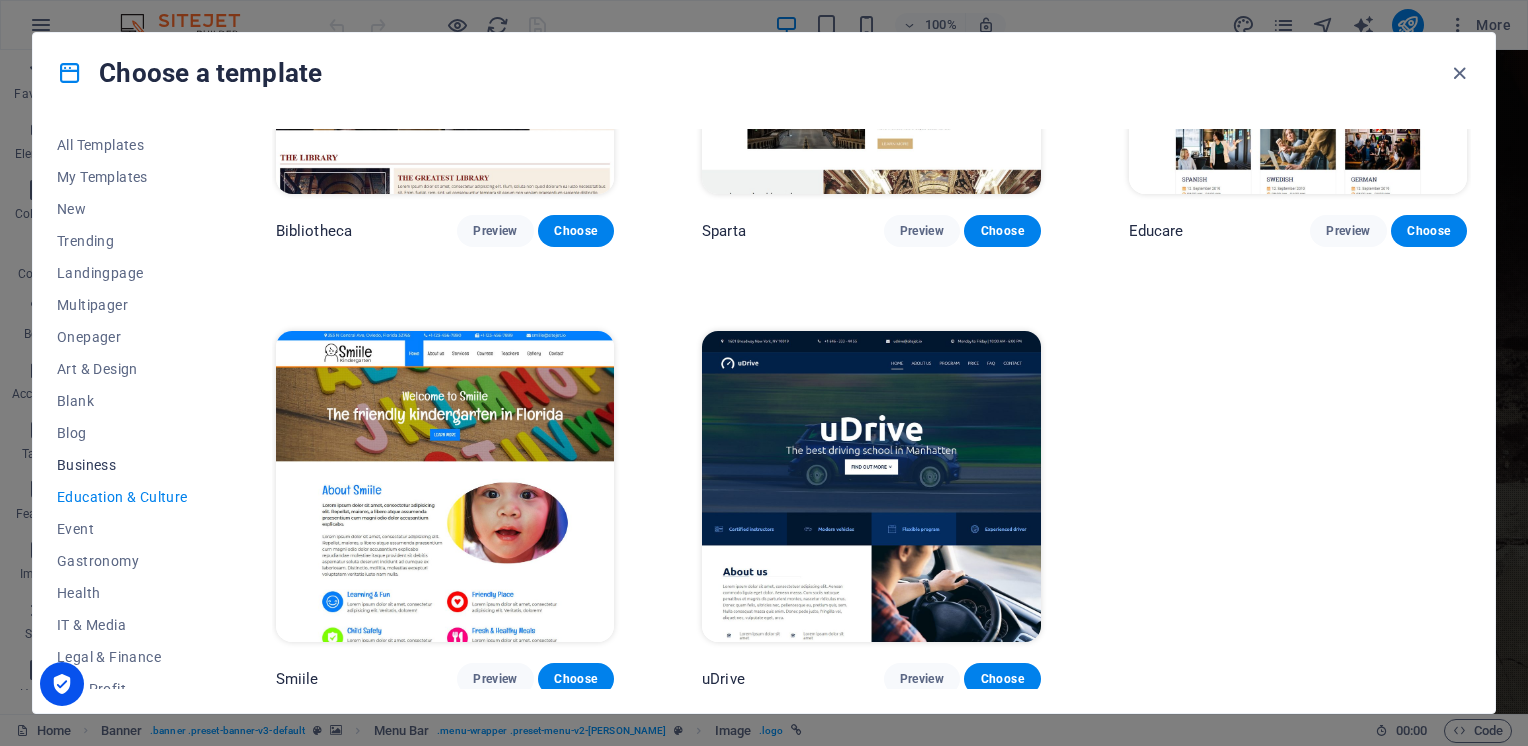 click on "Business" at bounding box center [122, 465] 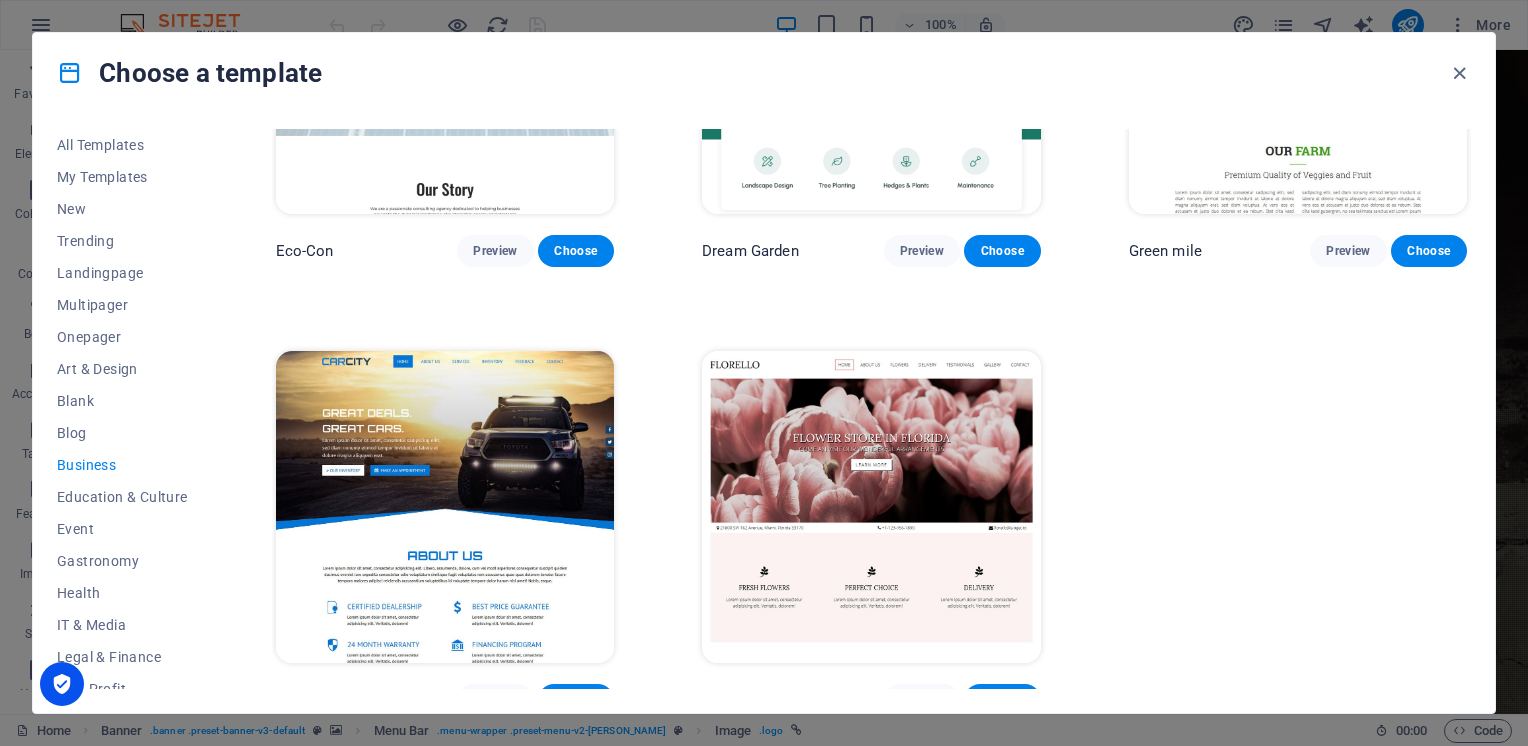 scroll, scrollTop: 252, scrollLeft: 0, axis: vertical 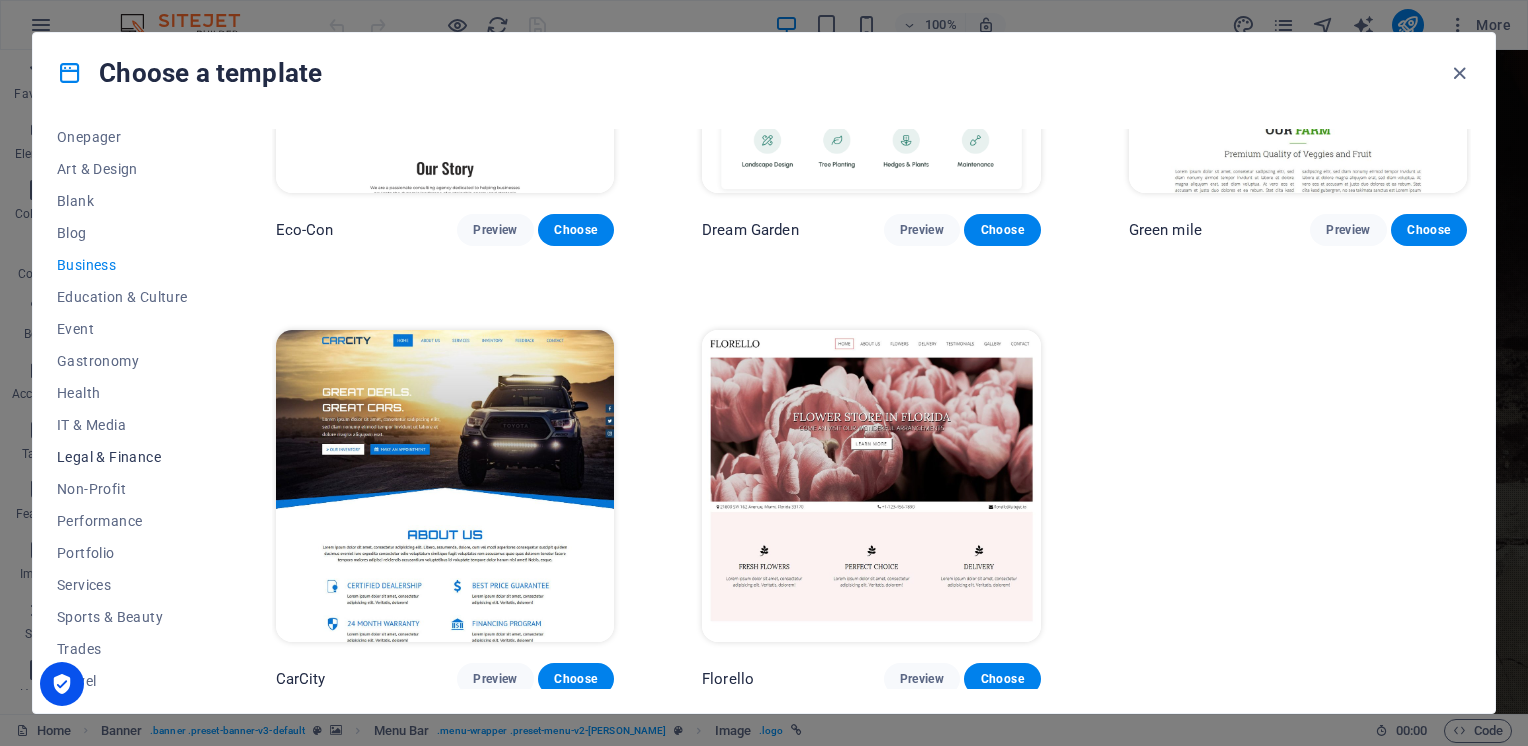 click on "Legal & Finance" at bounding box center [122, 457] 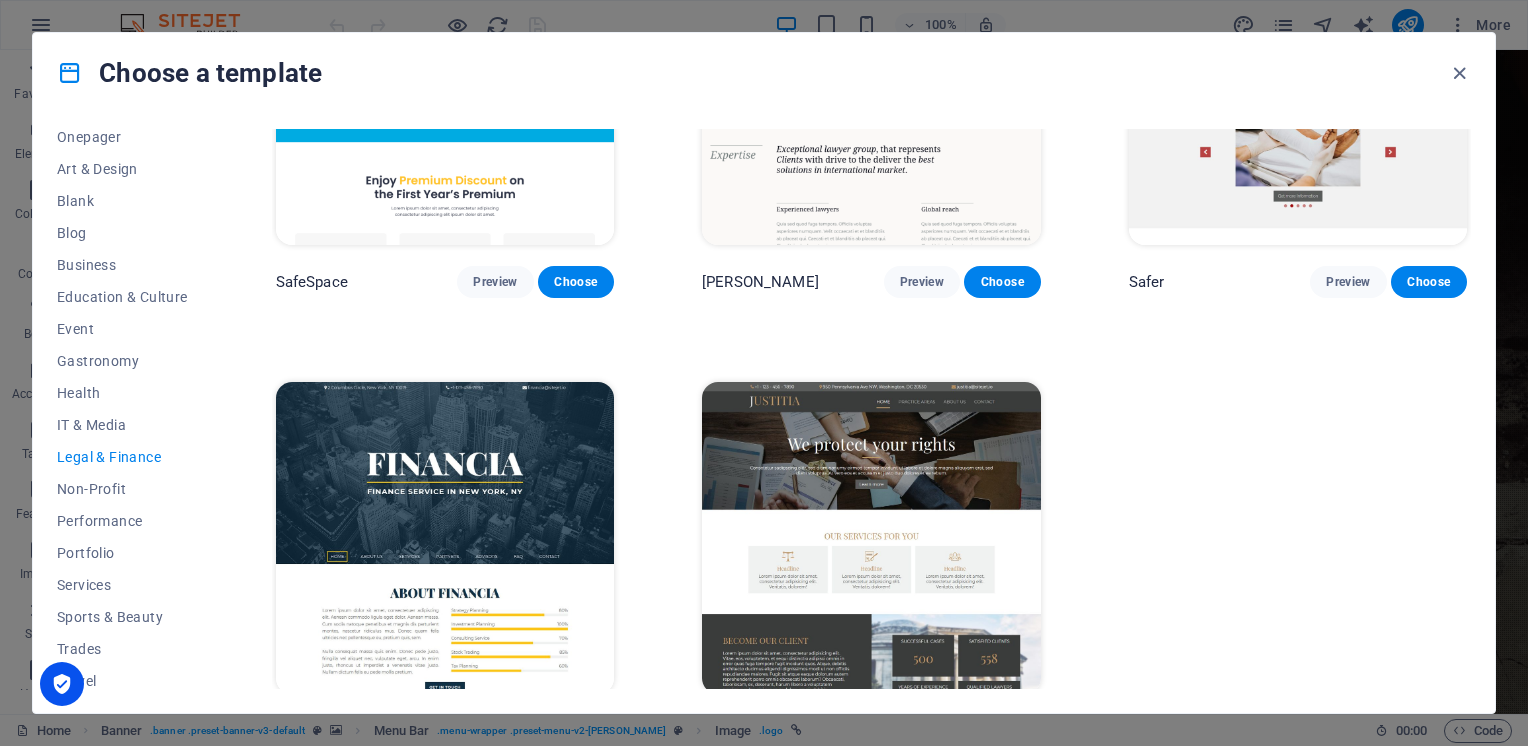 scroll, scrollTop: 252, scrollLeft: 0, axis: vertical 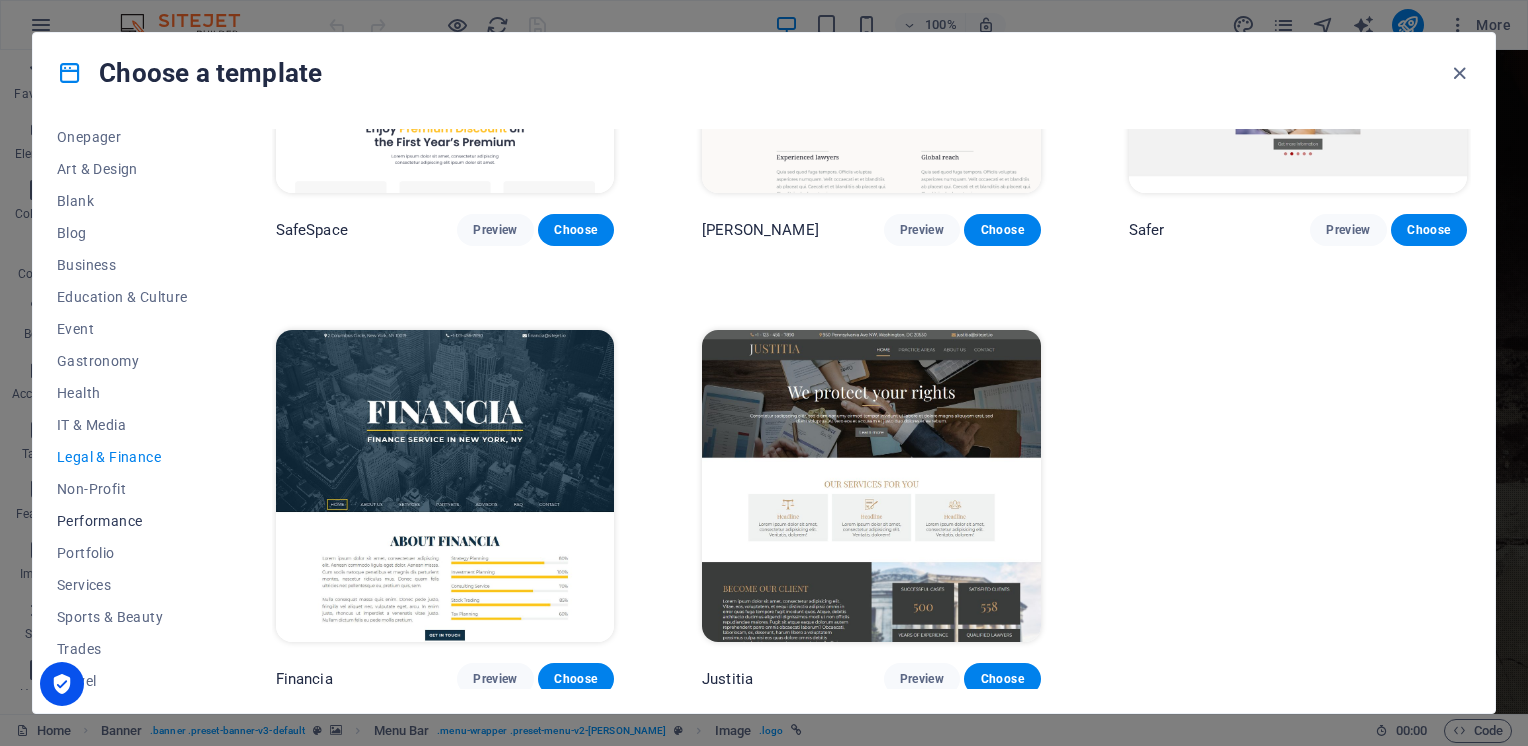 click on "Performance" at bounding box center (122, 521) 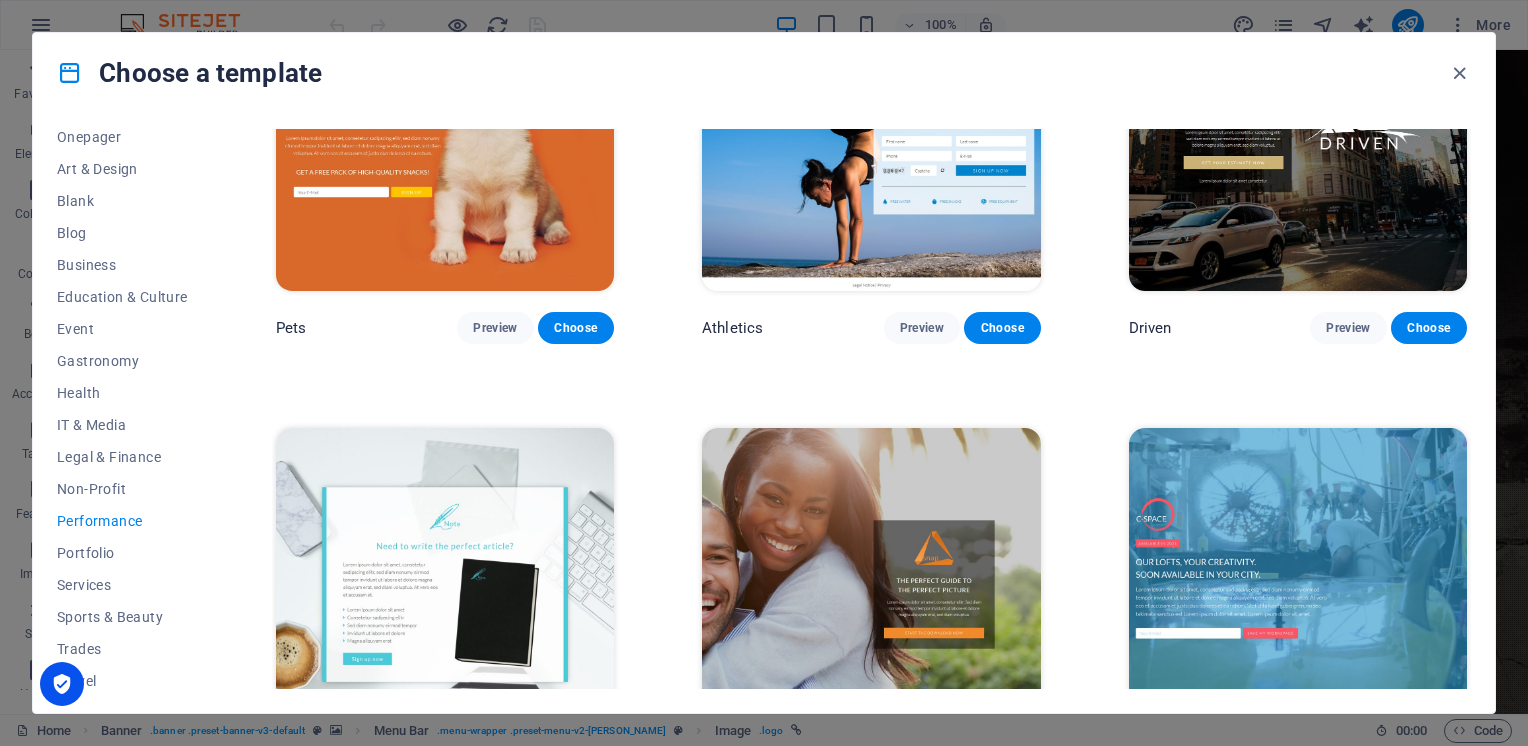 scroll, scrollTop: 1052, scrollLeft: 0, axis: vertical 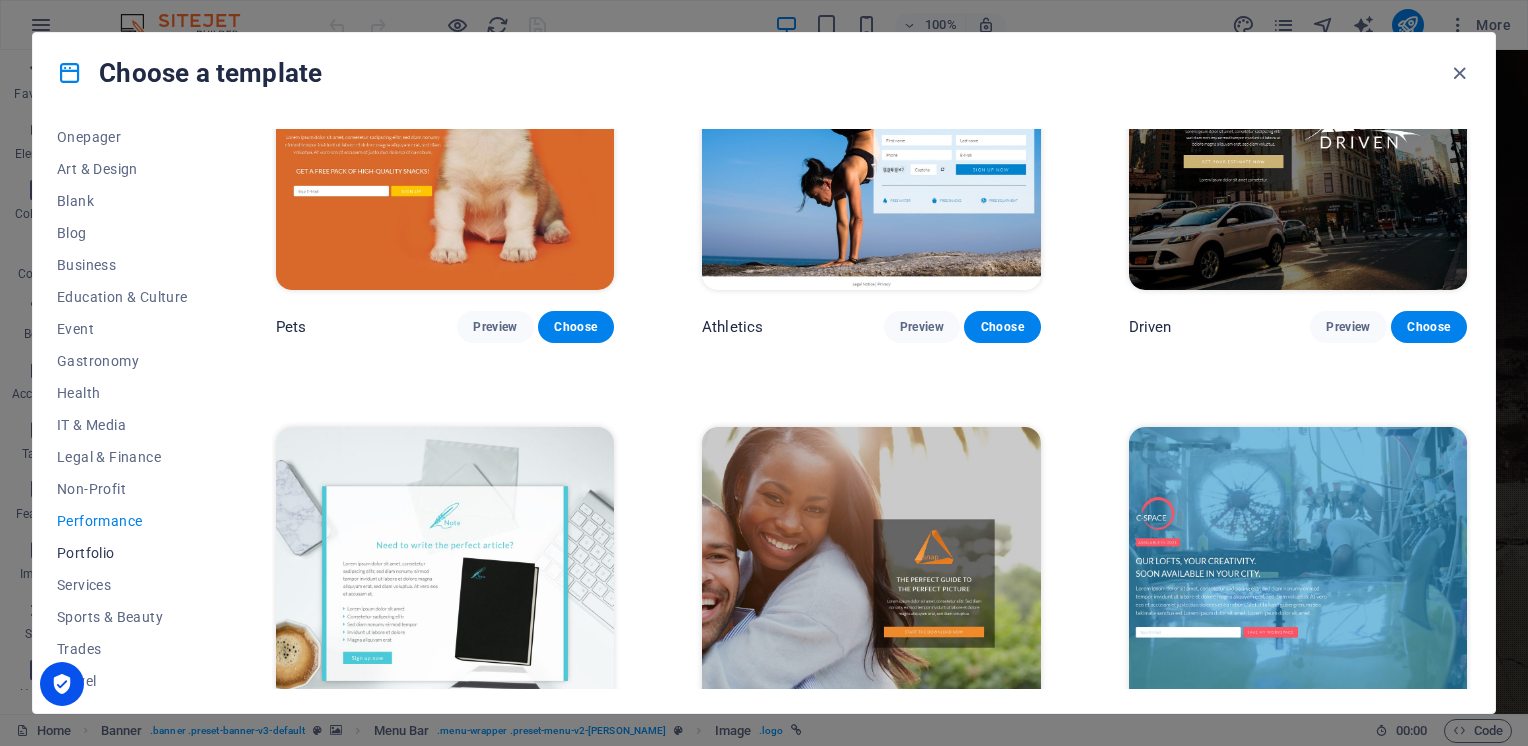 click on "Portfolio" at bounding box center [122, 553] 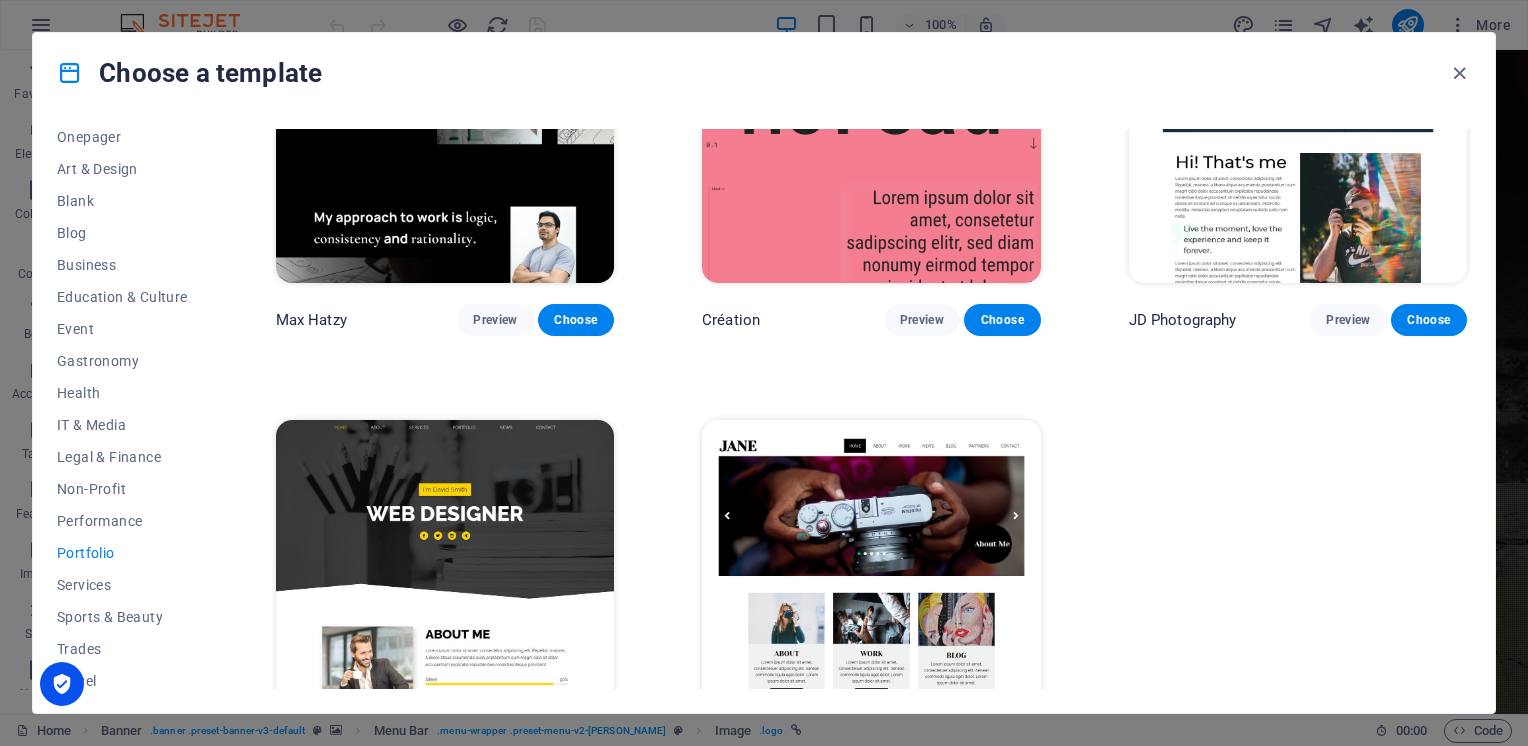 scroll, scrollTop: 700, scrollLeft: 0, axis: vertical 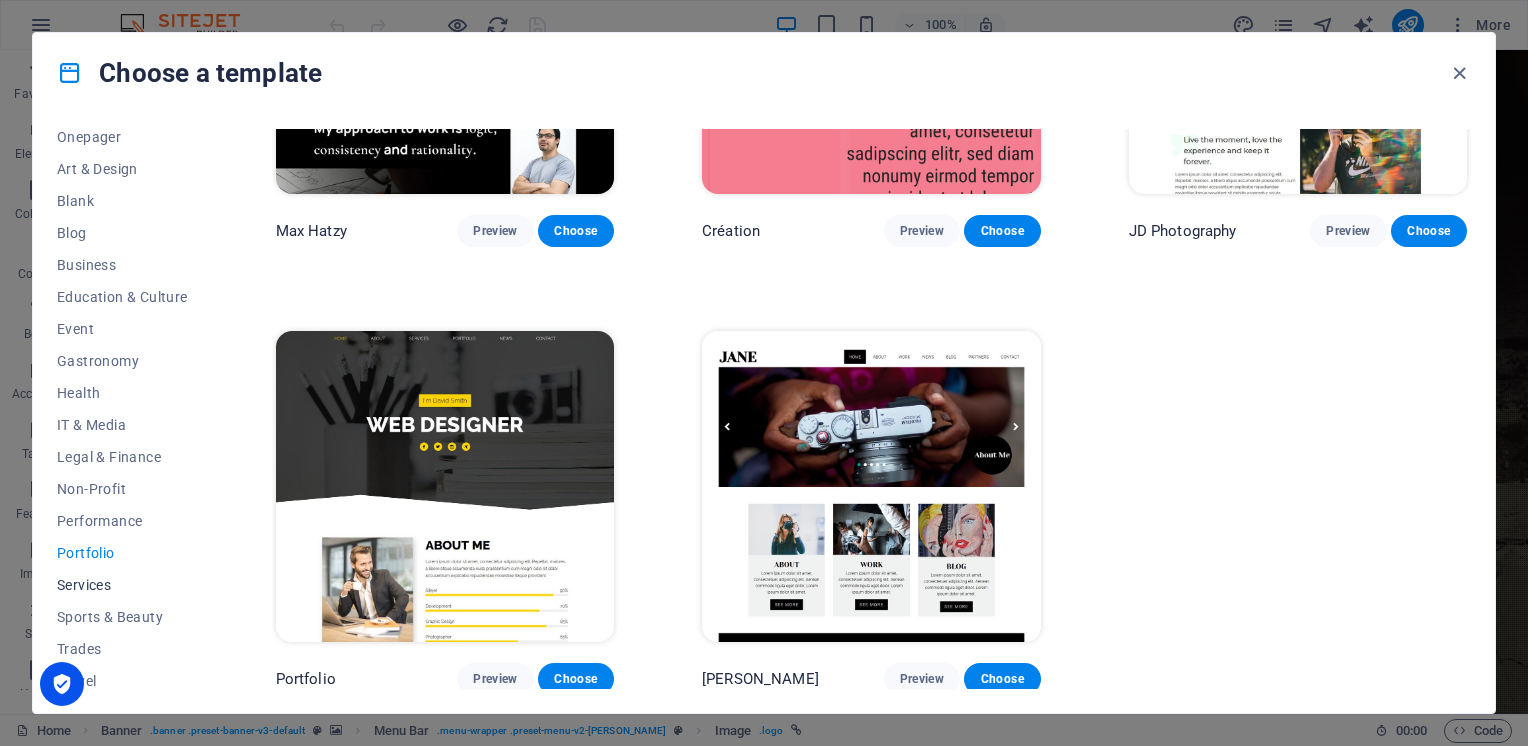 click on "Services" at bounding box center (122, 585) 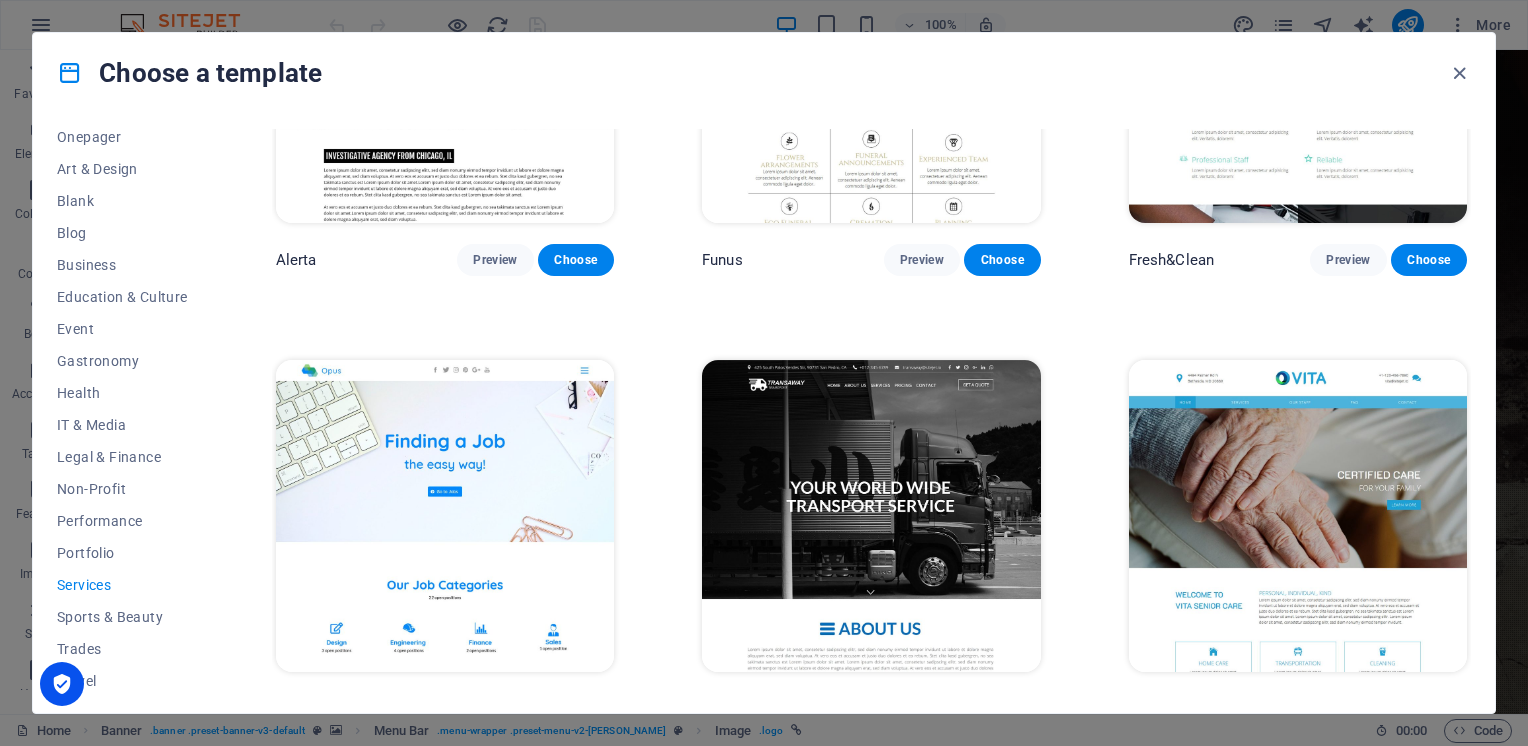 scroll, scrollTop: 2000, scrollLeft: 0, axis: vertical 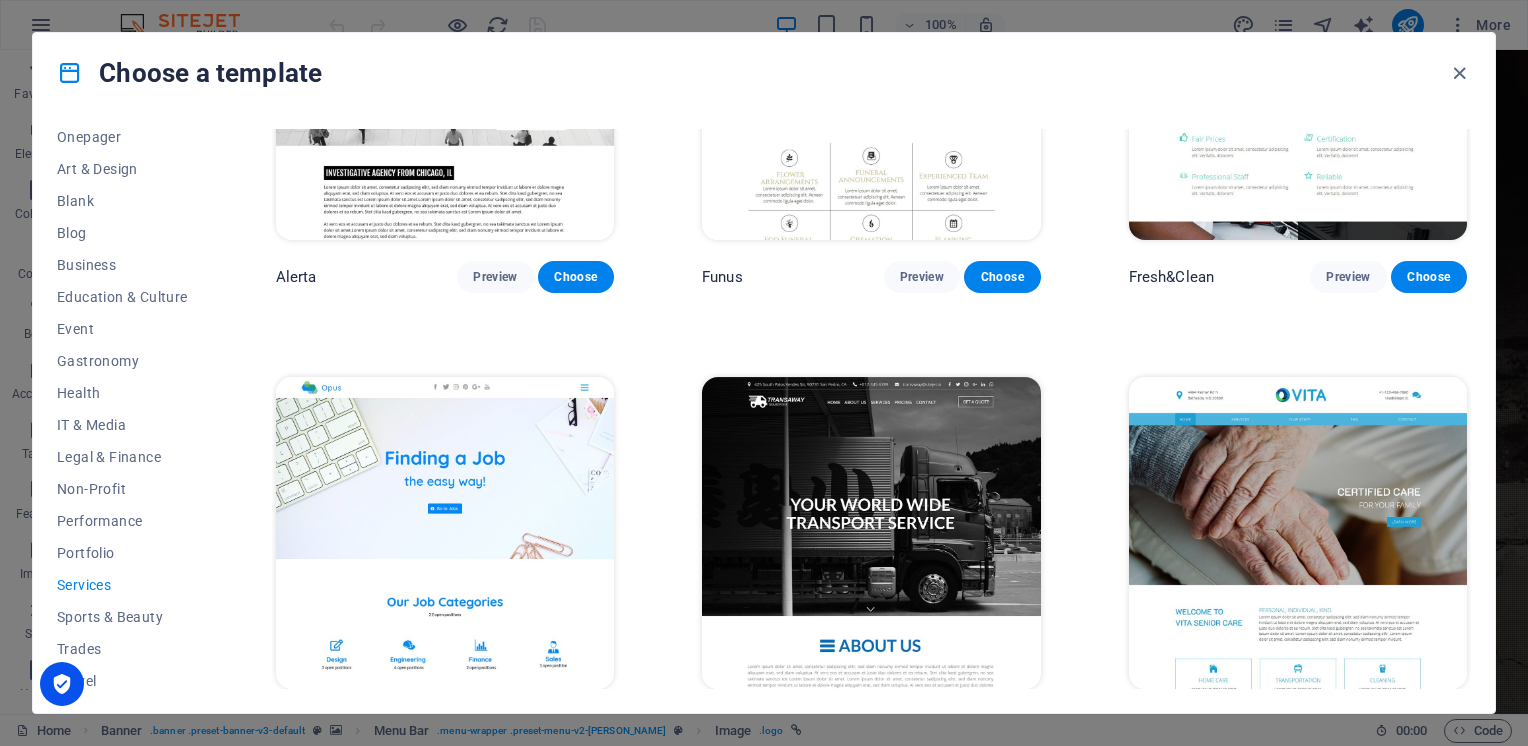 click at bounding box center [871, 533] 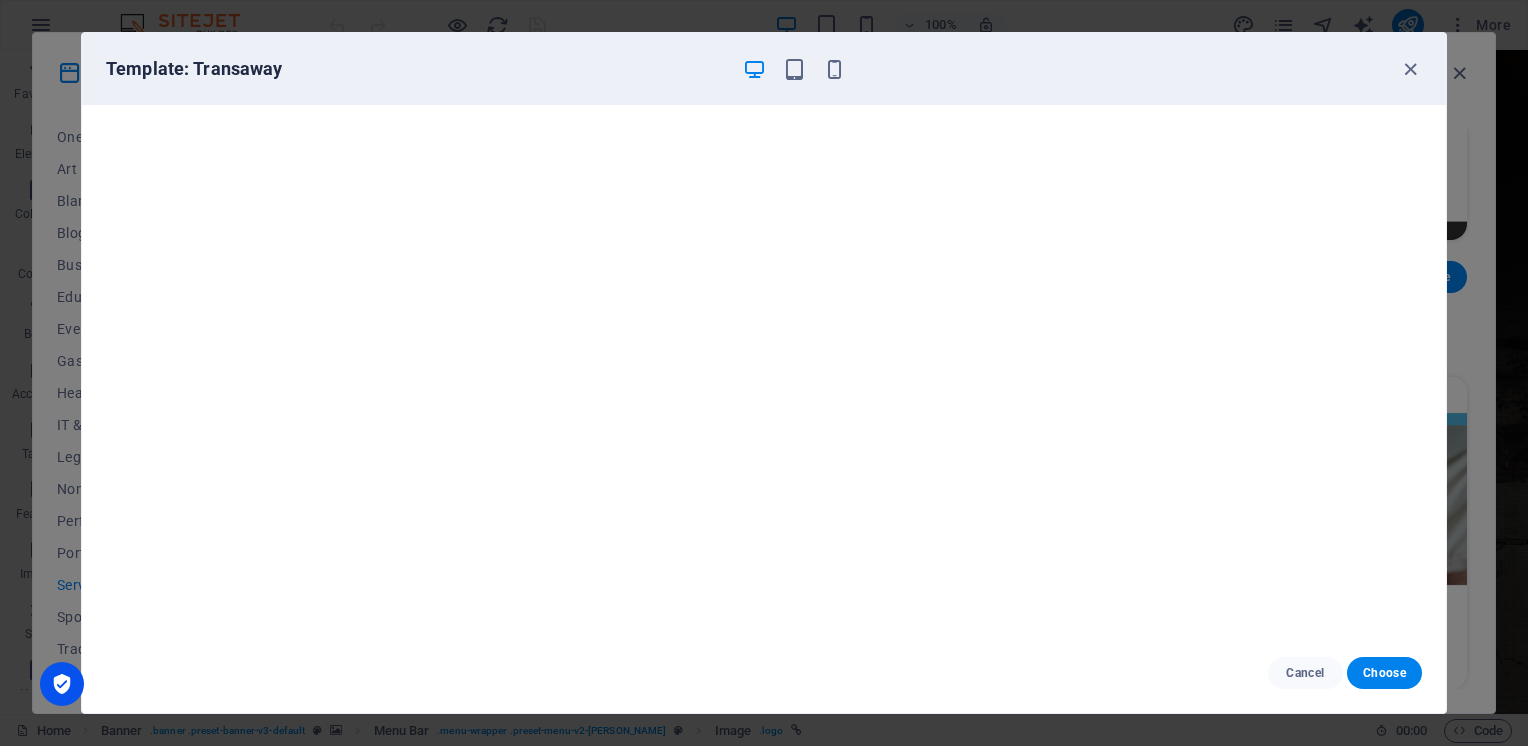scroll, scrollTop: 5, scrollLeft: 0, axis: vertical 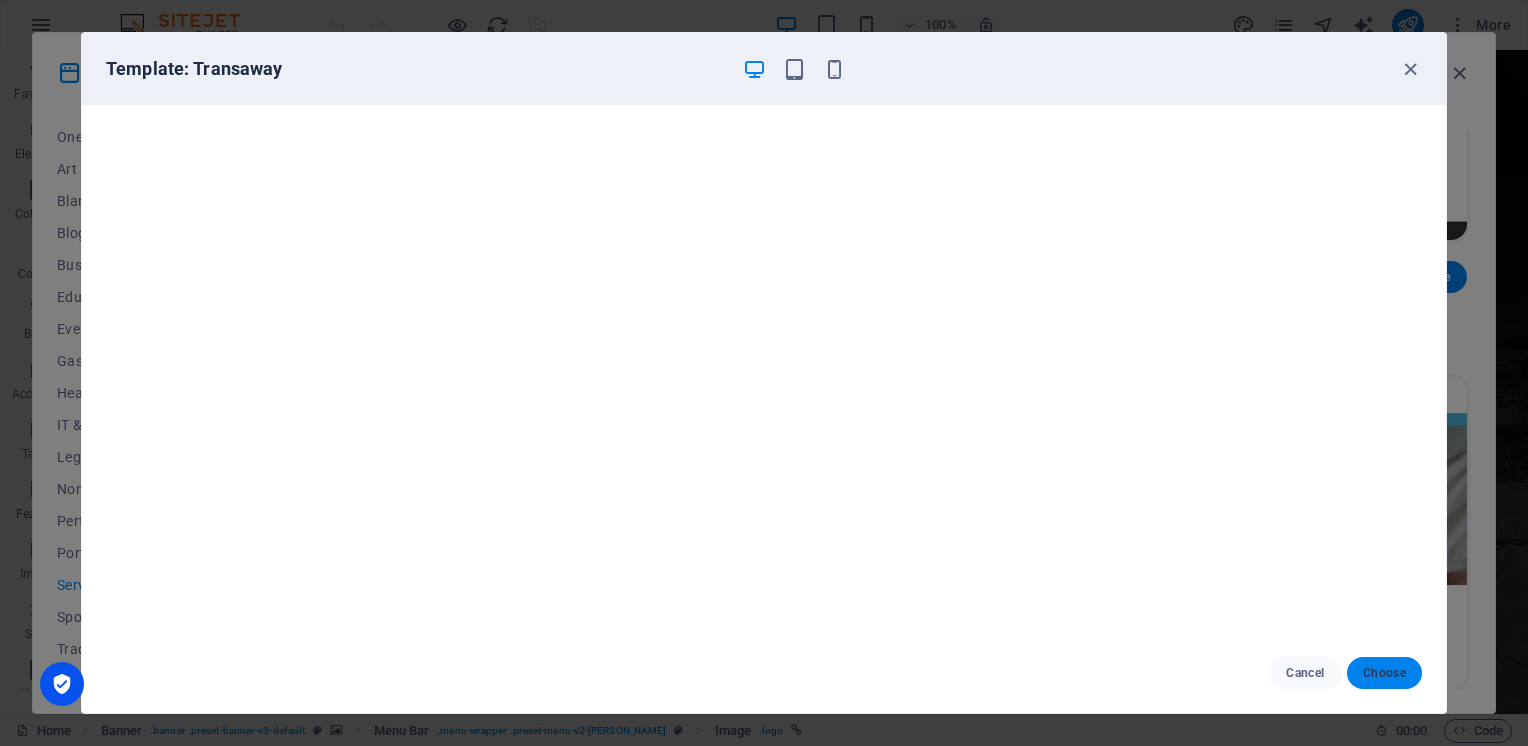 click on "Choose" at bounding box center [1384, 673] 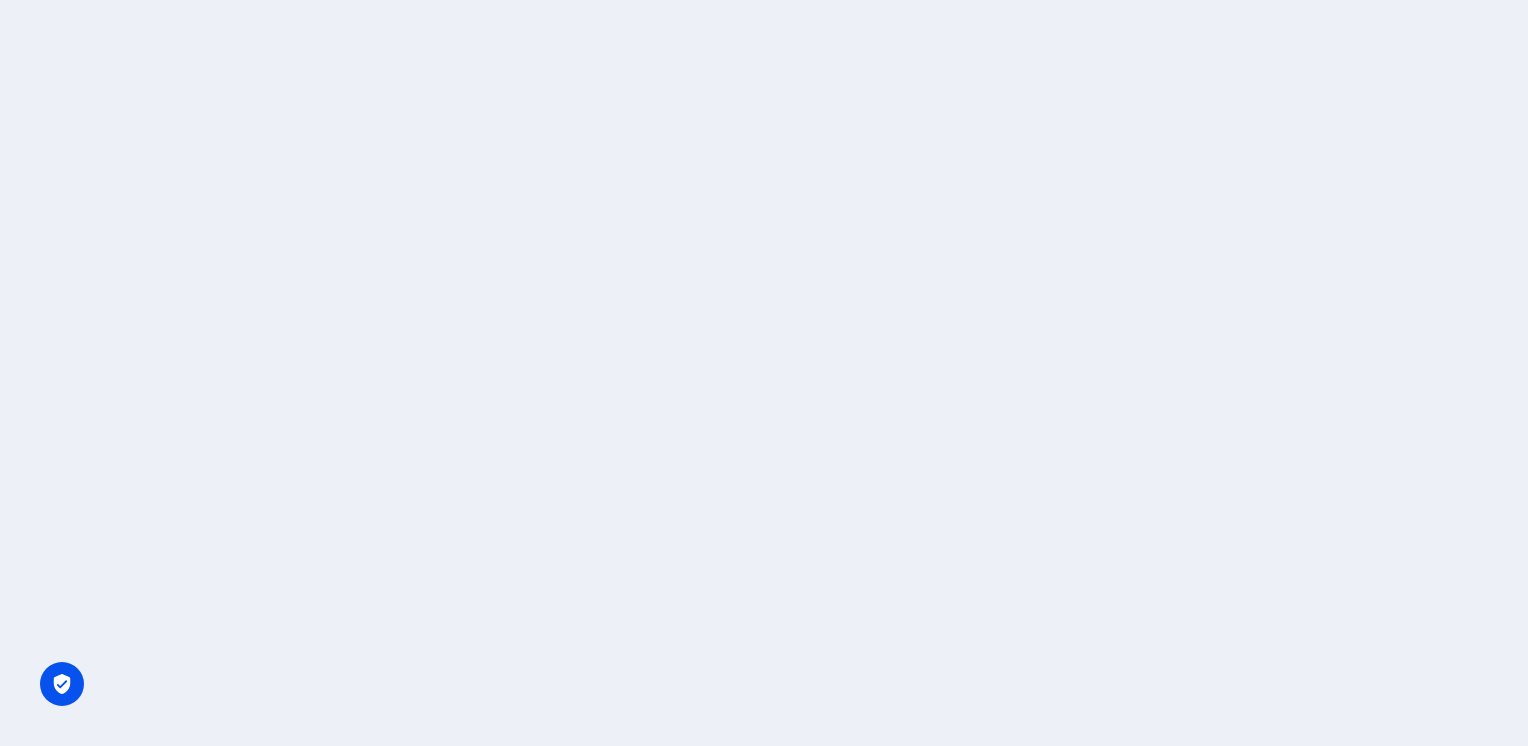 scroll, scrollTop: 0, scrollLeft: 0, axis: both 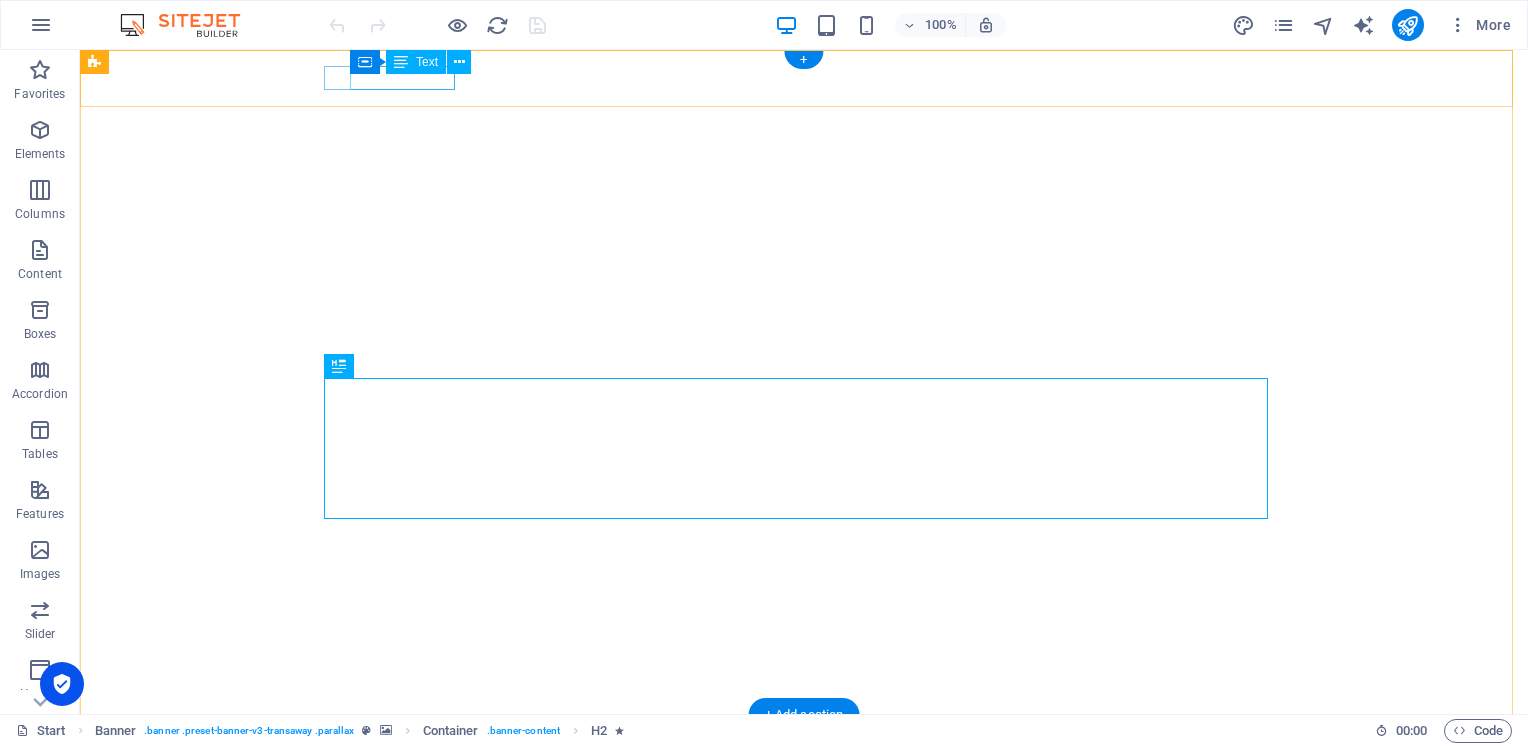 click on "0123 - 456789" at bounding box center [796, 759] 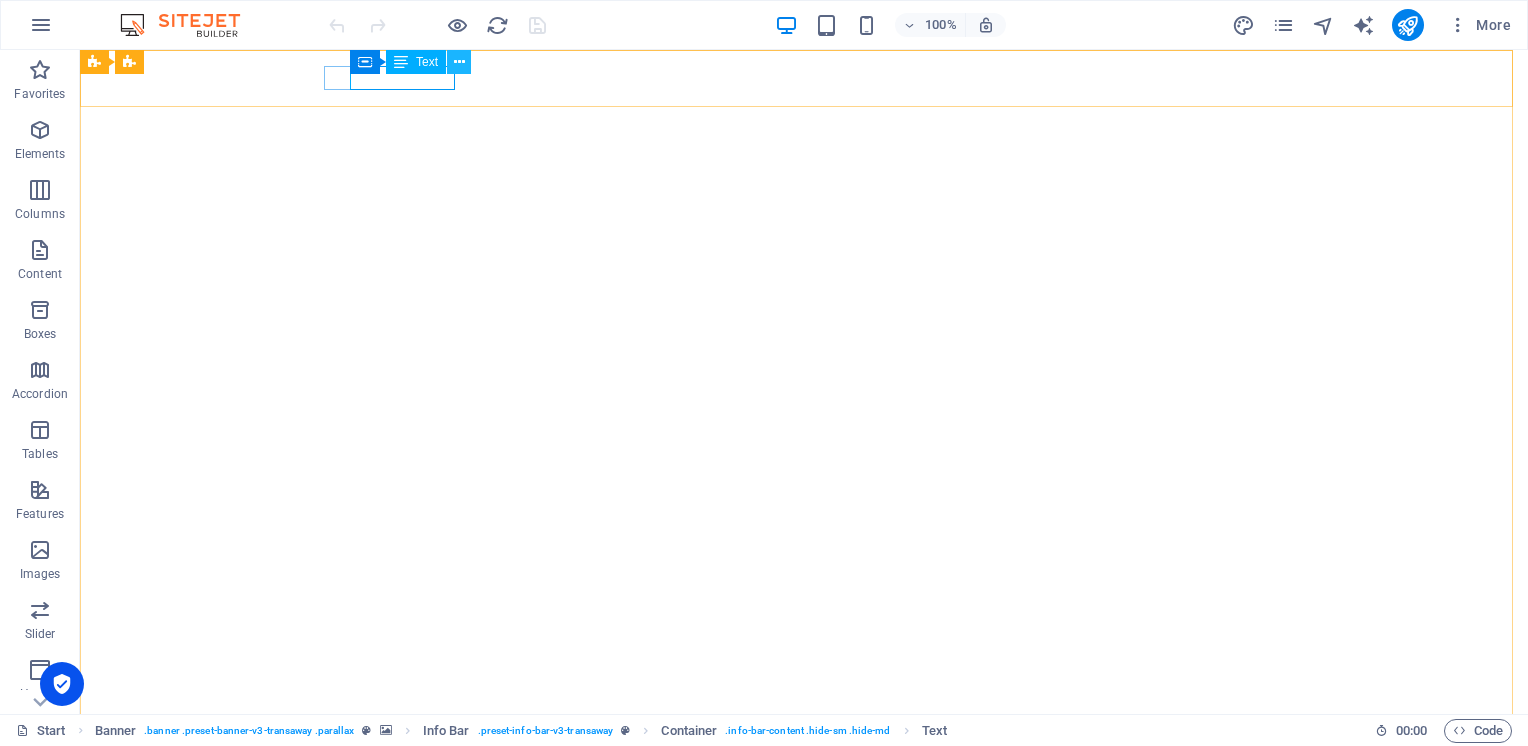 click at bounding box center (459, 62) 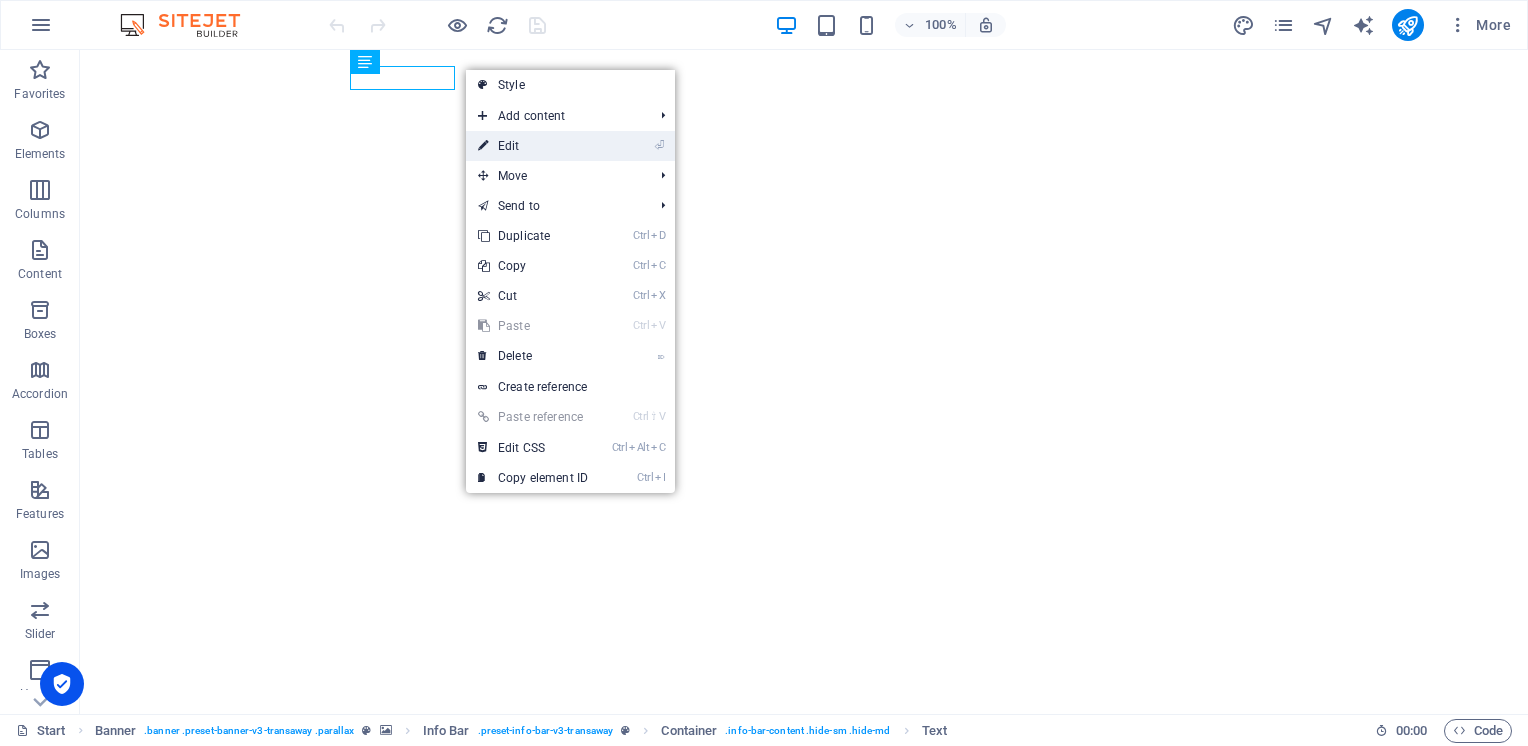 click on "⏎  Edit" at bounding box center [533, 146] 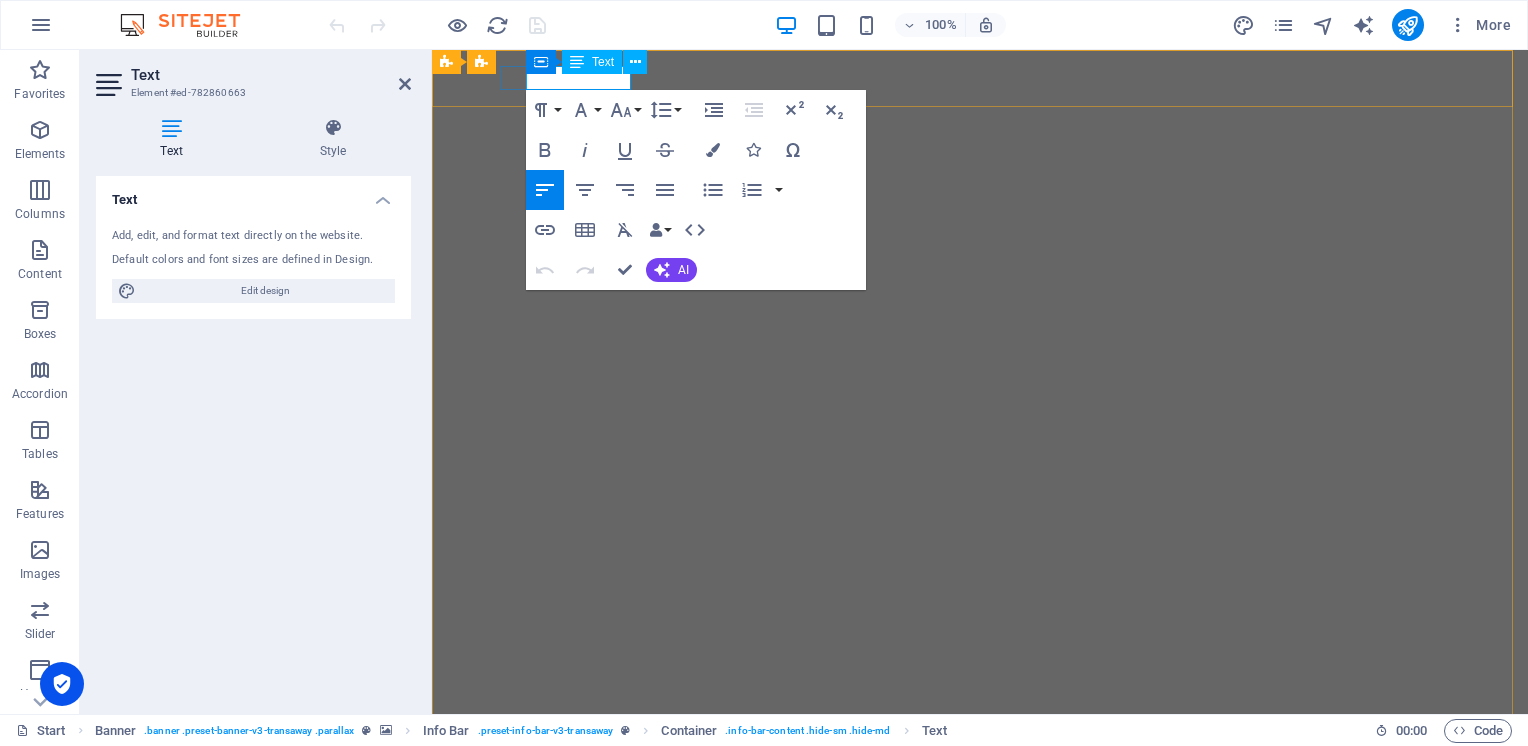 click on "0123 - 456789" at bounding box center (559, 759) 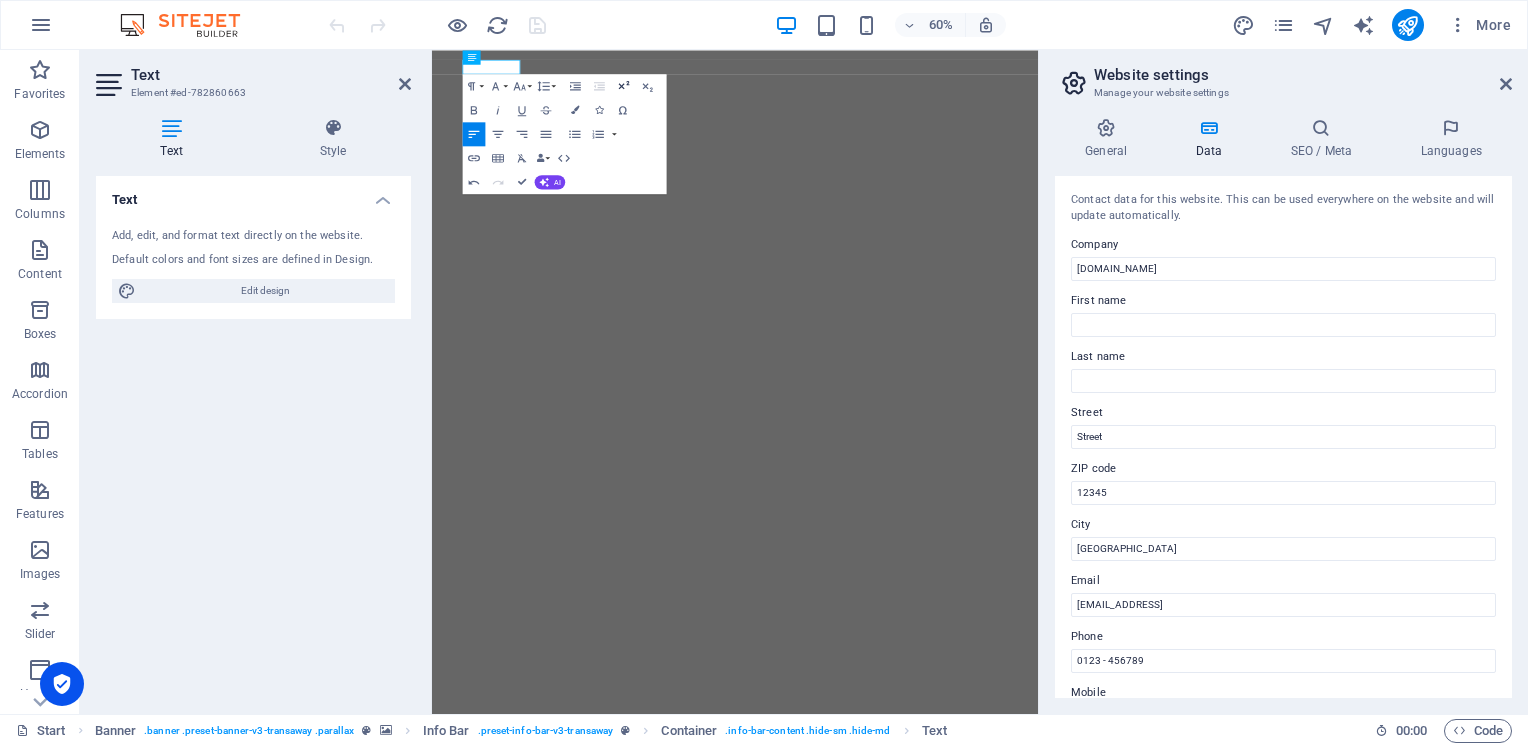type 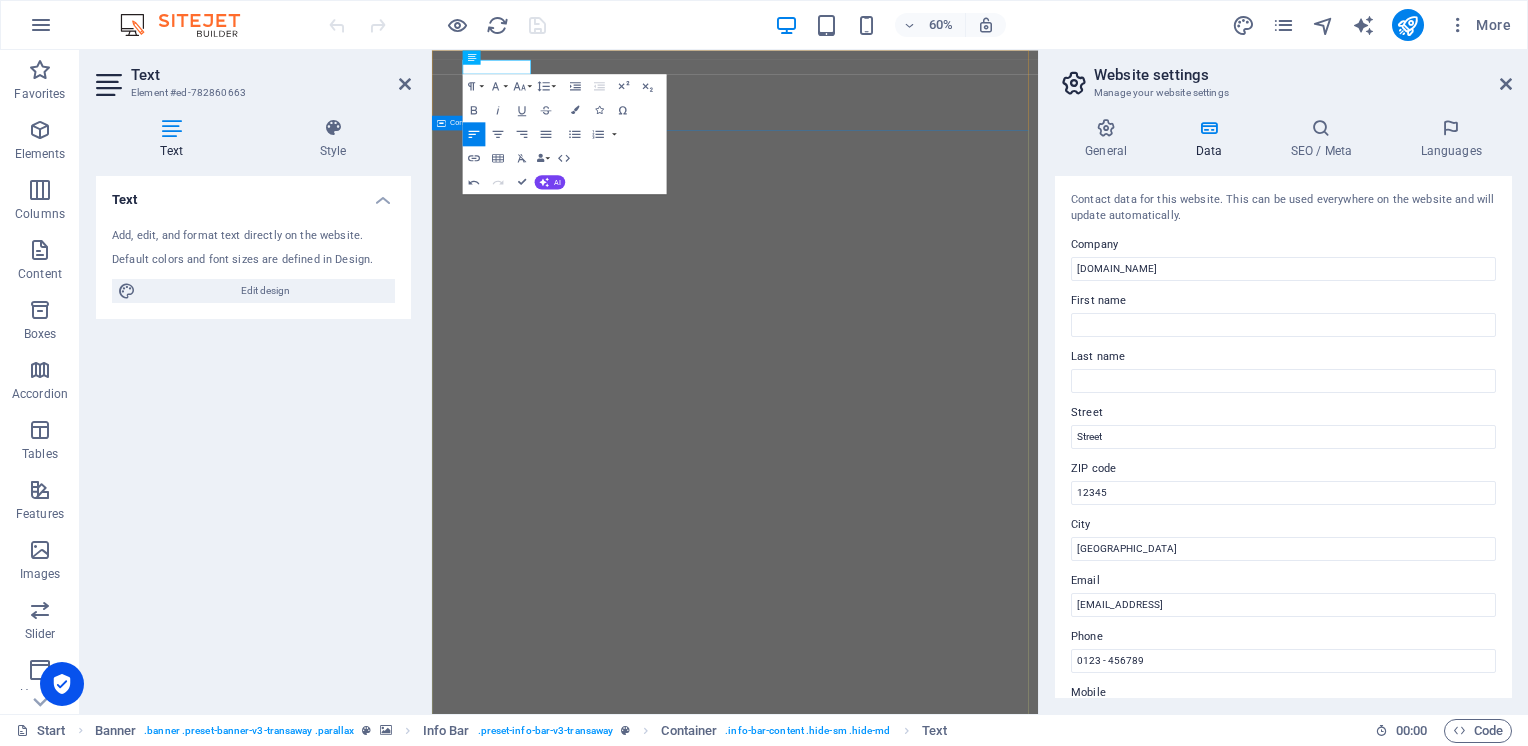 drag, startPoint x: 921, startPoint y: 377, endPoint x: 1110, endPoint y: 257, distance: 223.8772 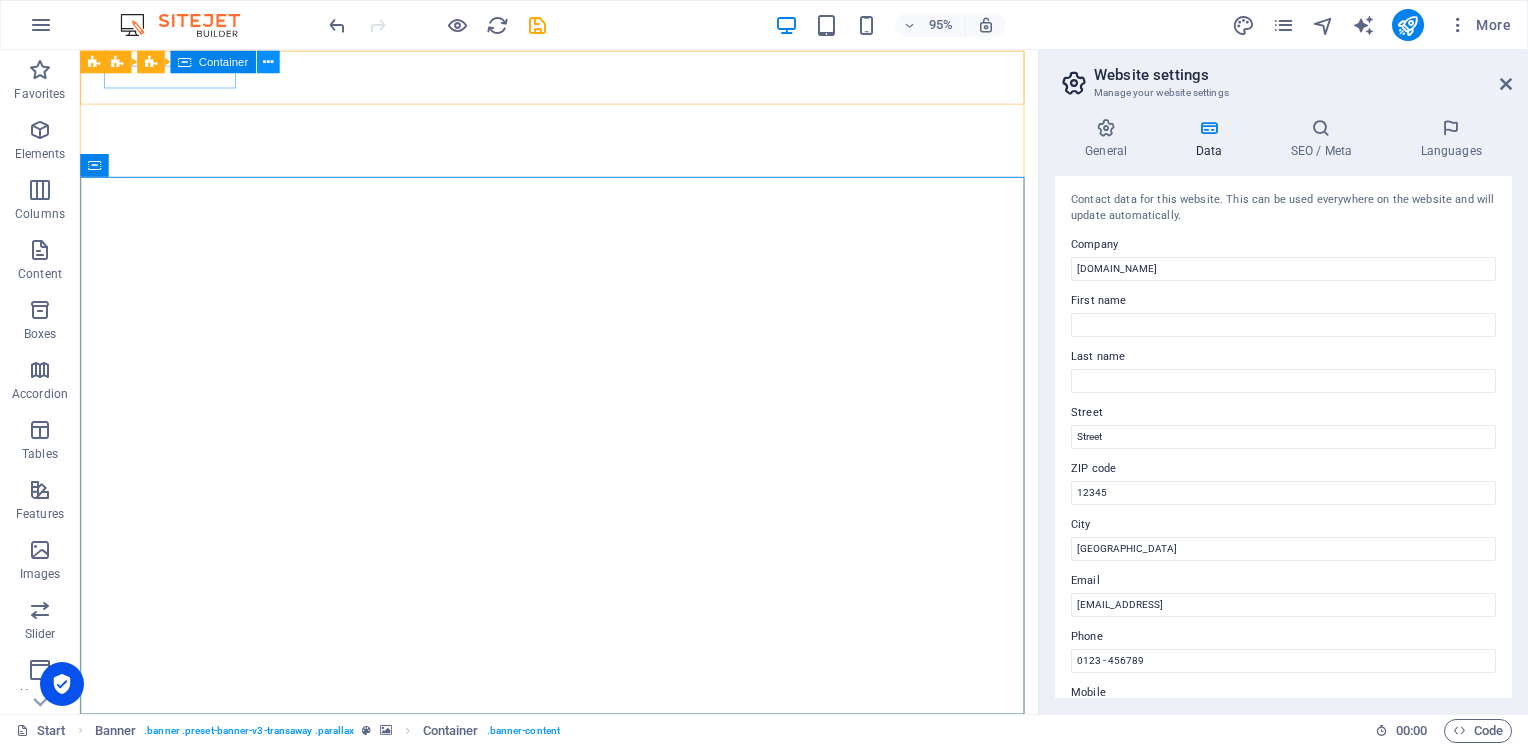 click at bounding box center [268, 61] 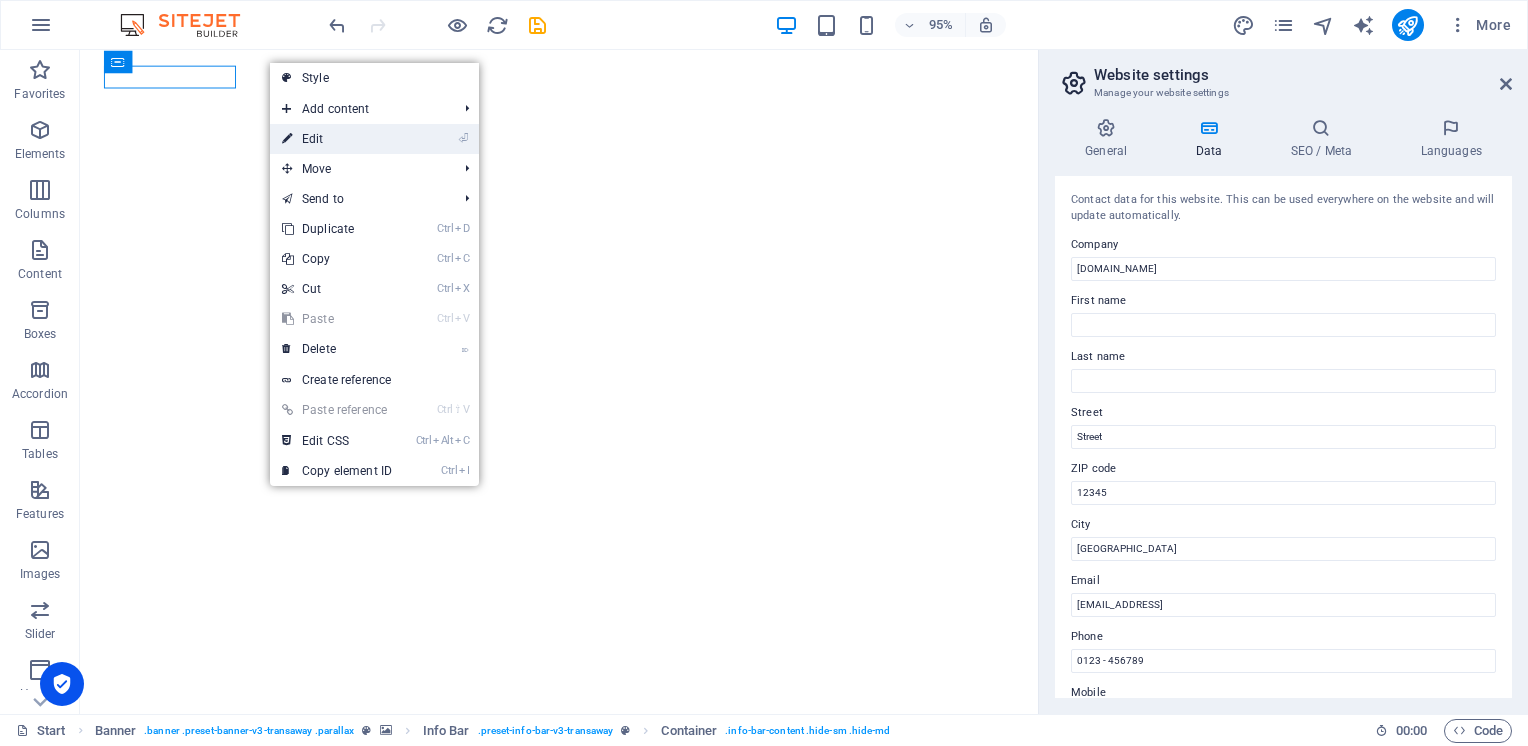 click on "⏎  Edit" at bounding box center (337, 139) 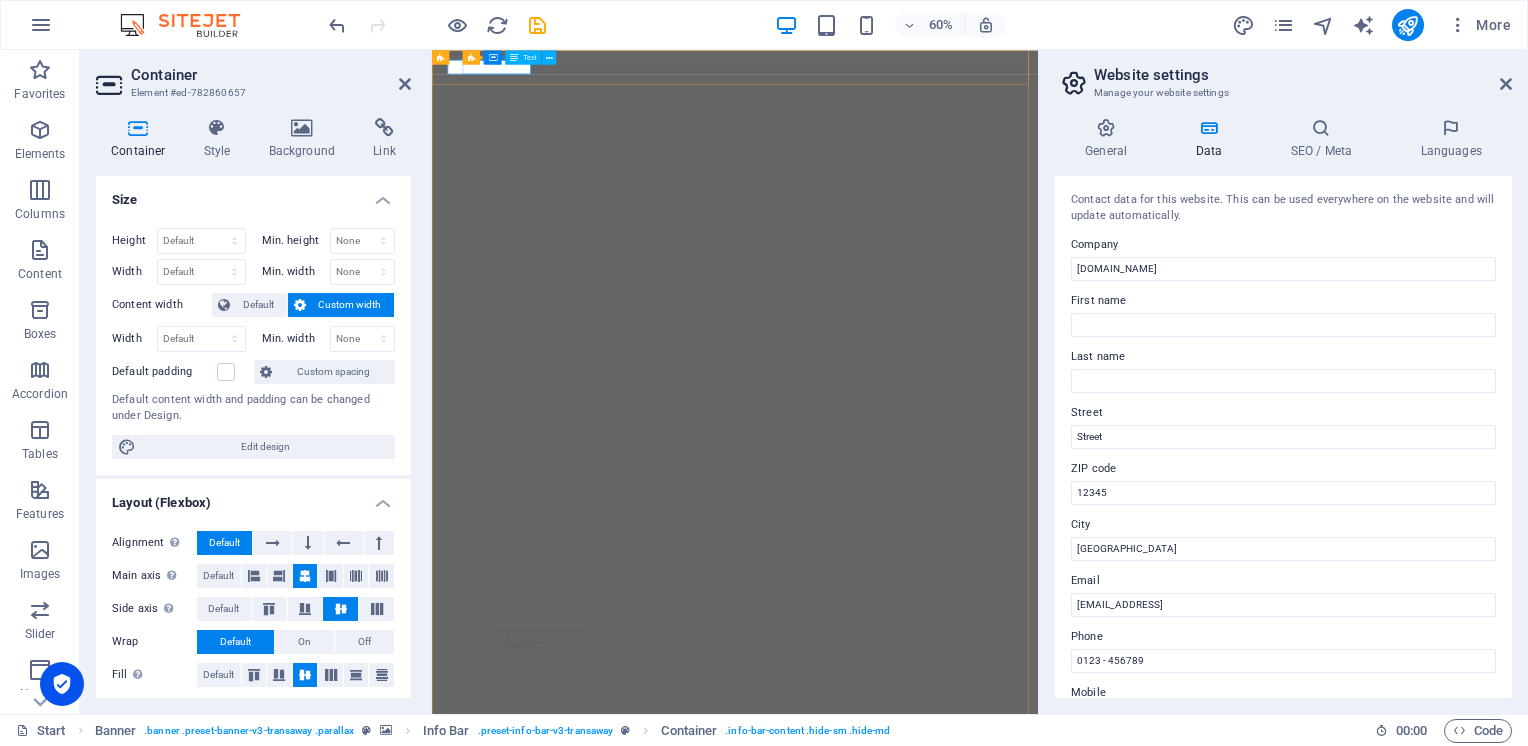 click on "90123 - 456789" at bounding box center [929, 793] 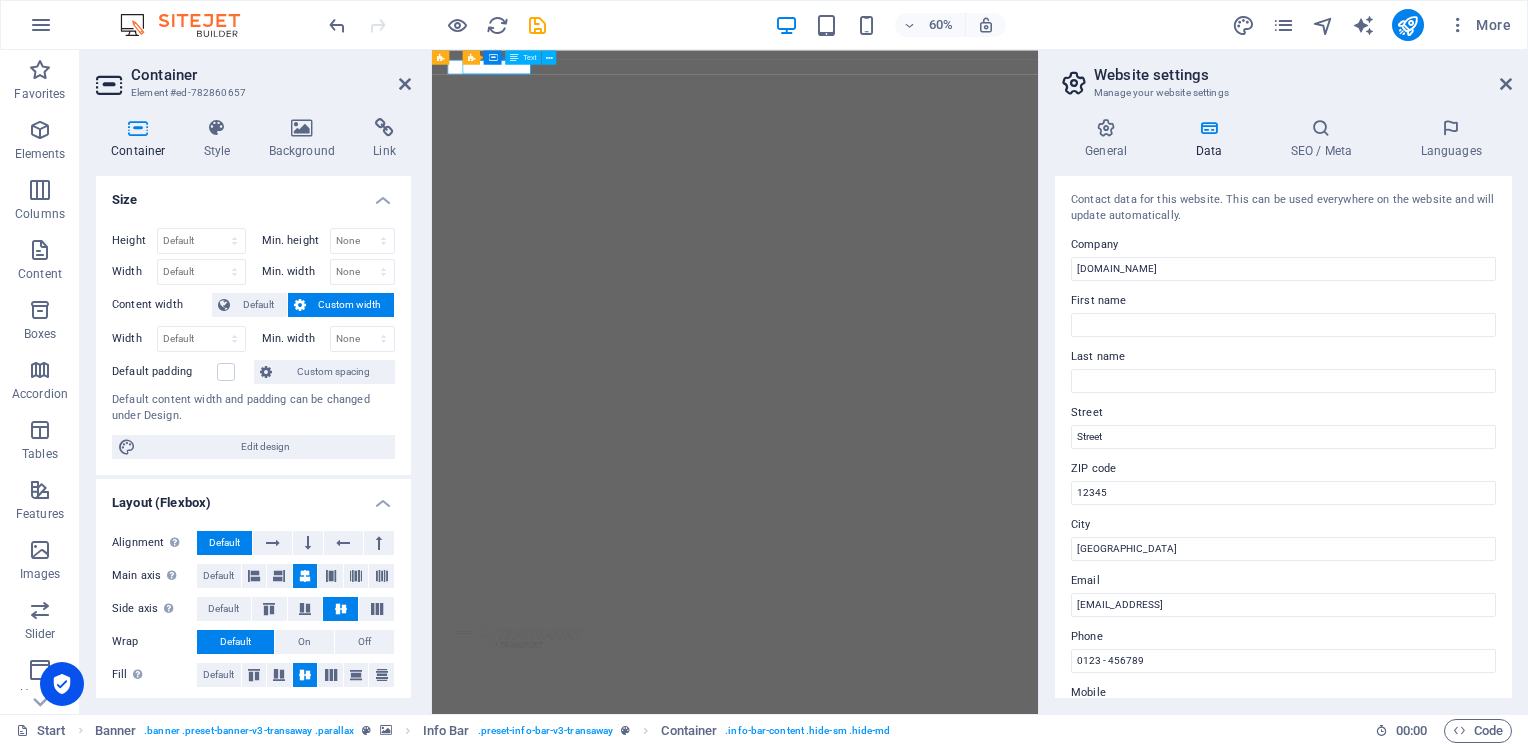 click on "90123 - 456789" at bounding box center [929, 793] 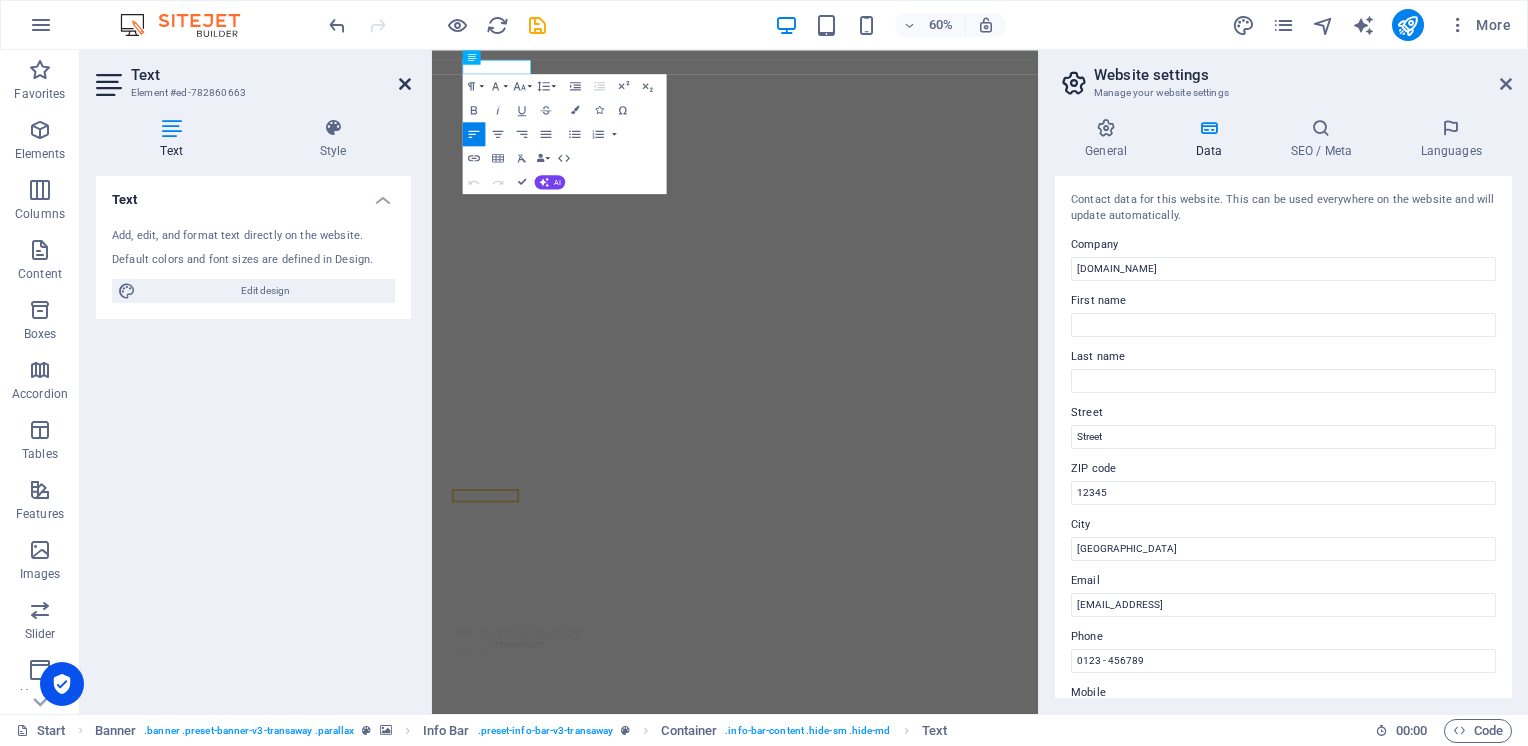 click at bounding box center (405, 84) 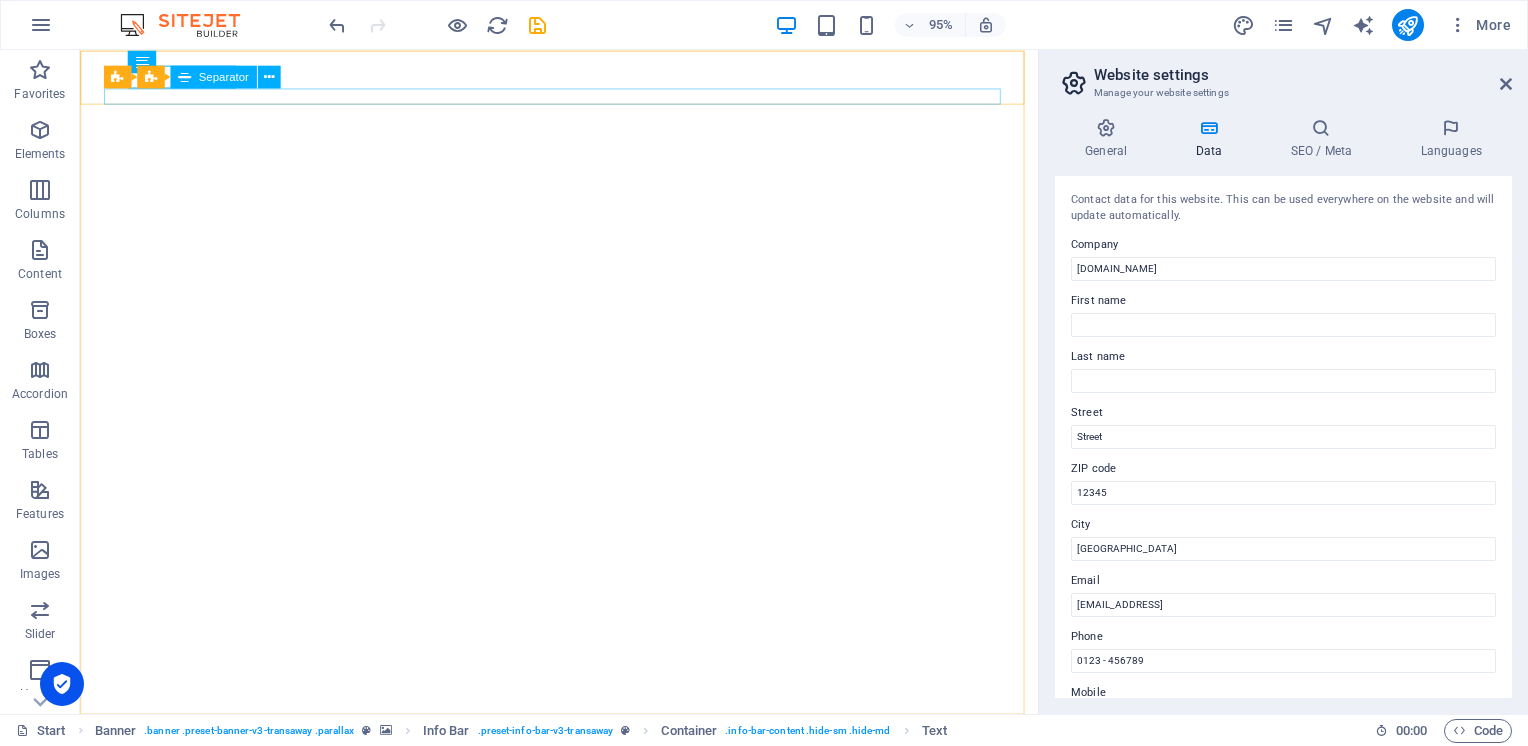 click on "Separator" at bounding box center [224, 76] 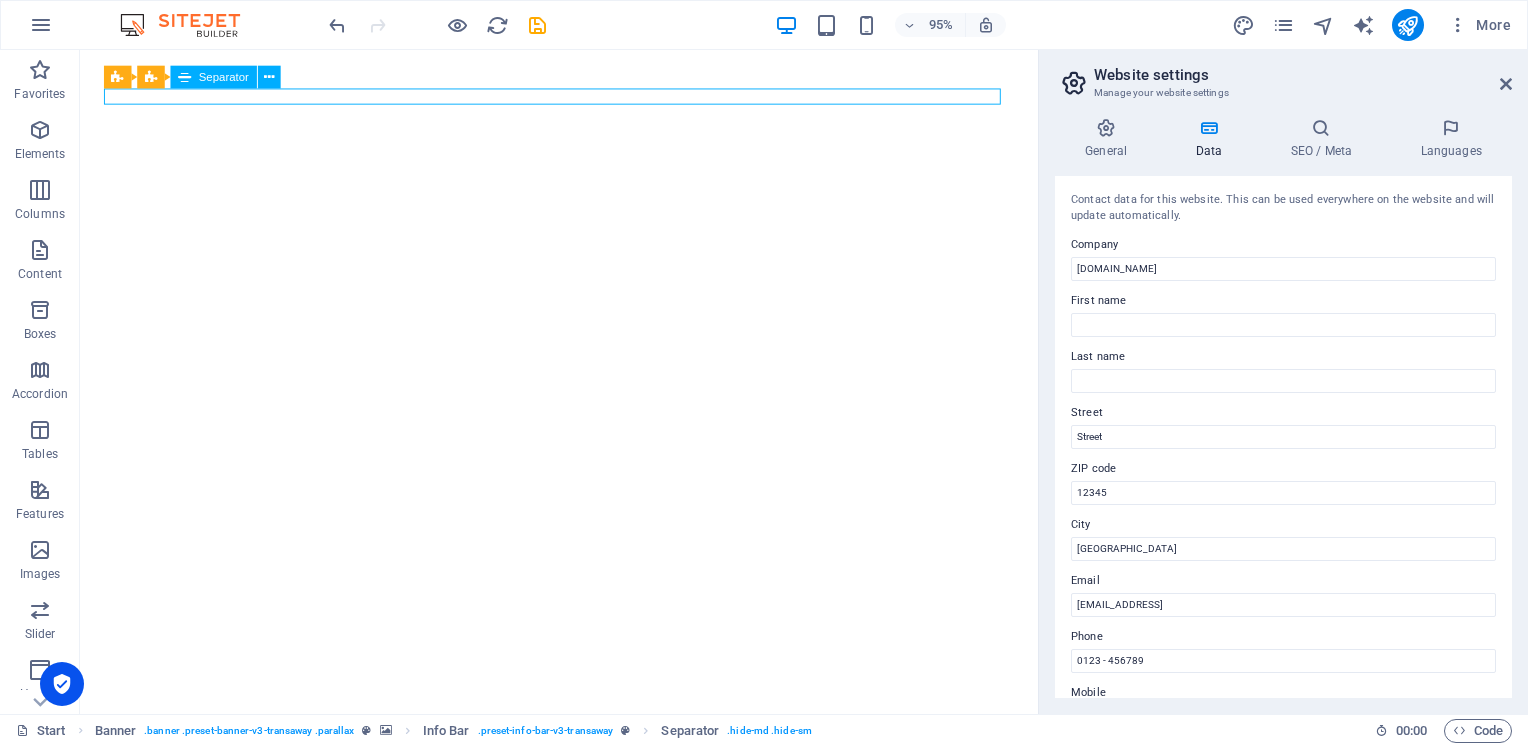 click on "Separator" at bounding box center (224, 76) 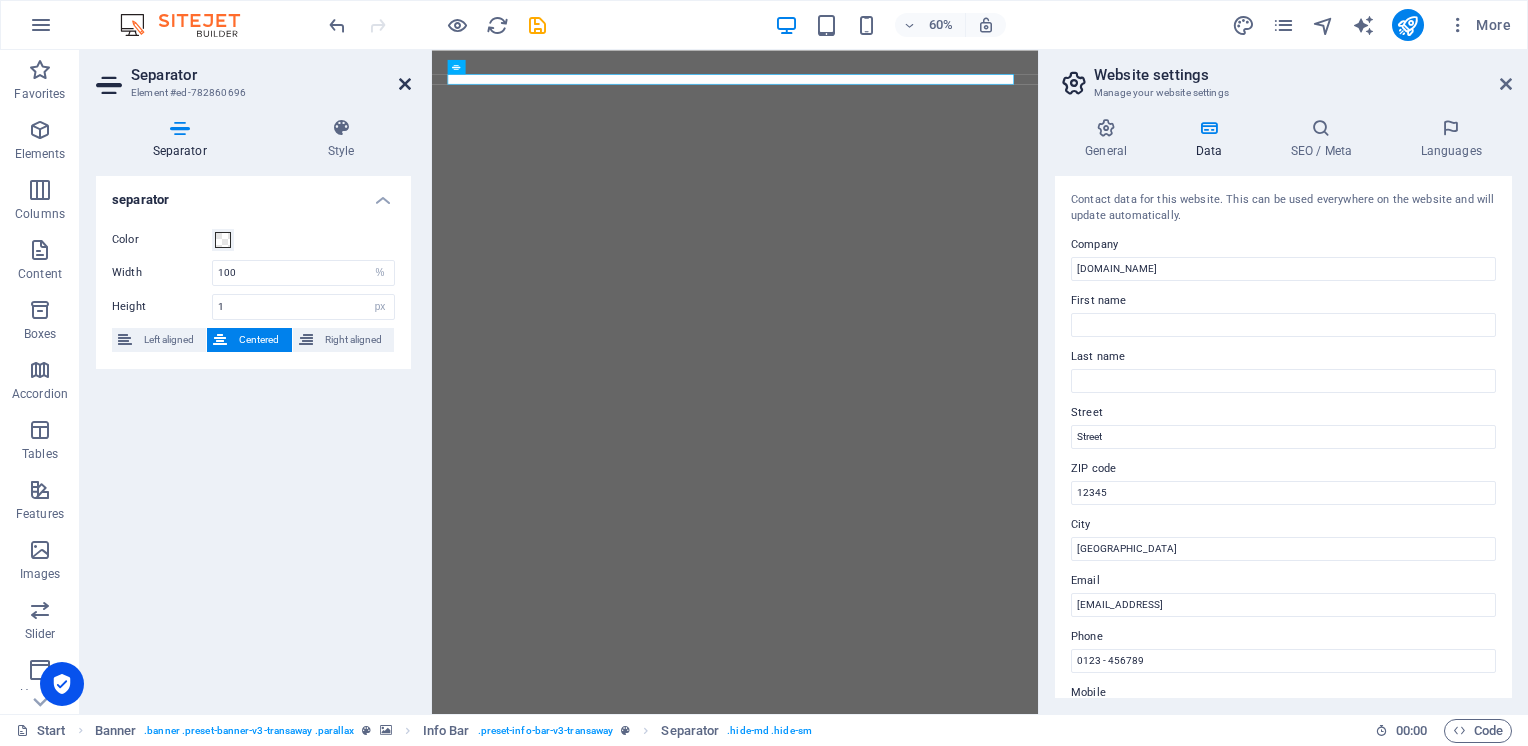 click at bounding box center [405, 84] 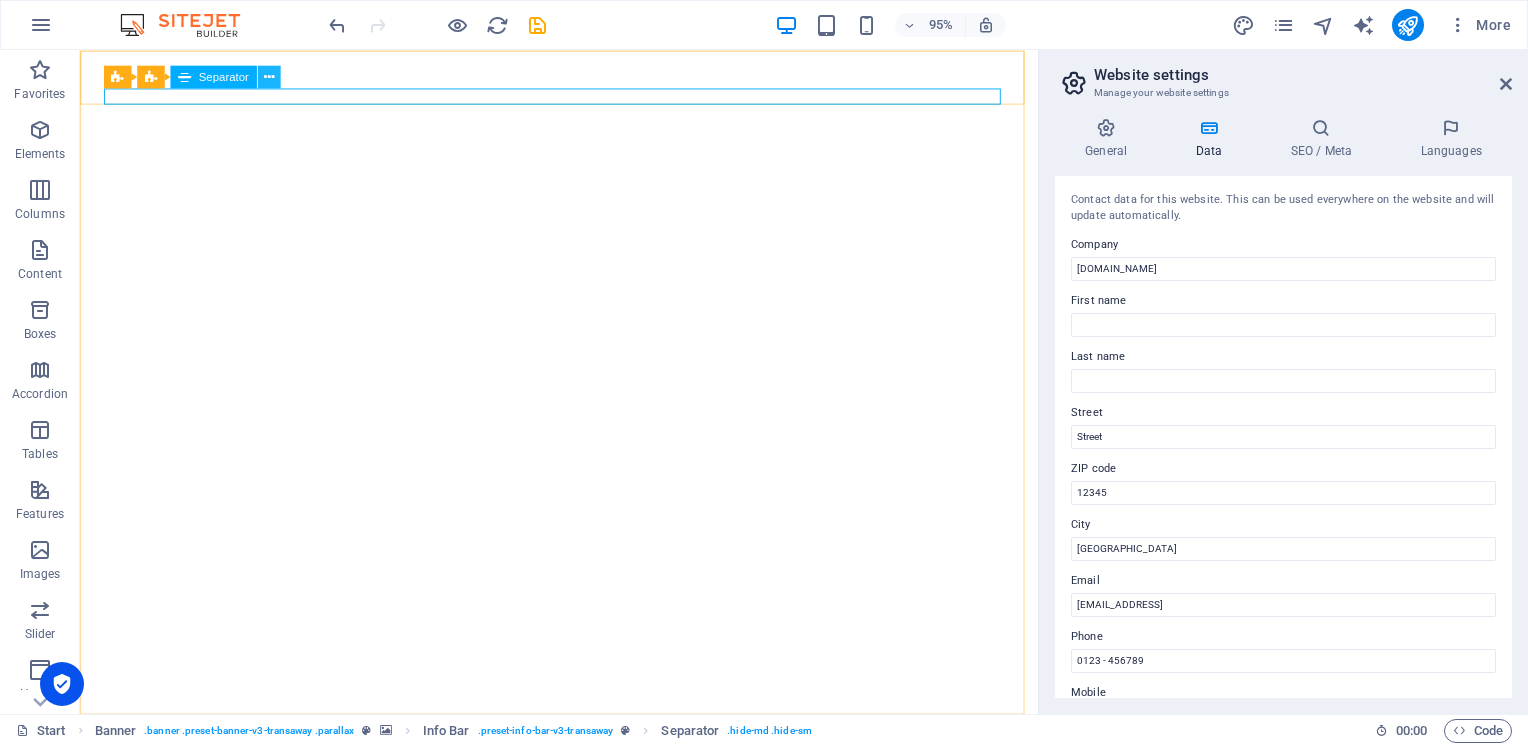 click at bounding box center (268, 77) 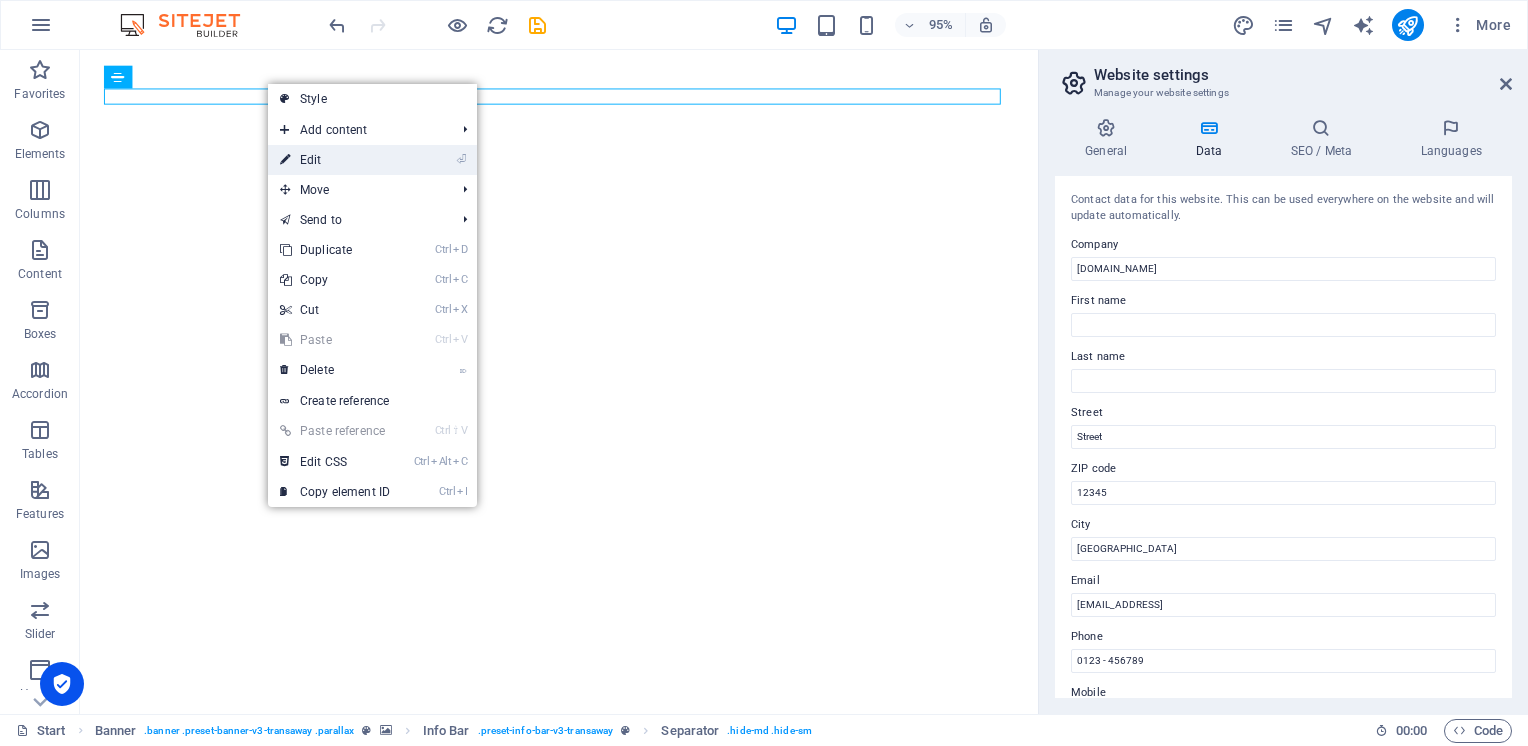 click on "⏎  Edit" at bounding box center [335, 160] 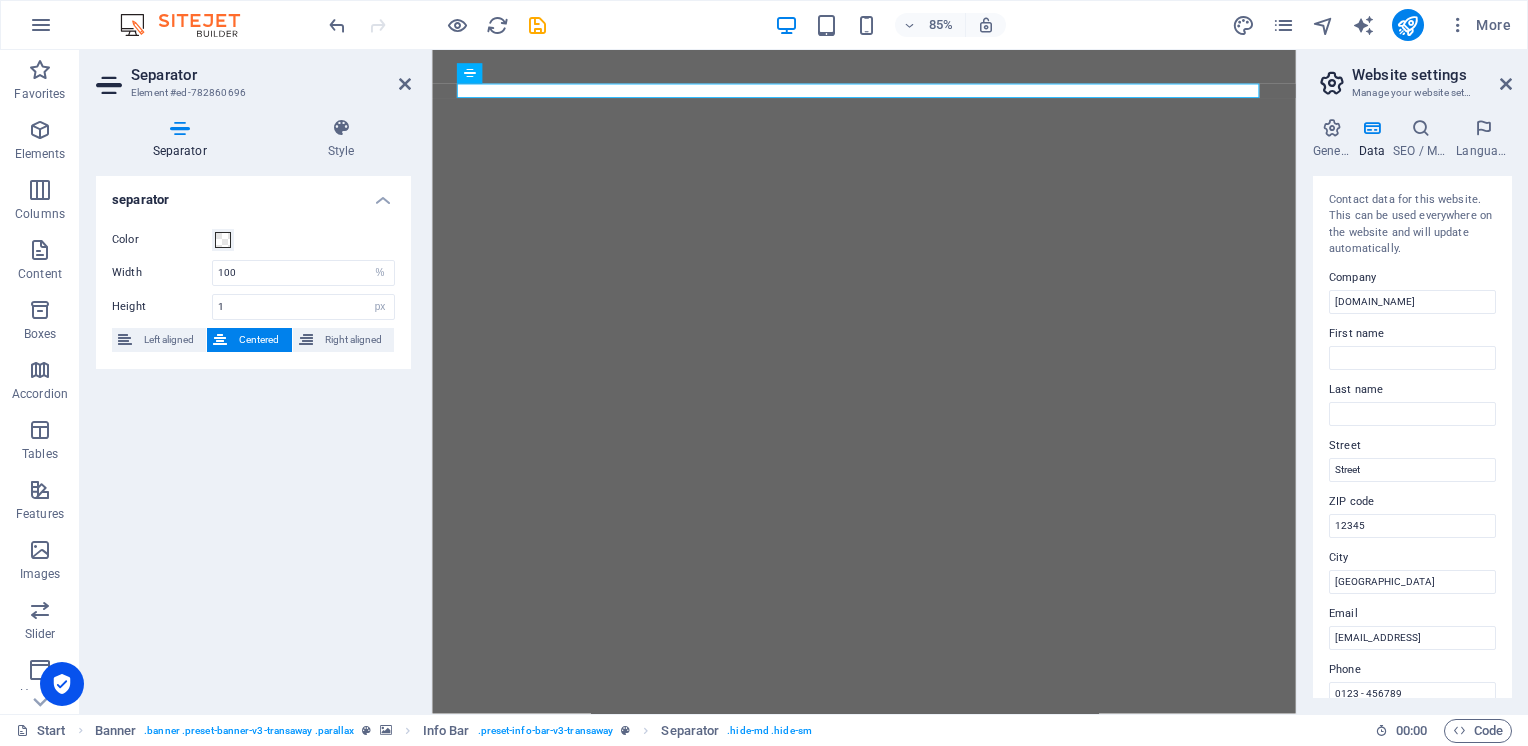 drag, startPoint x: 1040, startPoint y: 157, endPoint x: 1304, endPoint y: 218, distance: 270.95572 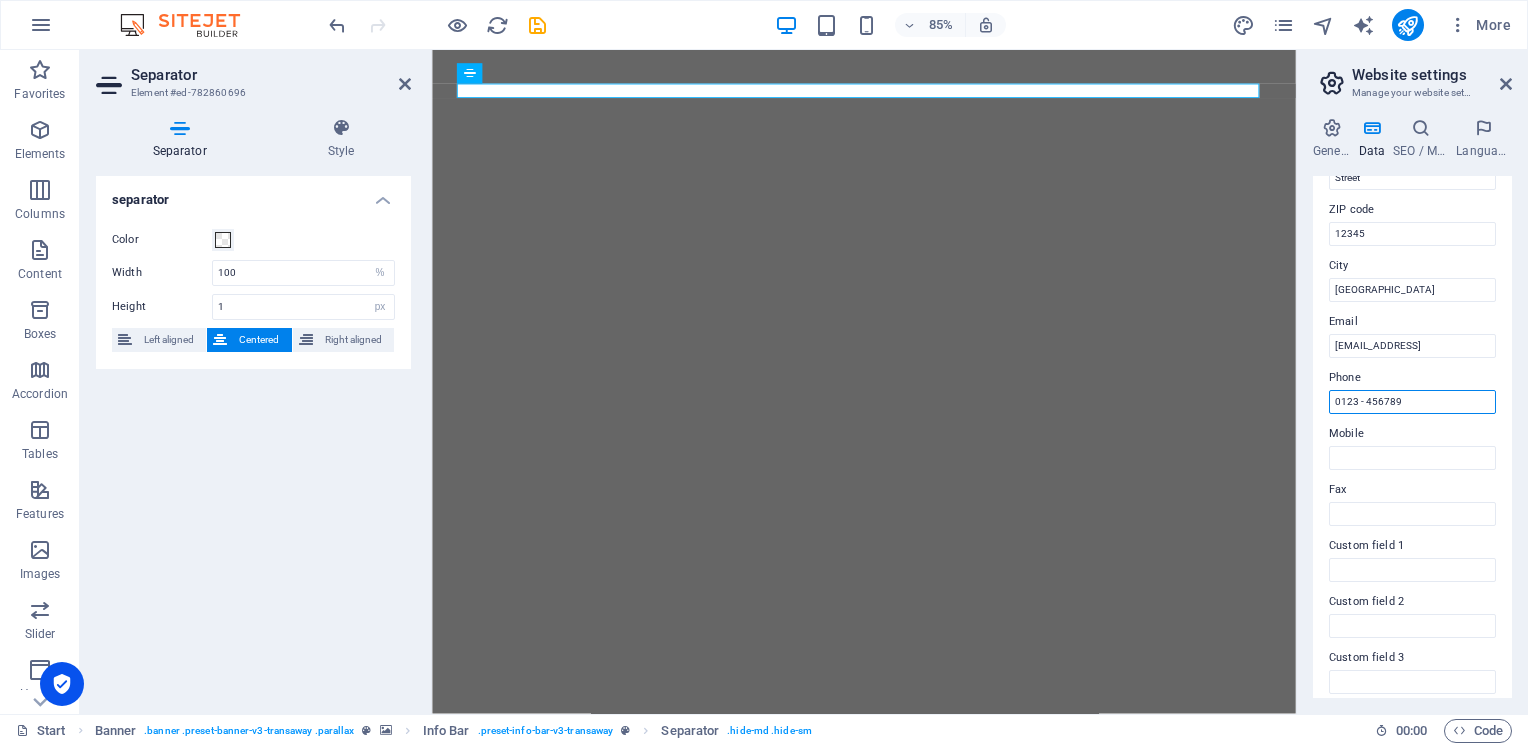 scroll, scrollTop: 305, scrollLeft: 0, axis: vertical 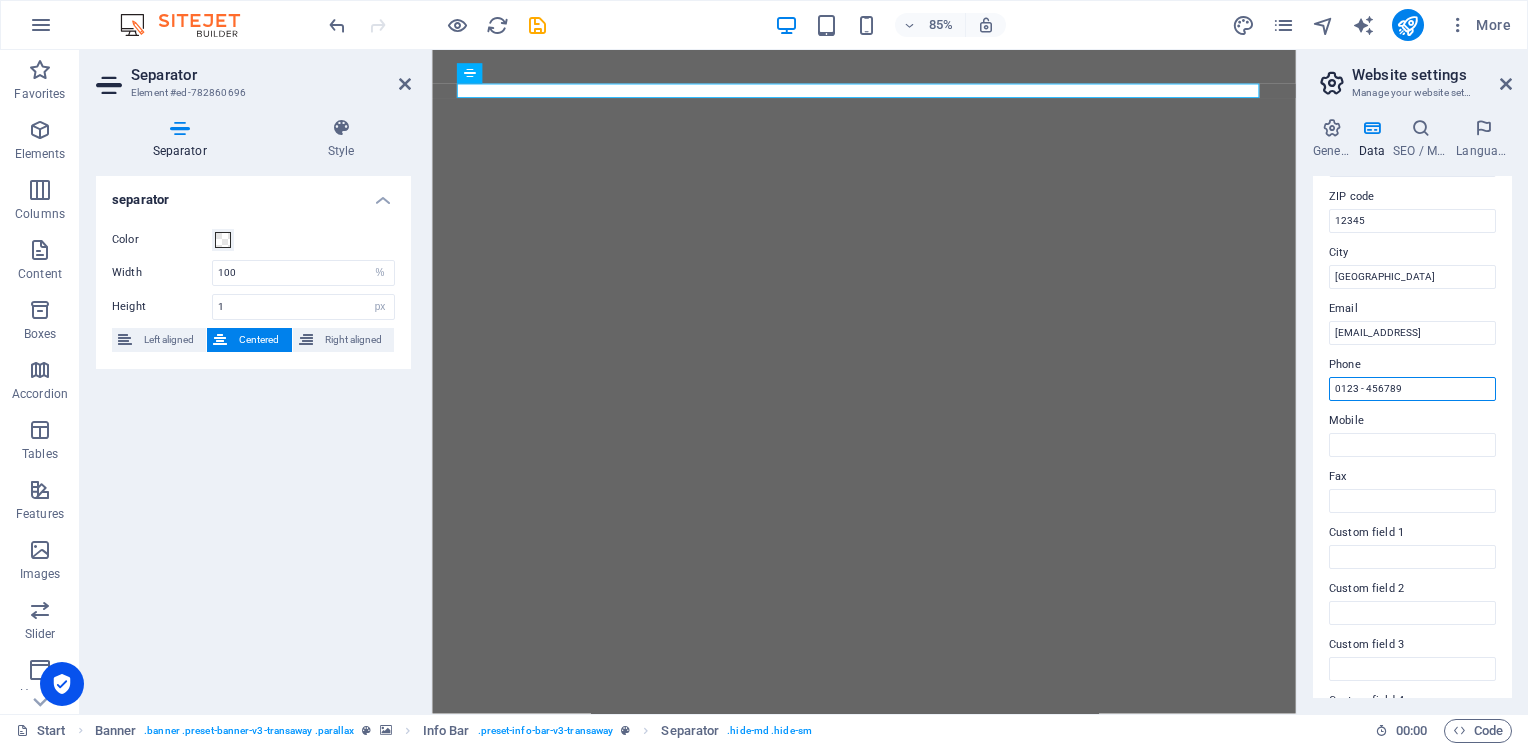drag, startPoint x: 1846, startPoint y: 746, endPoint x: 1436, endPoint y: 717, distance: 411.02432 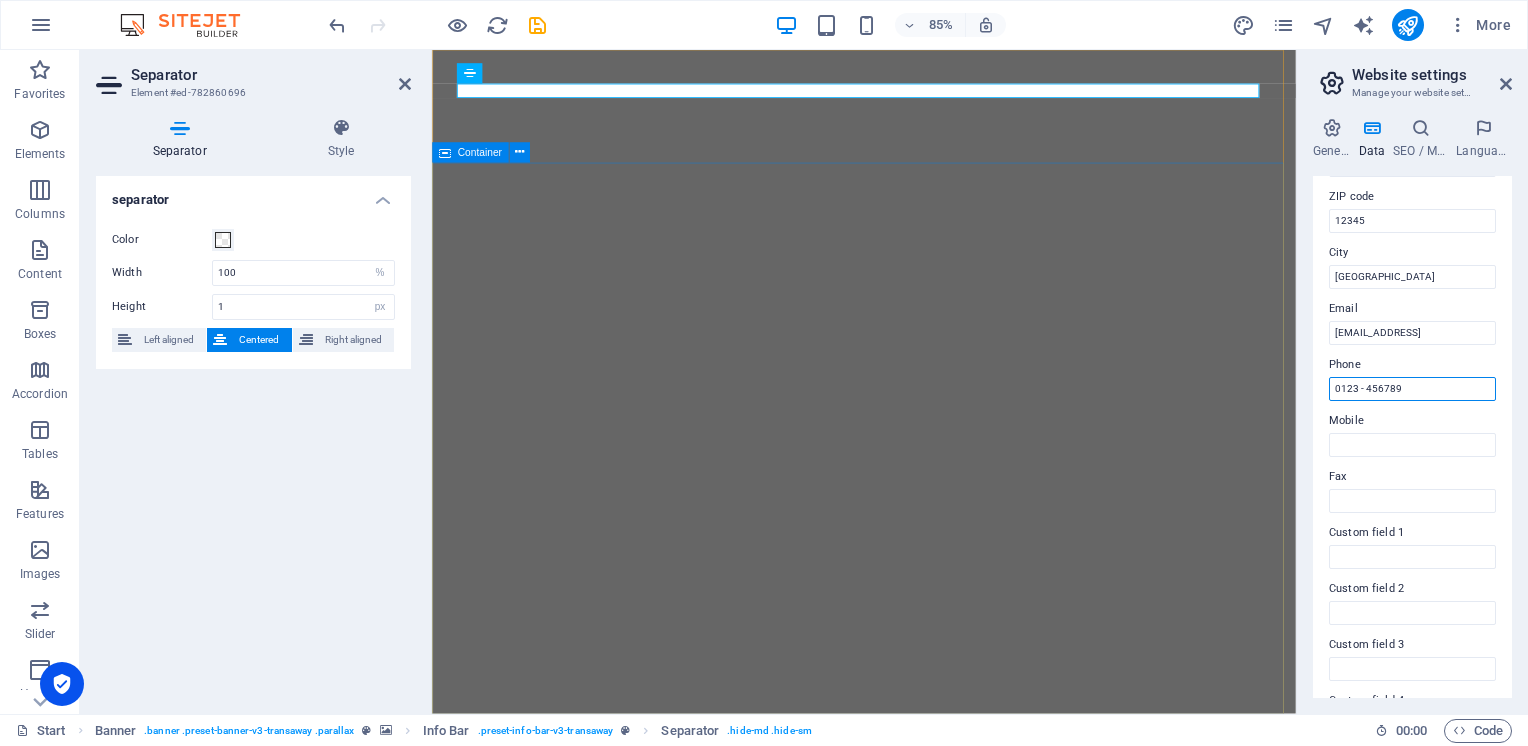 type on "0" 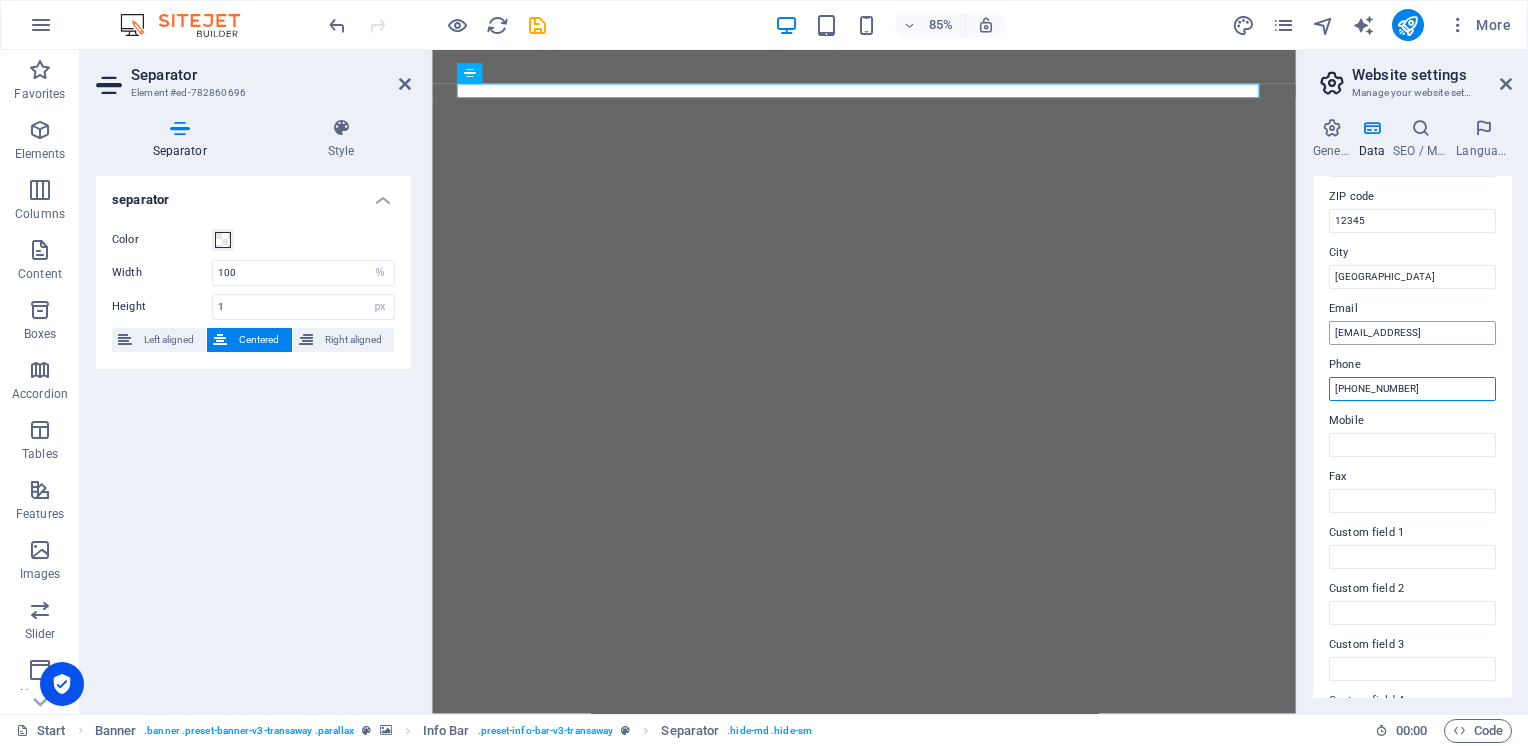 type on "[PHONE_NUMBER]" 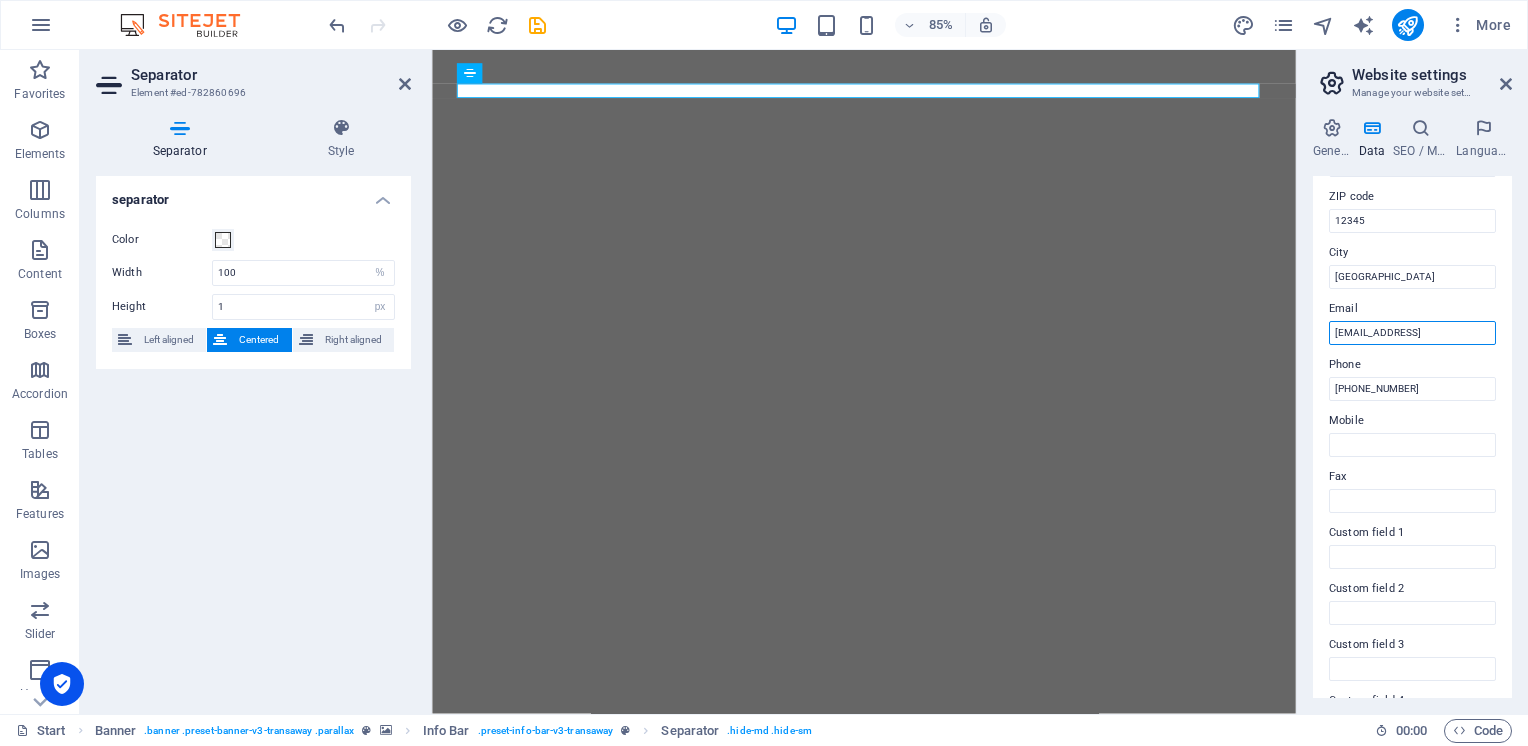 scroll, scrollTop: 0, scrollLeft: 0, axis: both 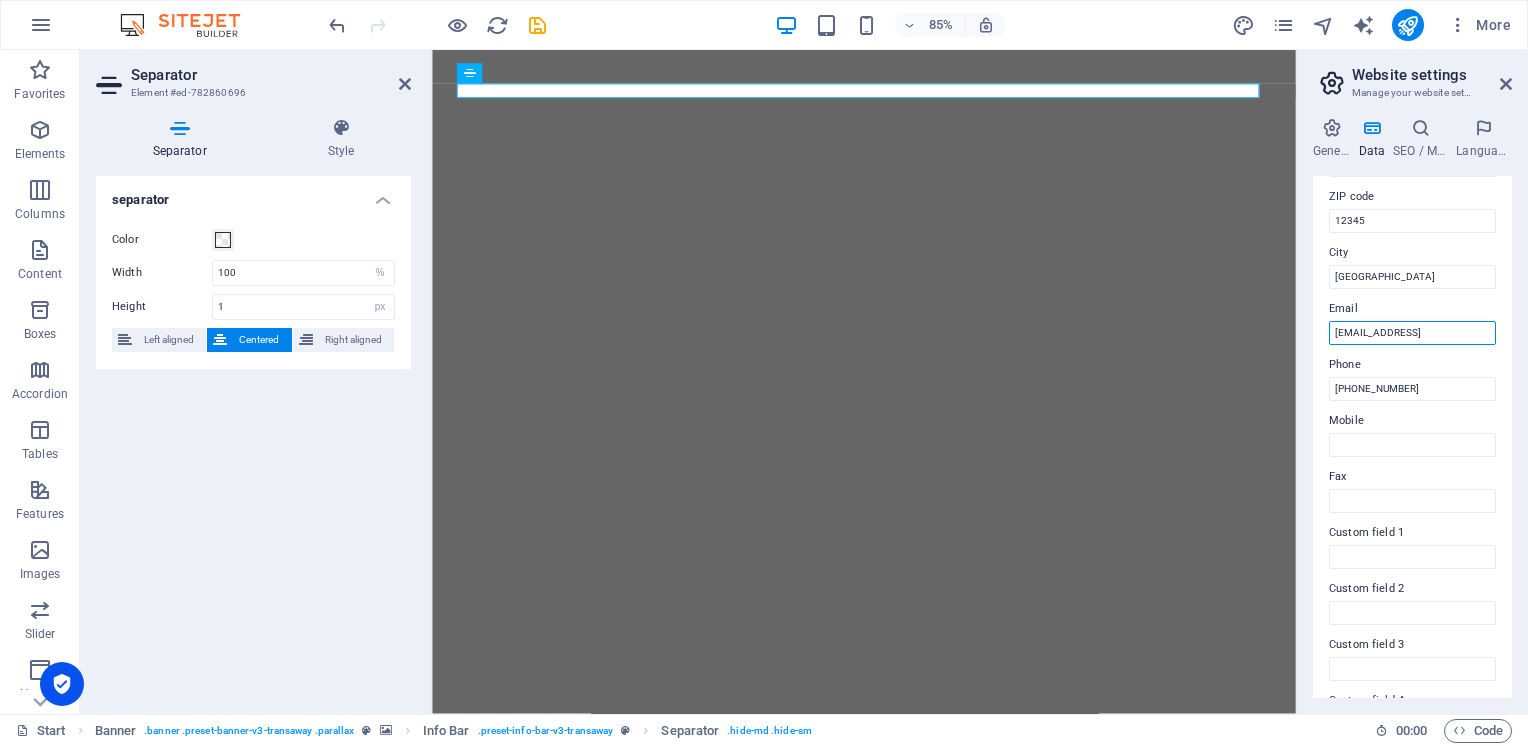 drag, startPoint x: 1488, startPoint y: 332, endPoint x: 1326, endPoint y: 338, distance: 162.11107 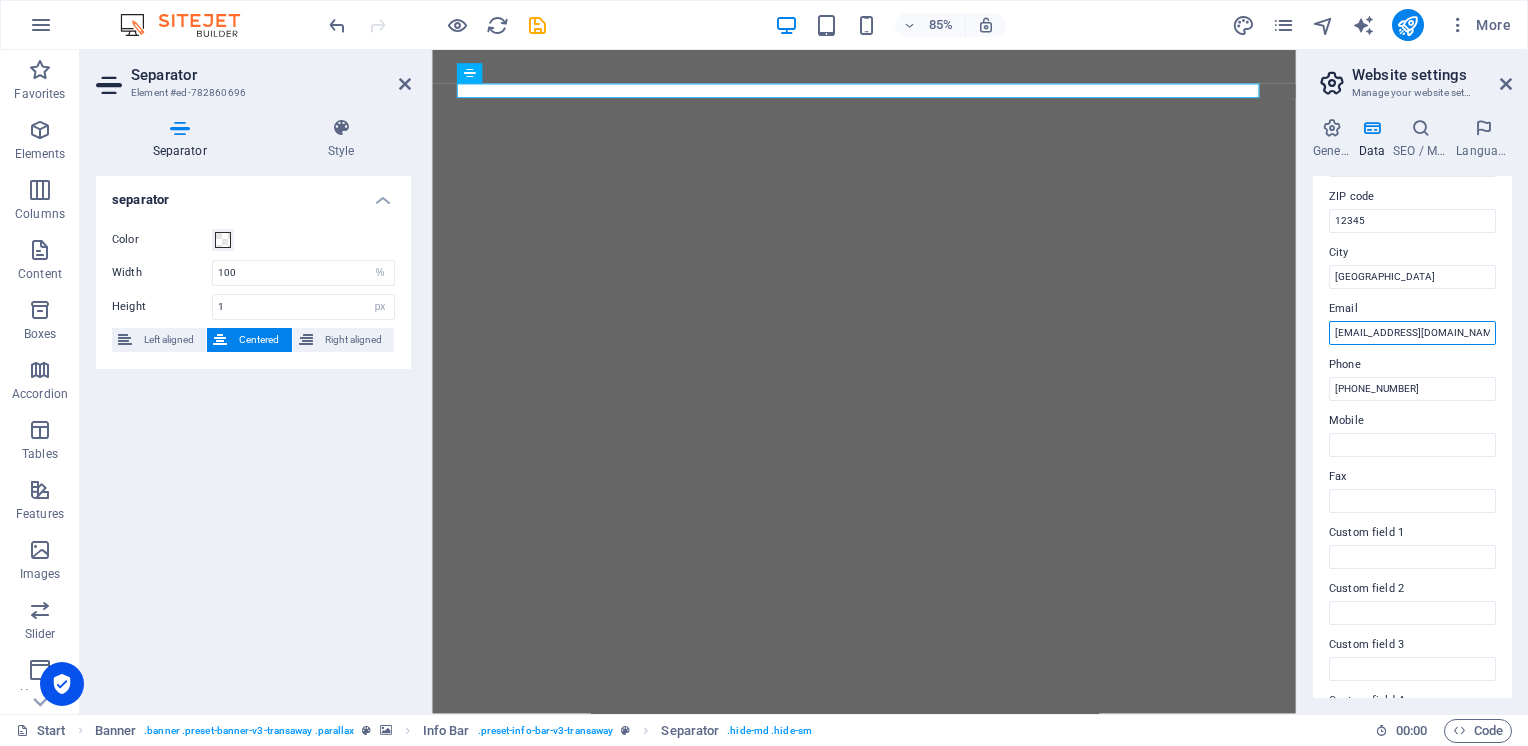 type on "[EMAIL_ADDRESS][DOMAIN_NAME]" 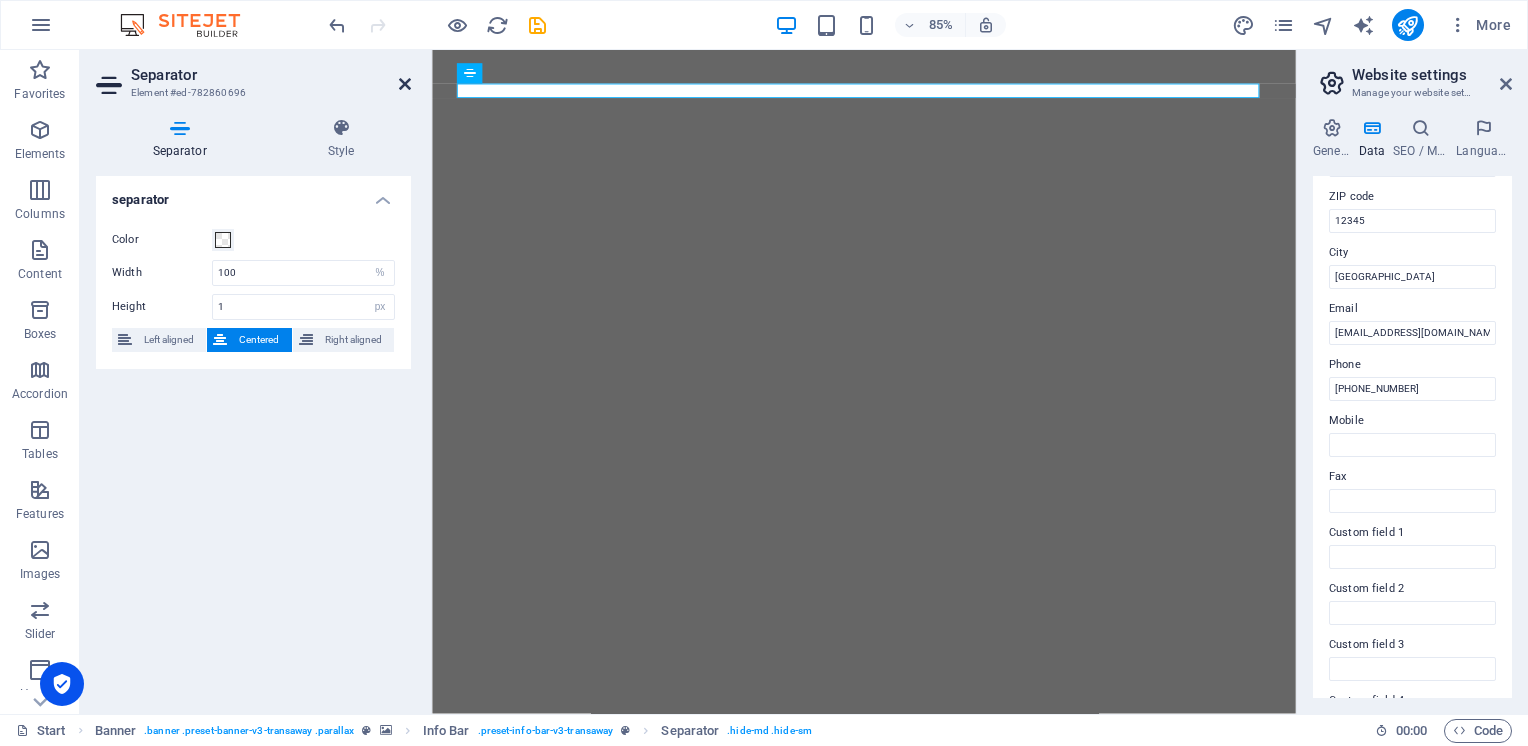 click at bounding box center (405, 84) 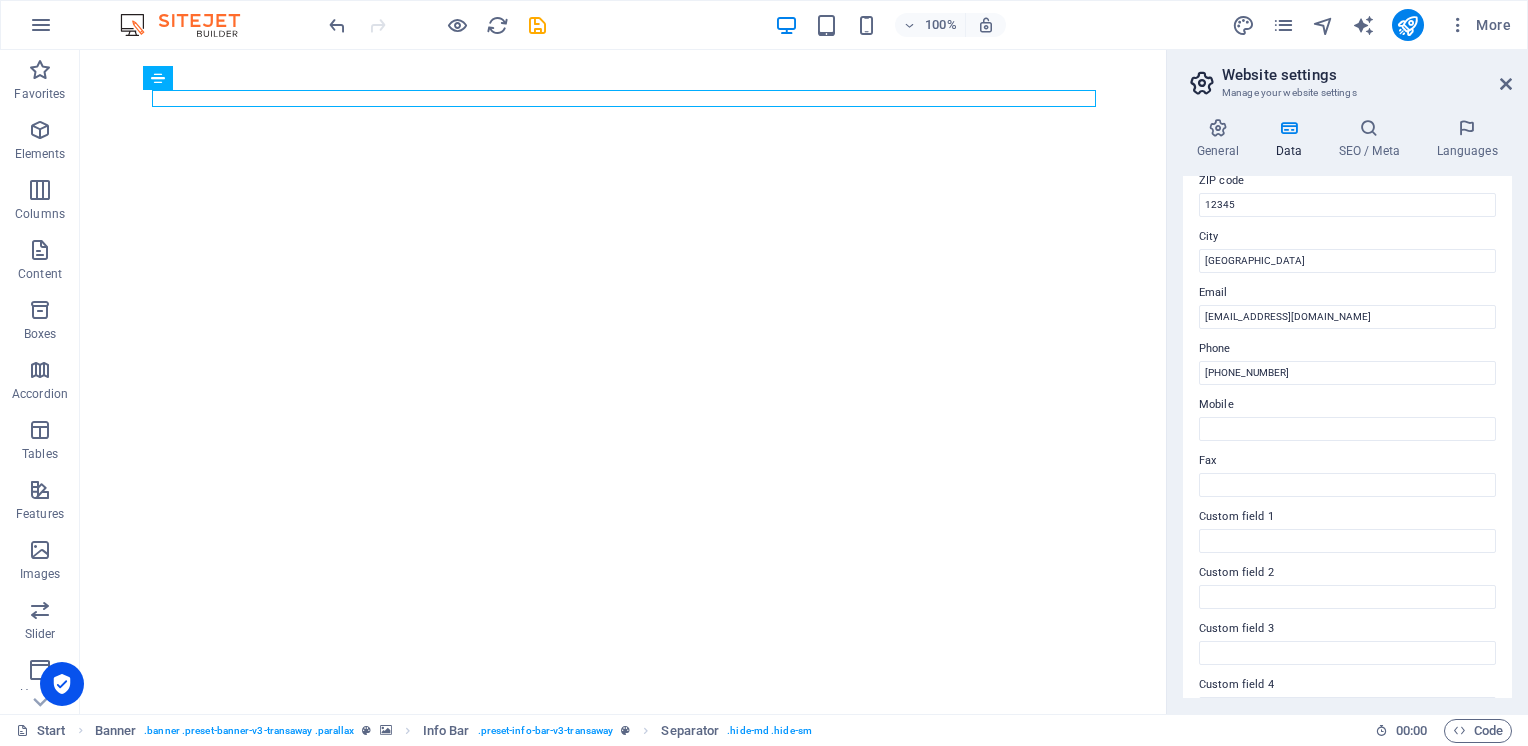 scroll, scrollTop: 272, scrollLeft: 0, axis: vertical 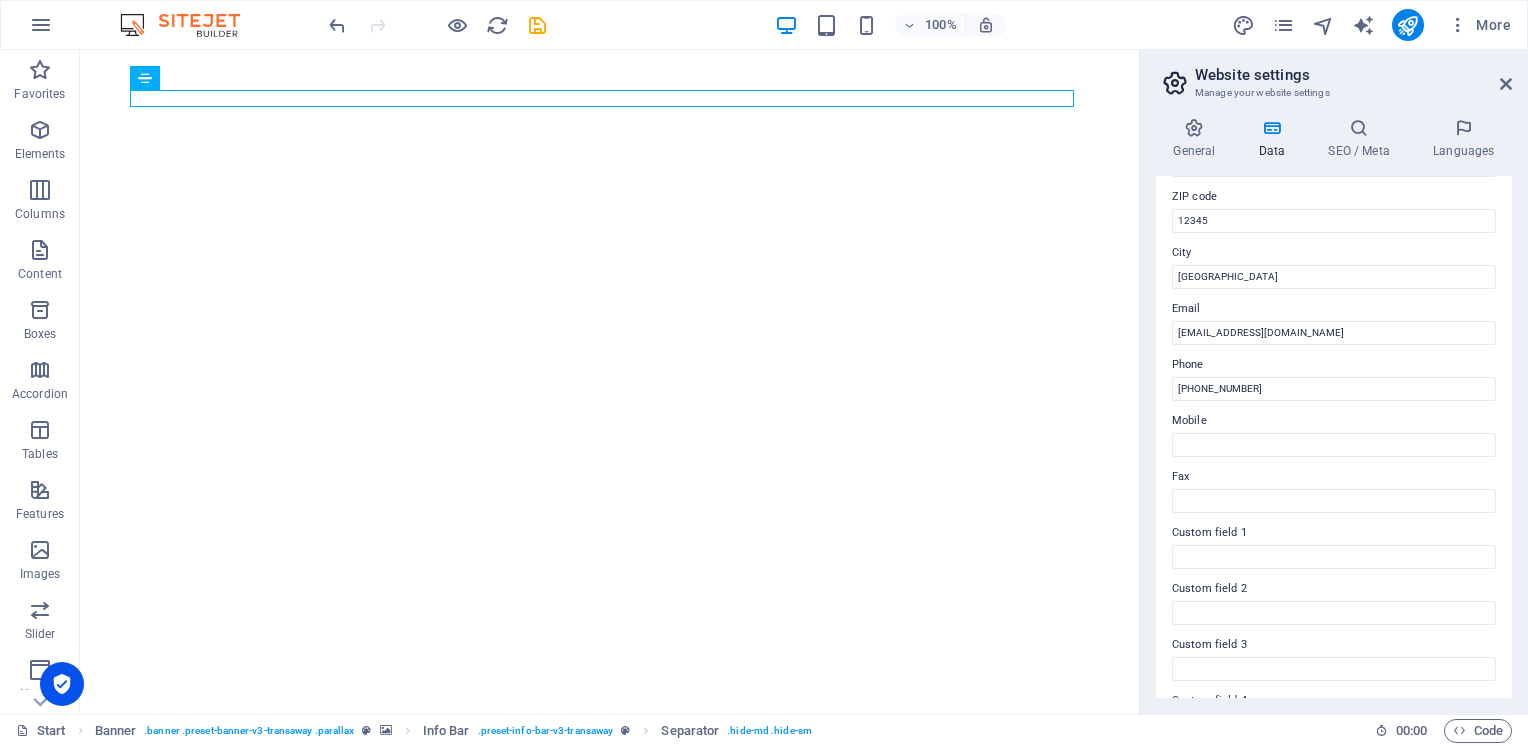 drag, startPoint x: 1299, startPoint y: 270, endPoint x: 1057, endPoint y: 206, distance: 250.3198 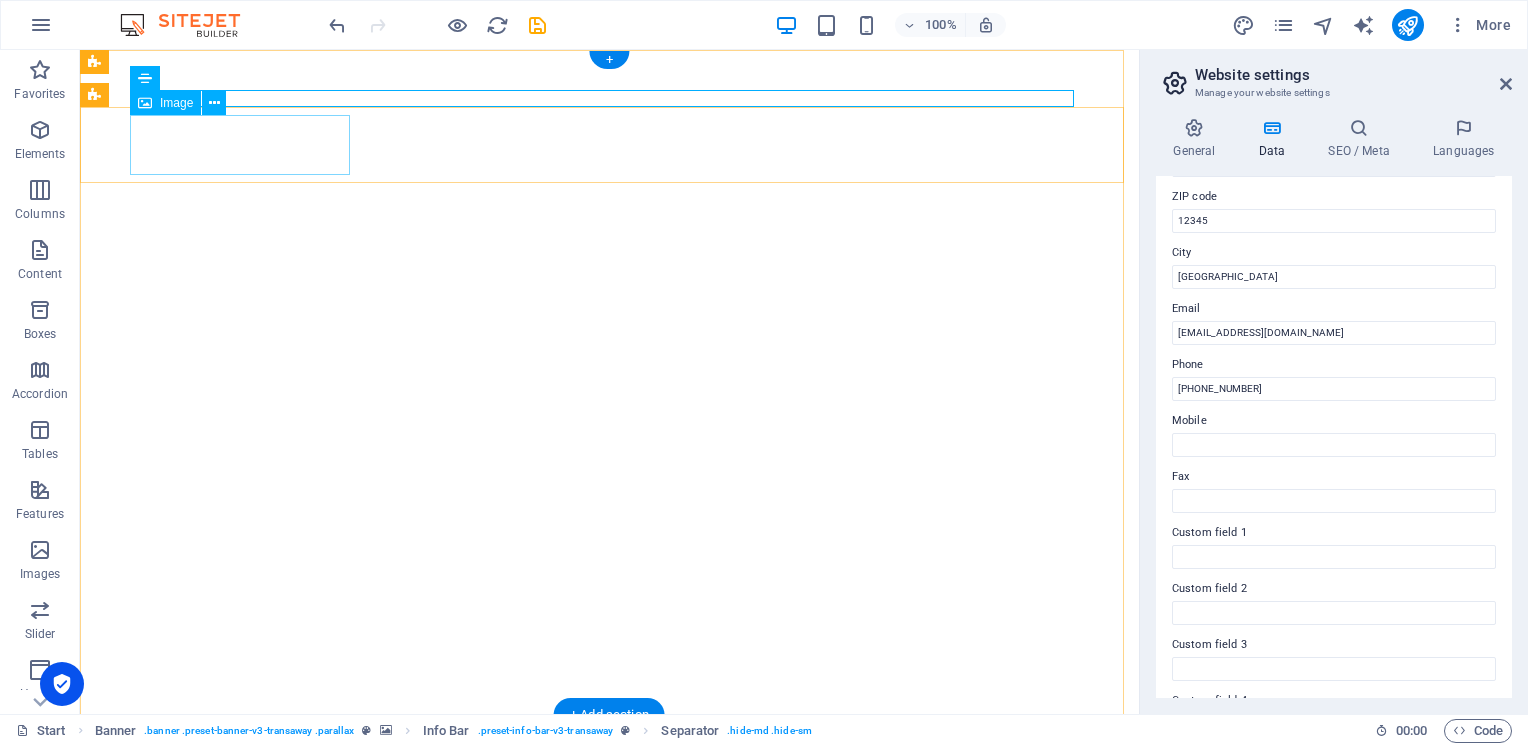 click at bounding box center [610, 1439] 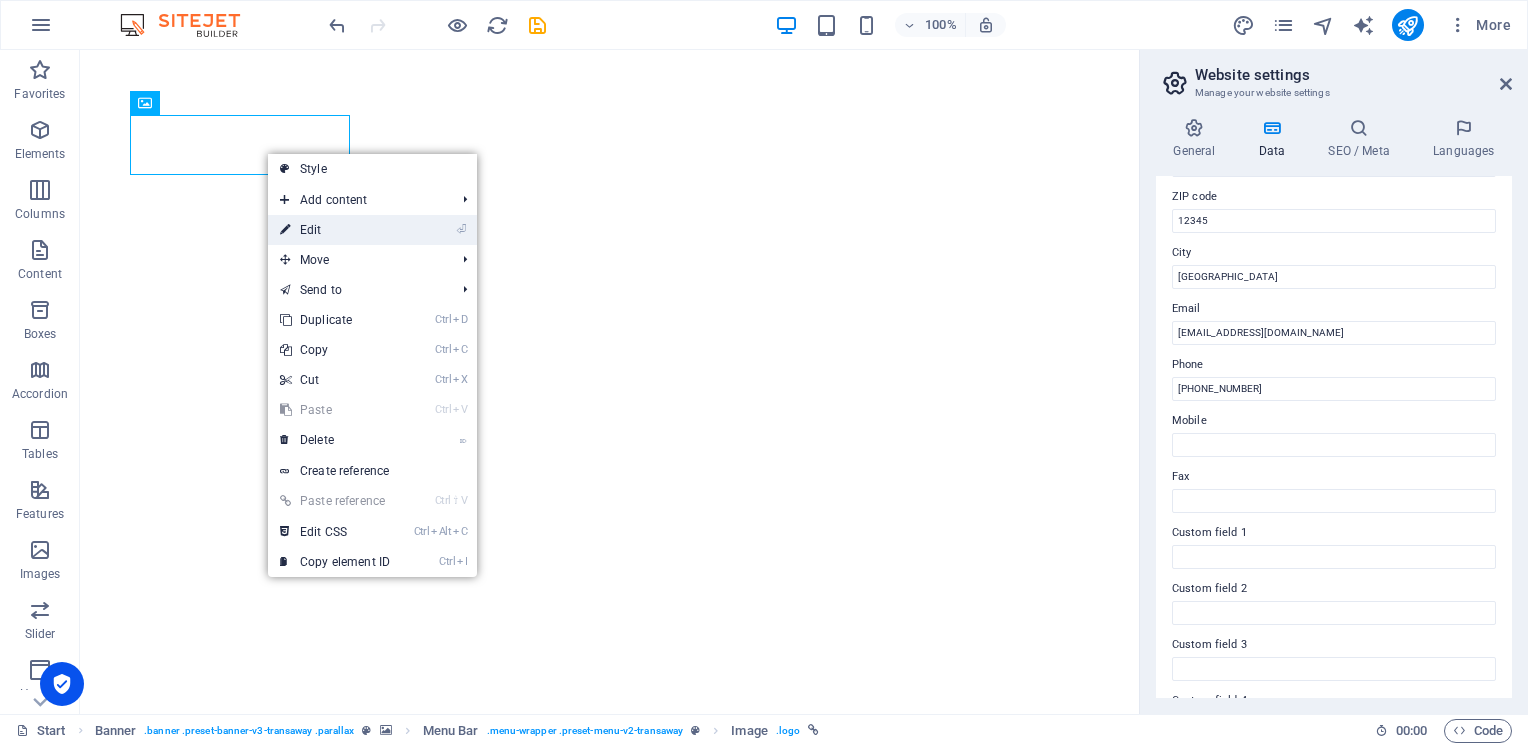click on "⏎  Edit" at bounding box center [335, 230] 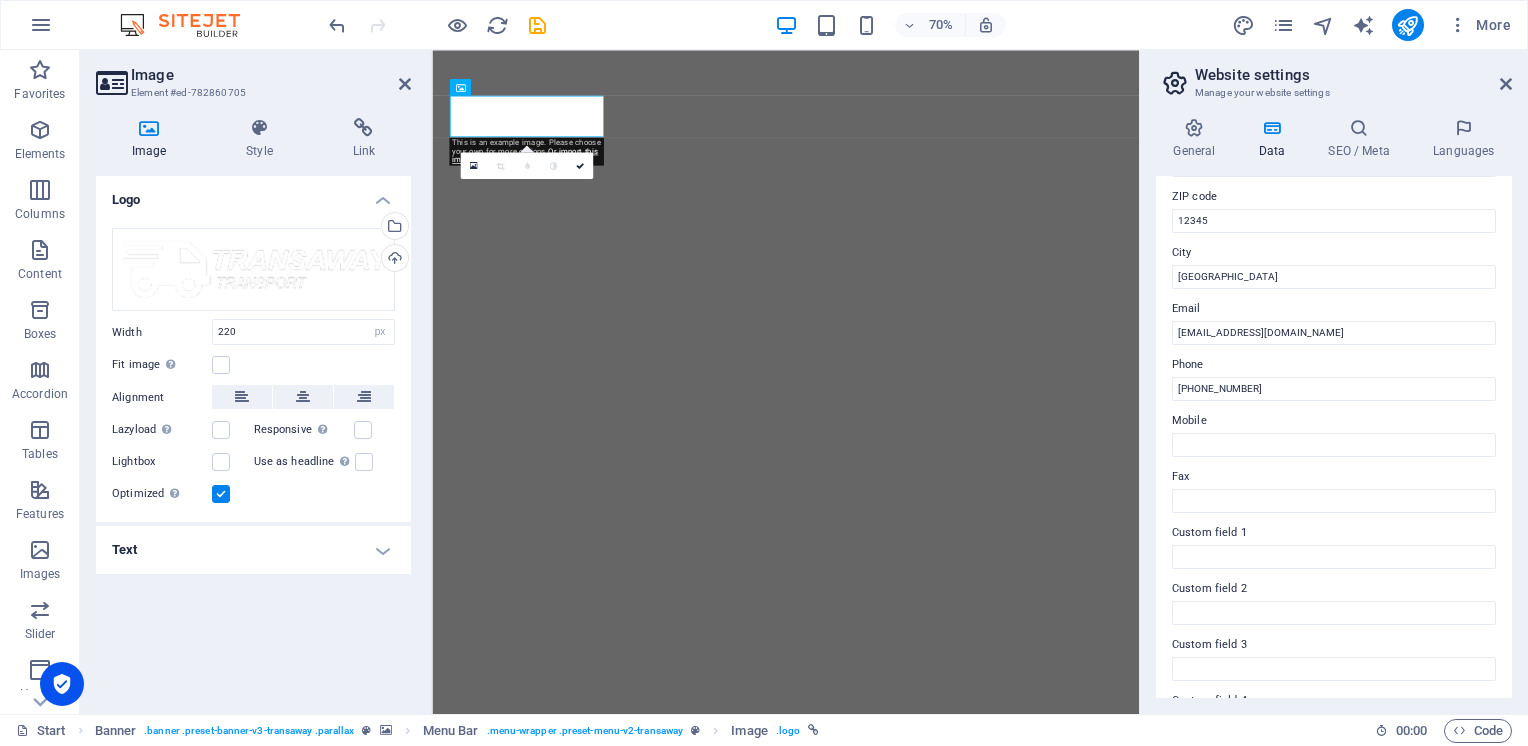 drag, startPoint x: 584, startPoint y: 313, endPoint x: 715, endPoint y: 456, distance: 193.93298 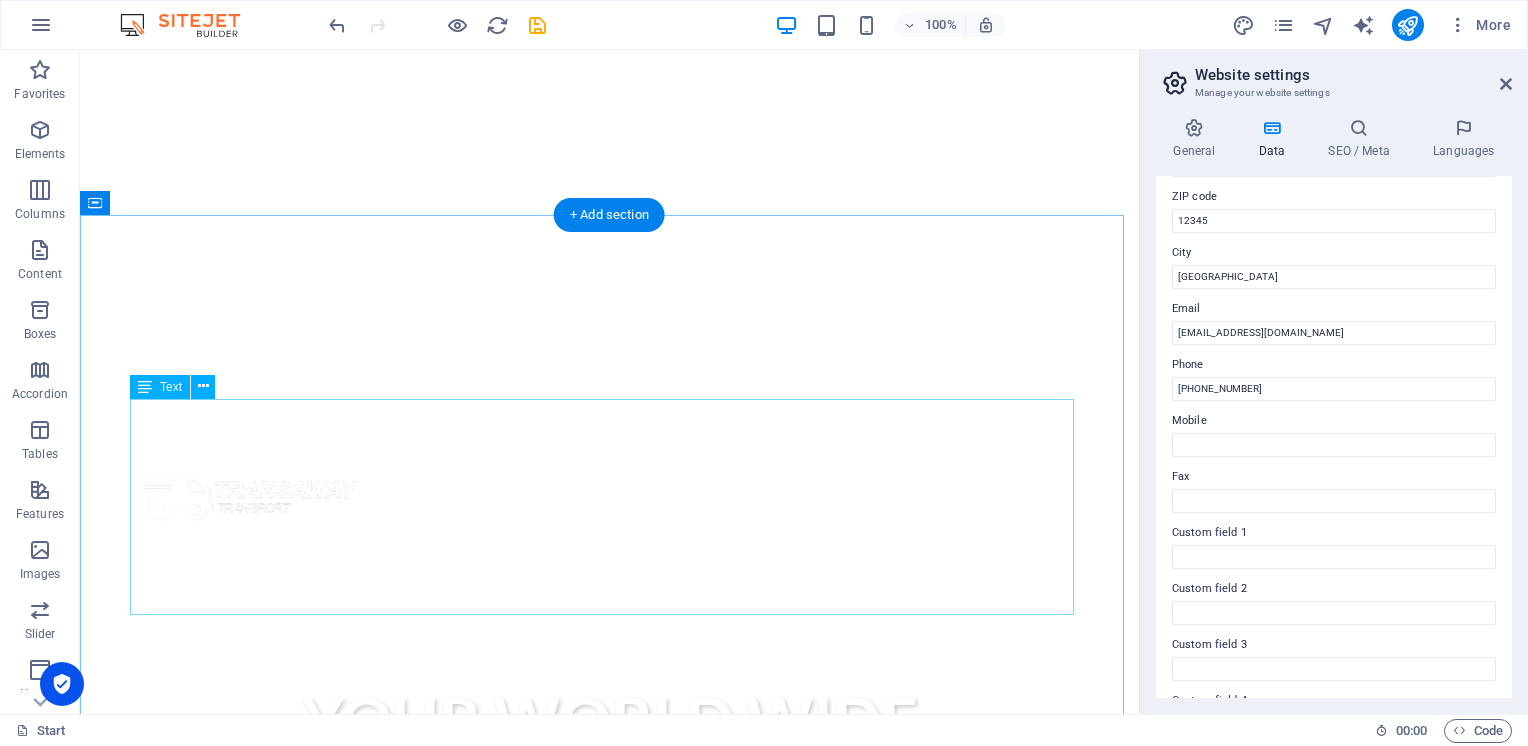 scroll, scrollTop: 0, scrollLeft: 0, axis: both 